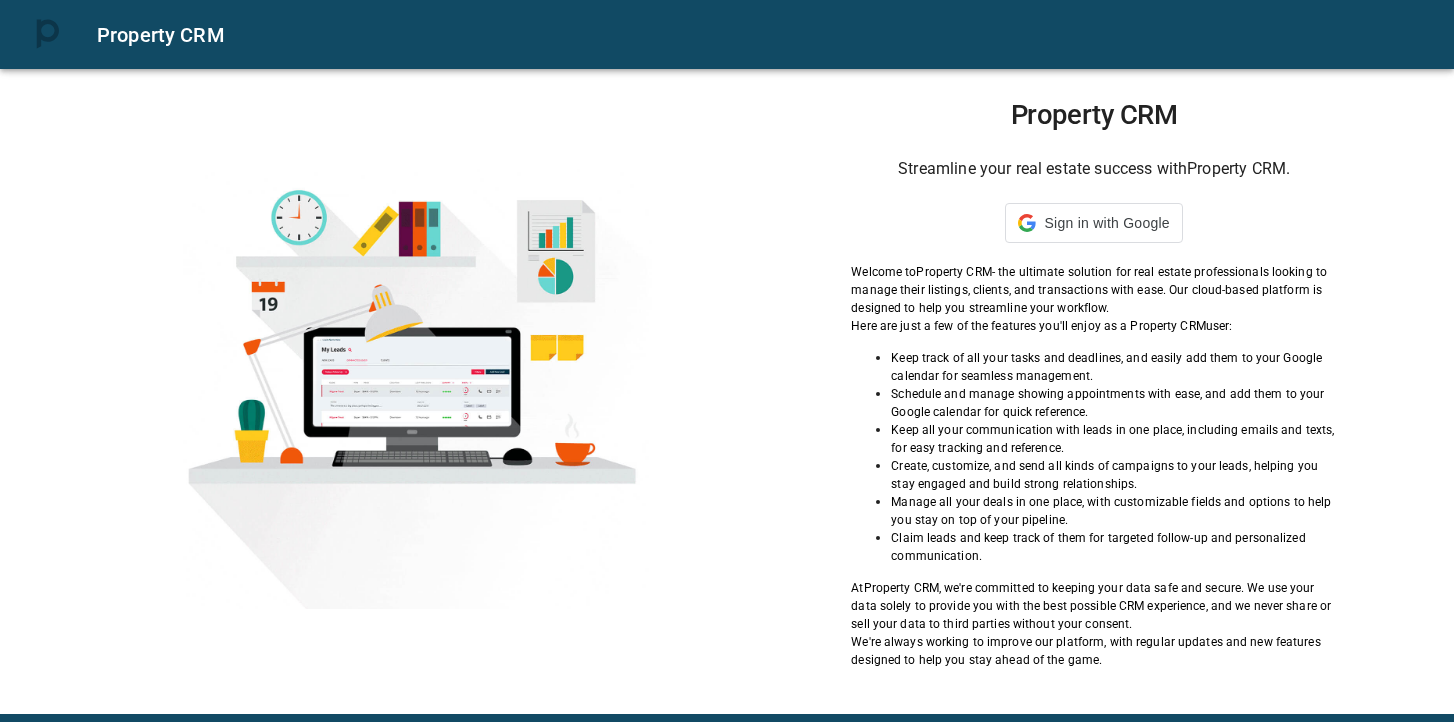 scroll, scrollTop: 0, scrollLeft: 0, axis: both 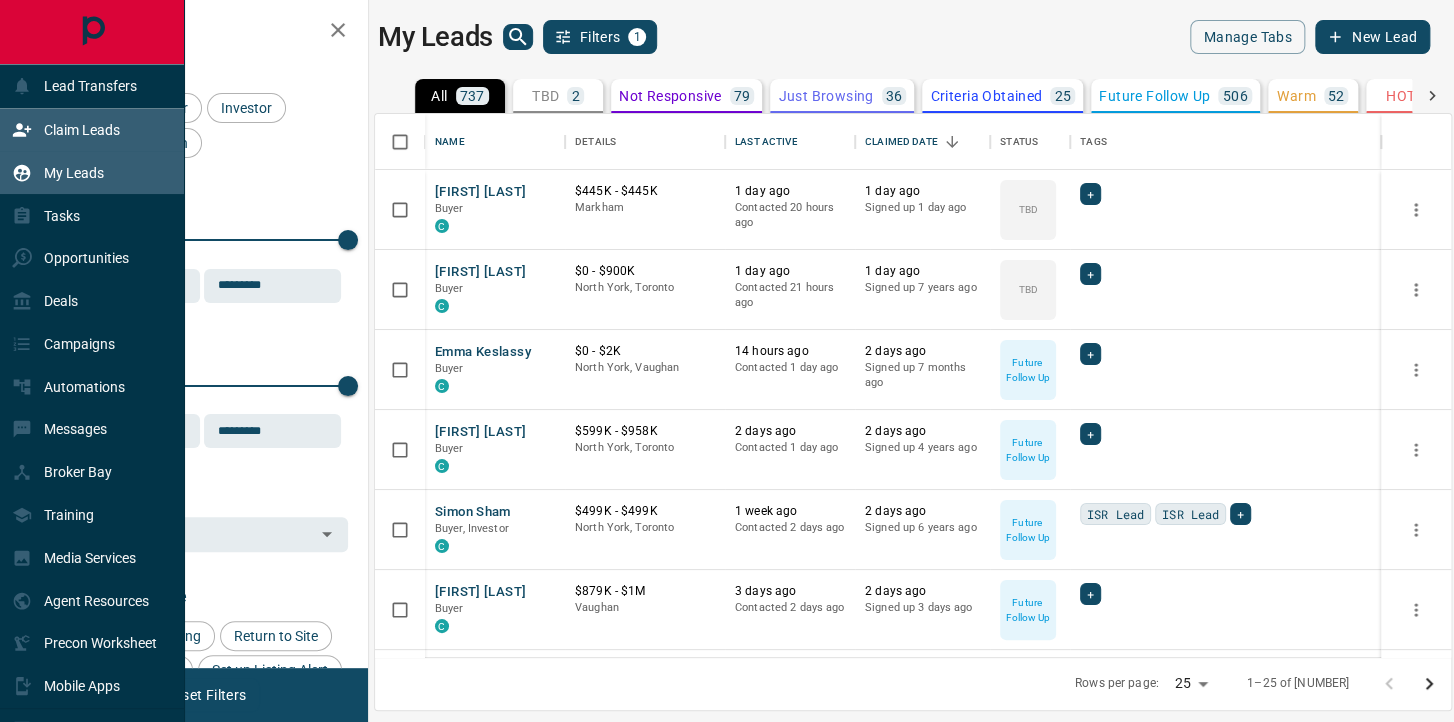 drag, startPoint x: 50, startPoint y: 131, endPoint x: 66, endPoint y: 135, distance: 16.492422 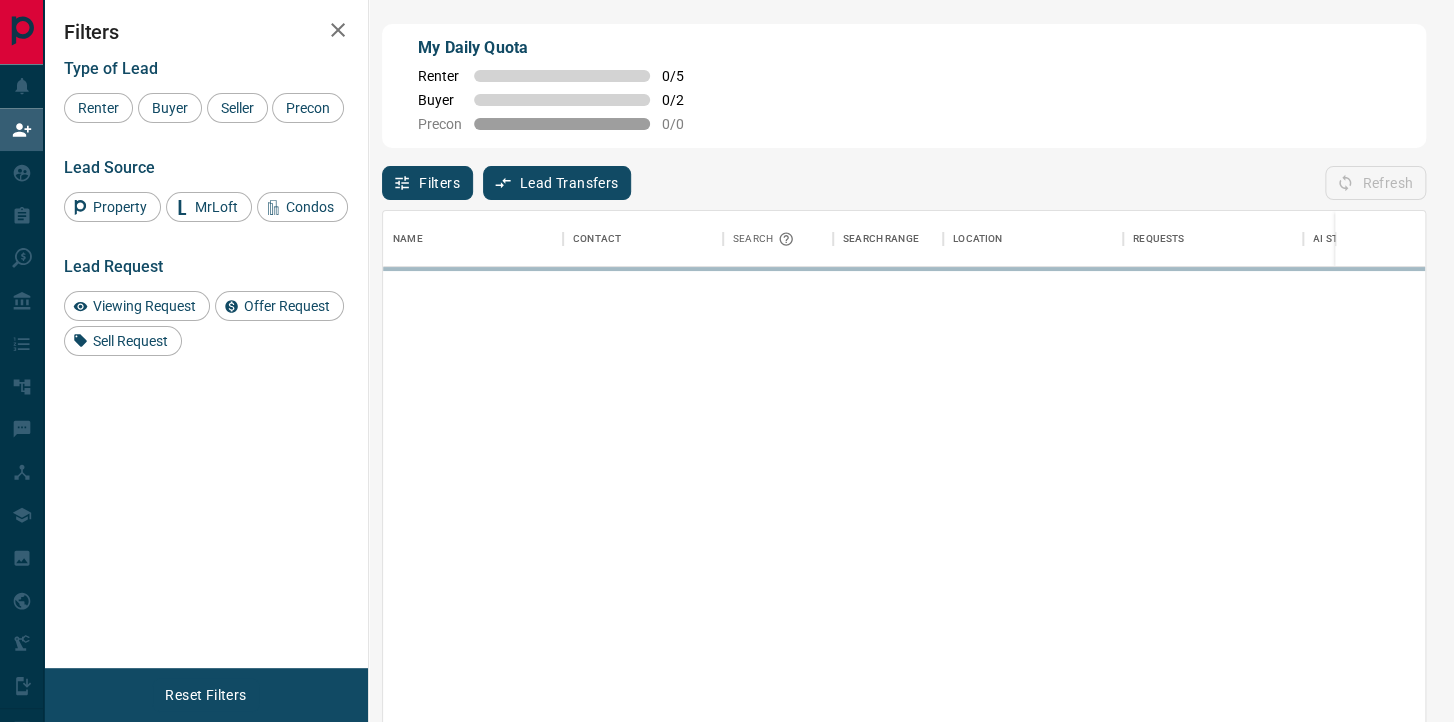 scroll, scrollTop: 0, scrollLeft: 0, axis: both 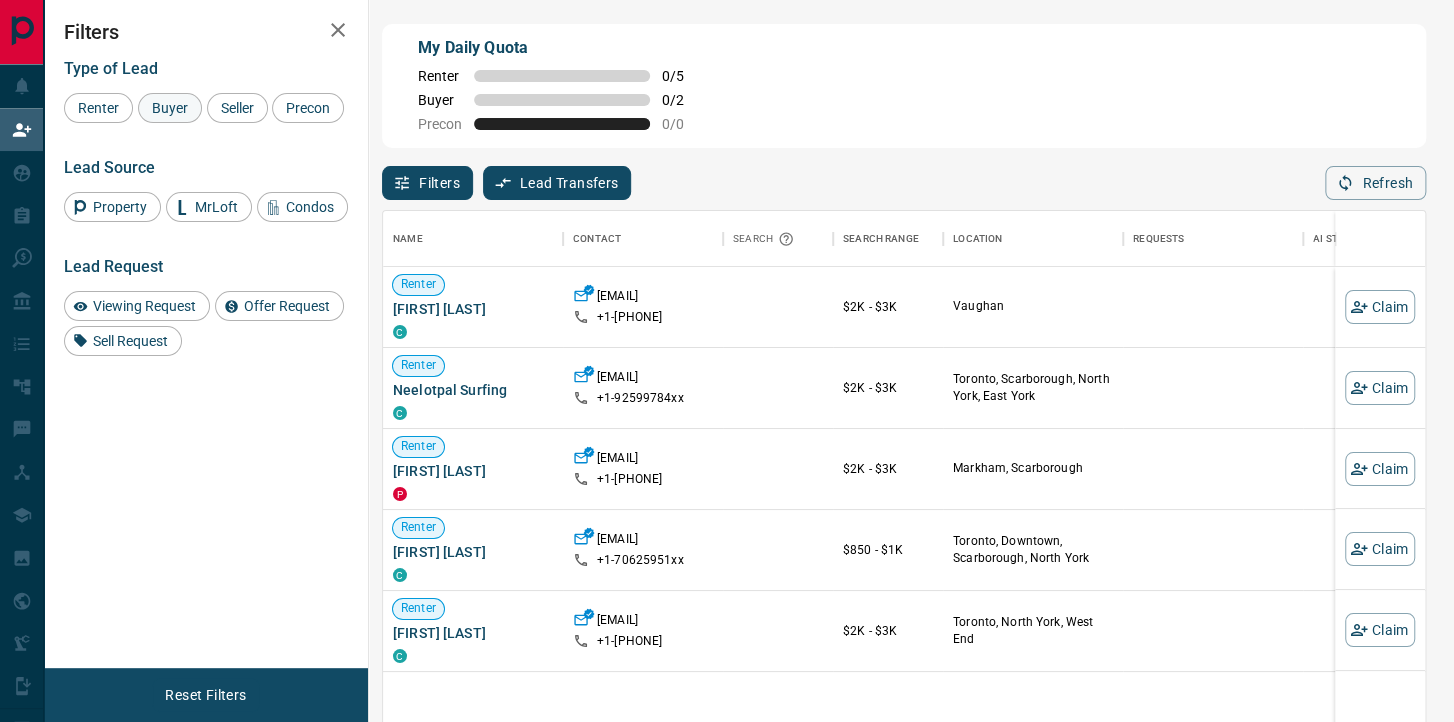 click on "Buyer" at bounding box center (170, 108) 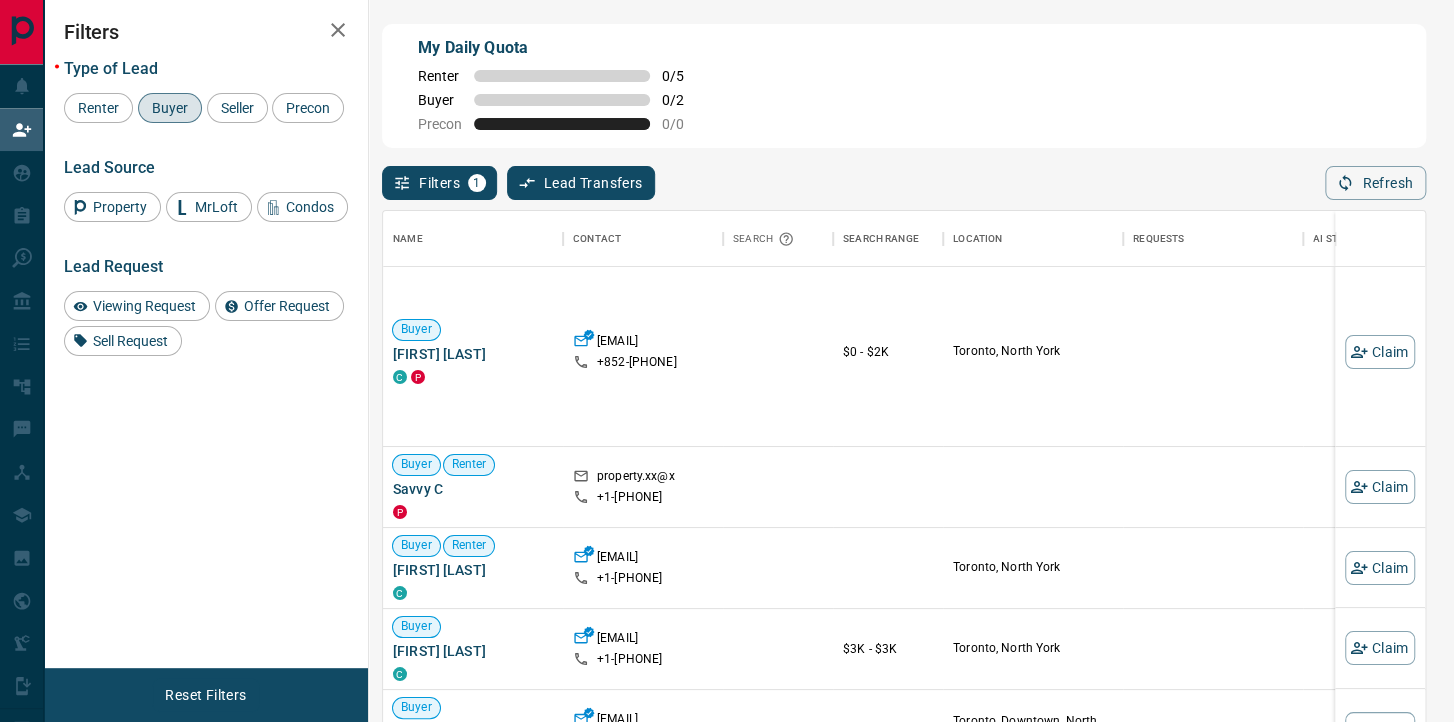 scroll, scrollTop: 0, scrollLeft: 0, axis: both 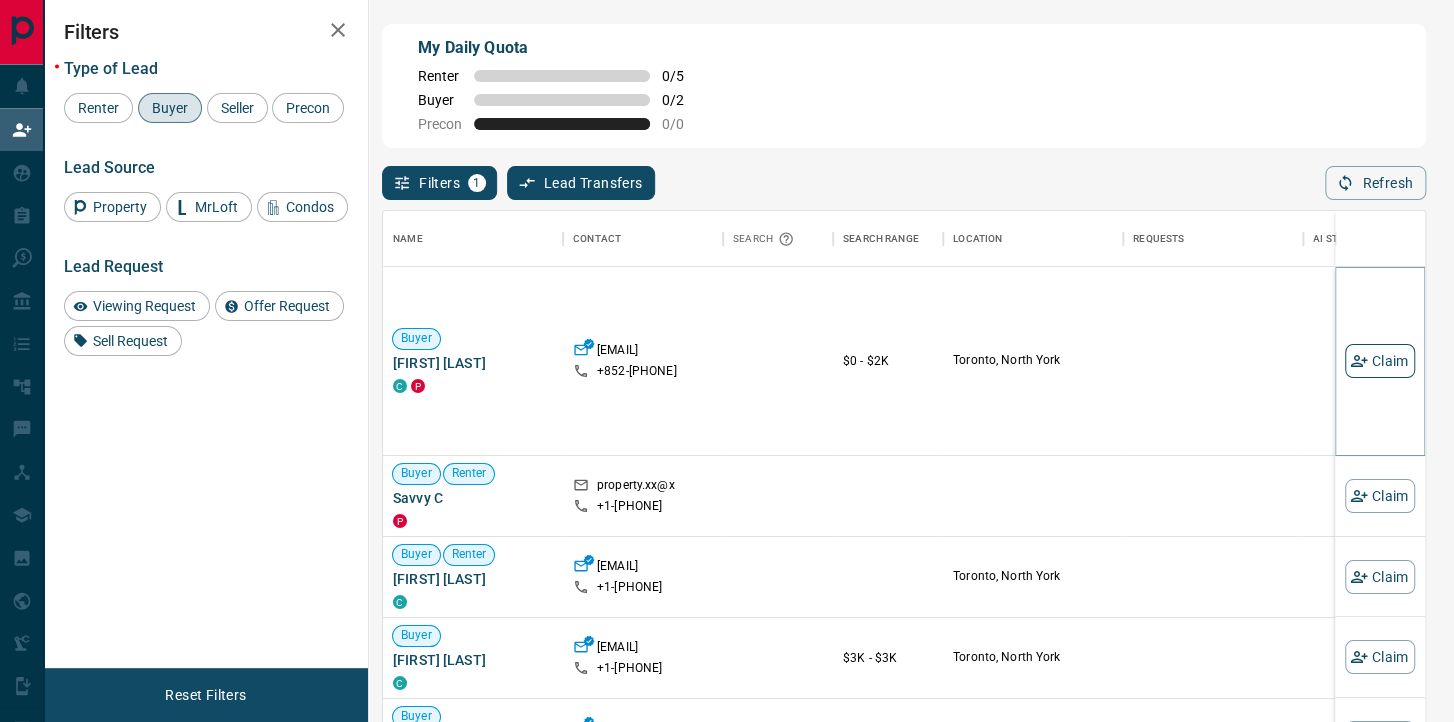 click on "Claim" at bounding box center (1380, 361) 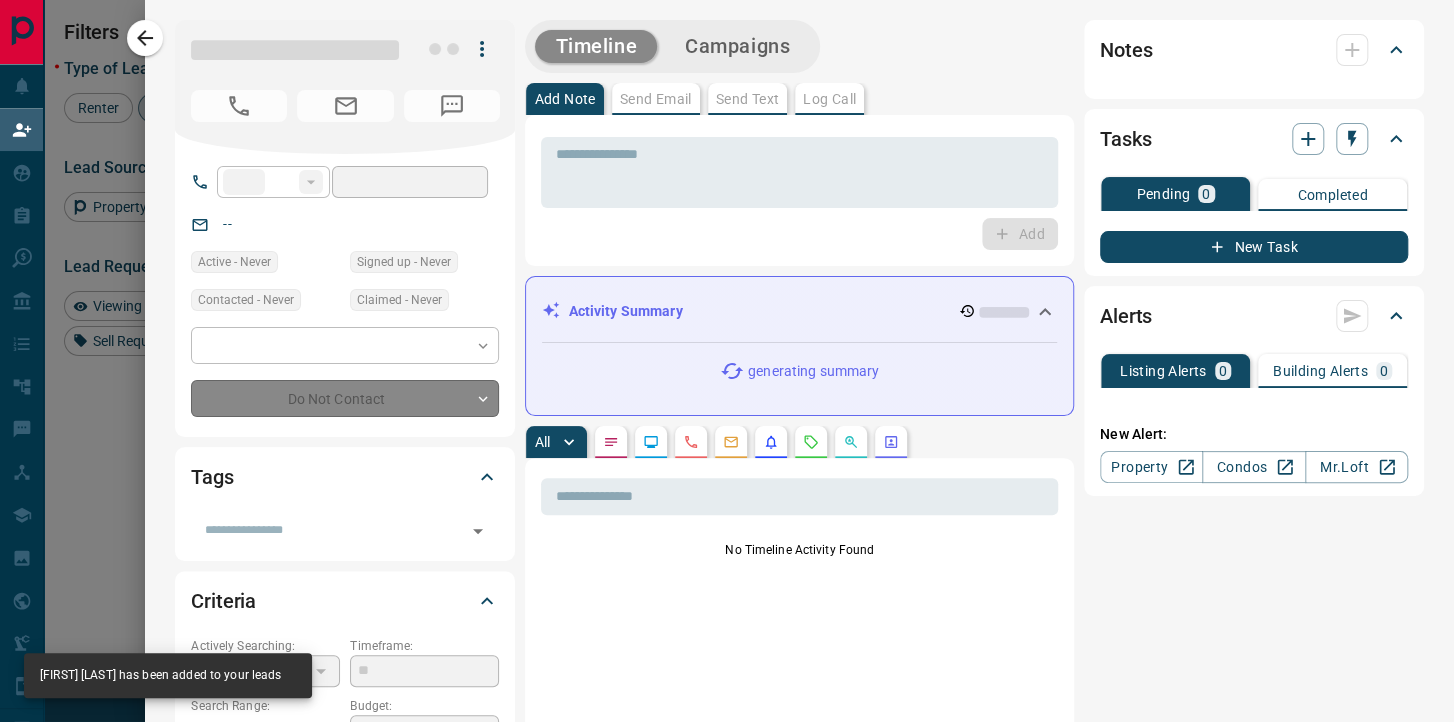 type on "****" 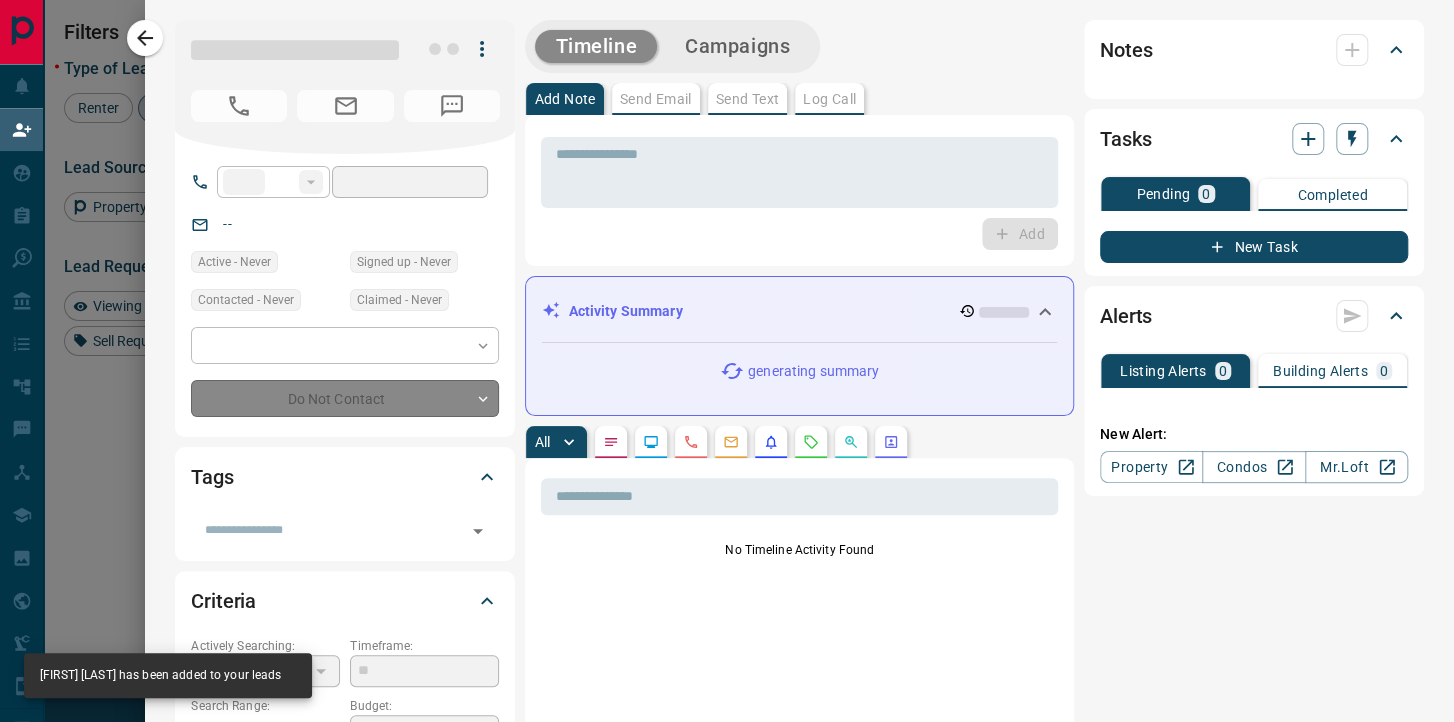 type on "**********" 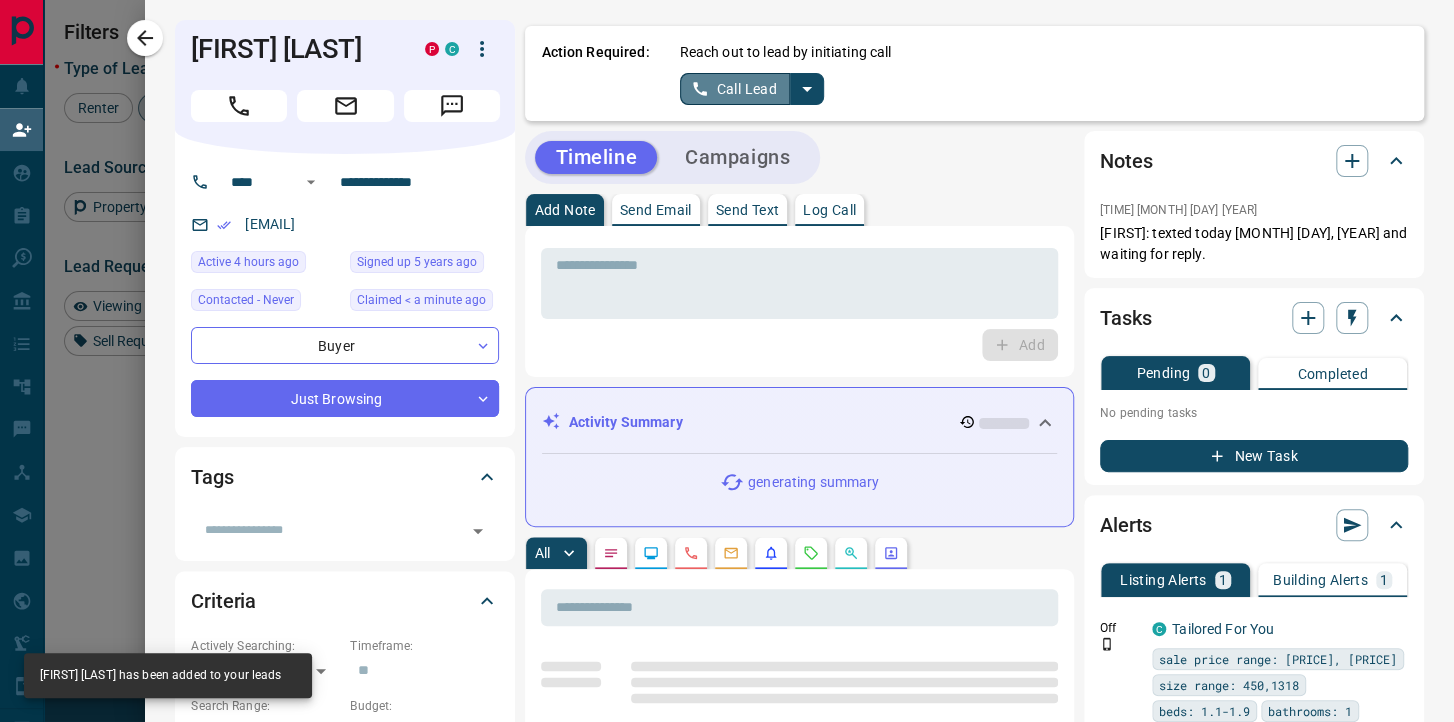 click on "Call Lead" at bounding box center (735, 89) 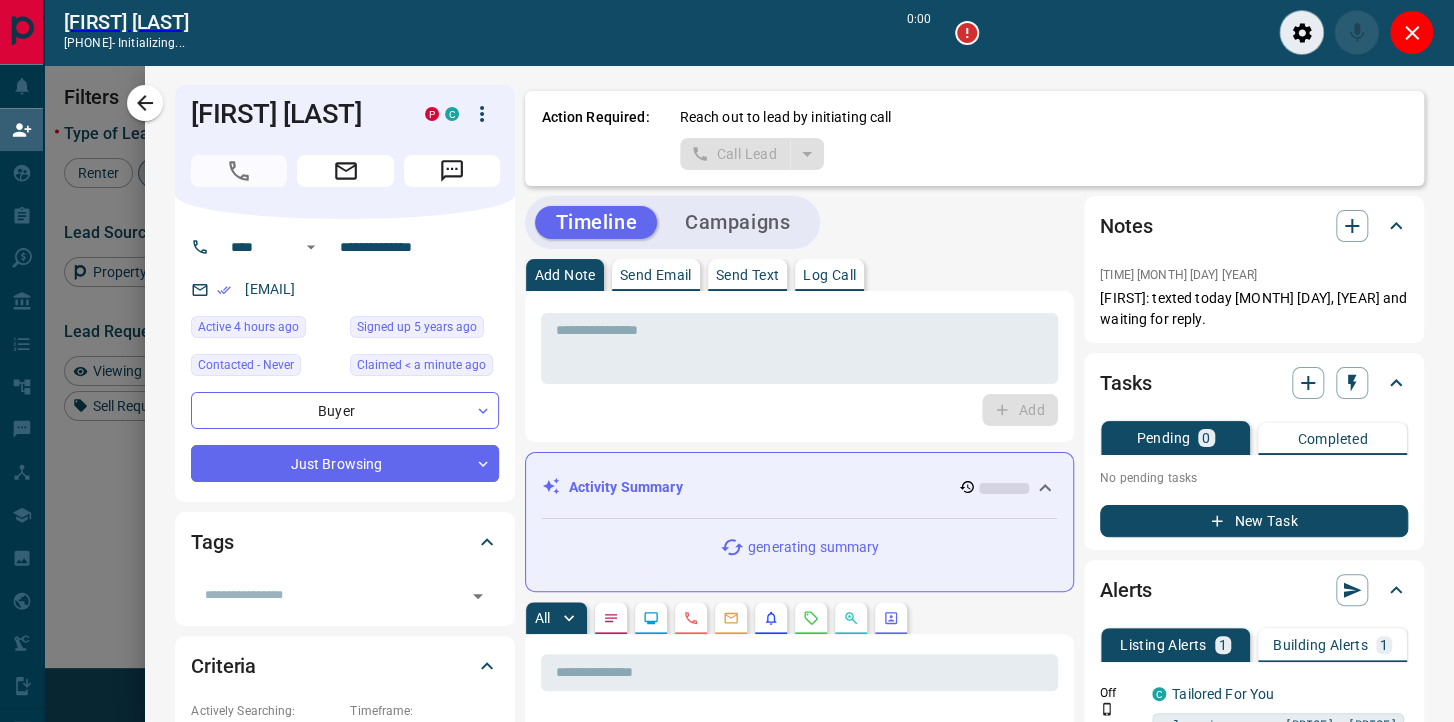 scroll, scrollTop: 496, scrollLeft: 1042, axis: both 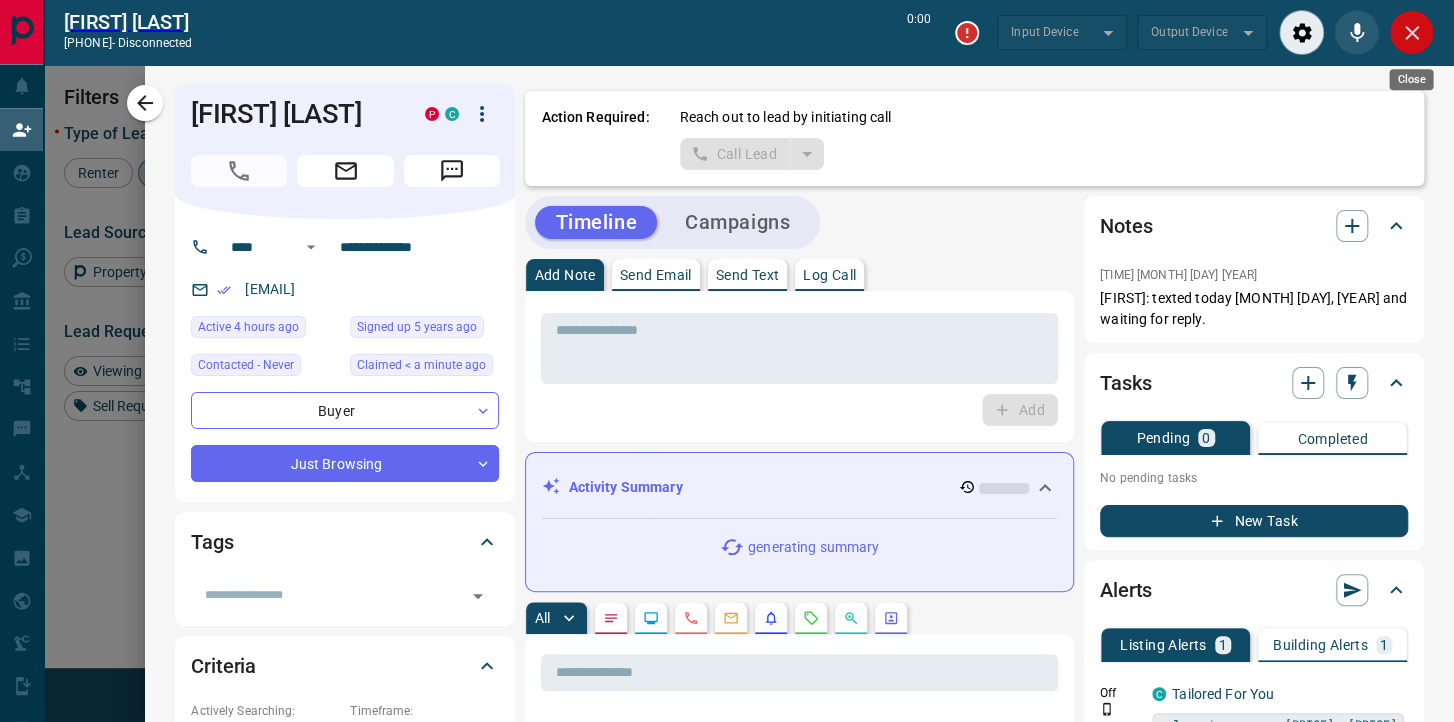 click 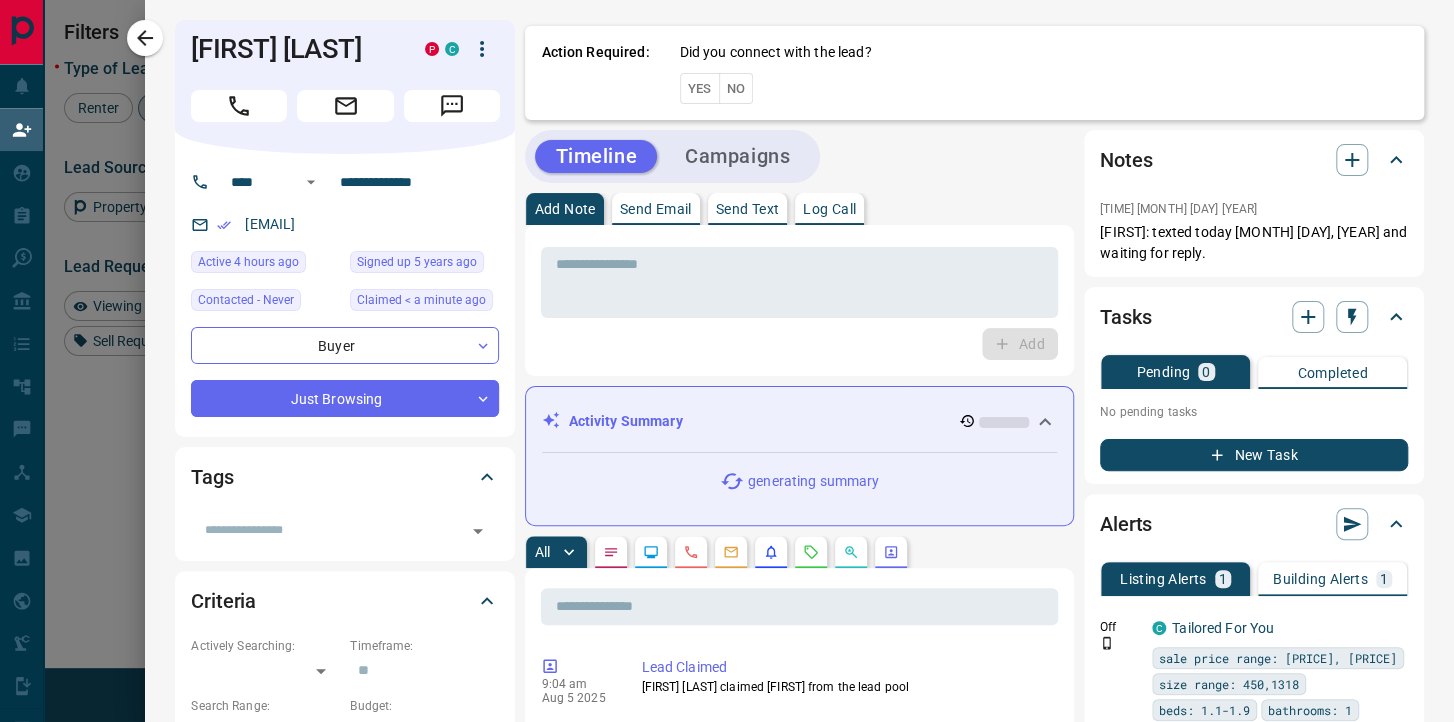 scroll, scrollTop: 0, scrollLeft: 0, axis: both 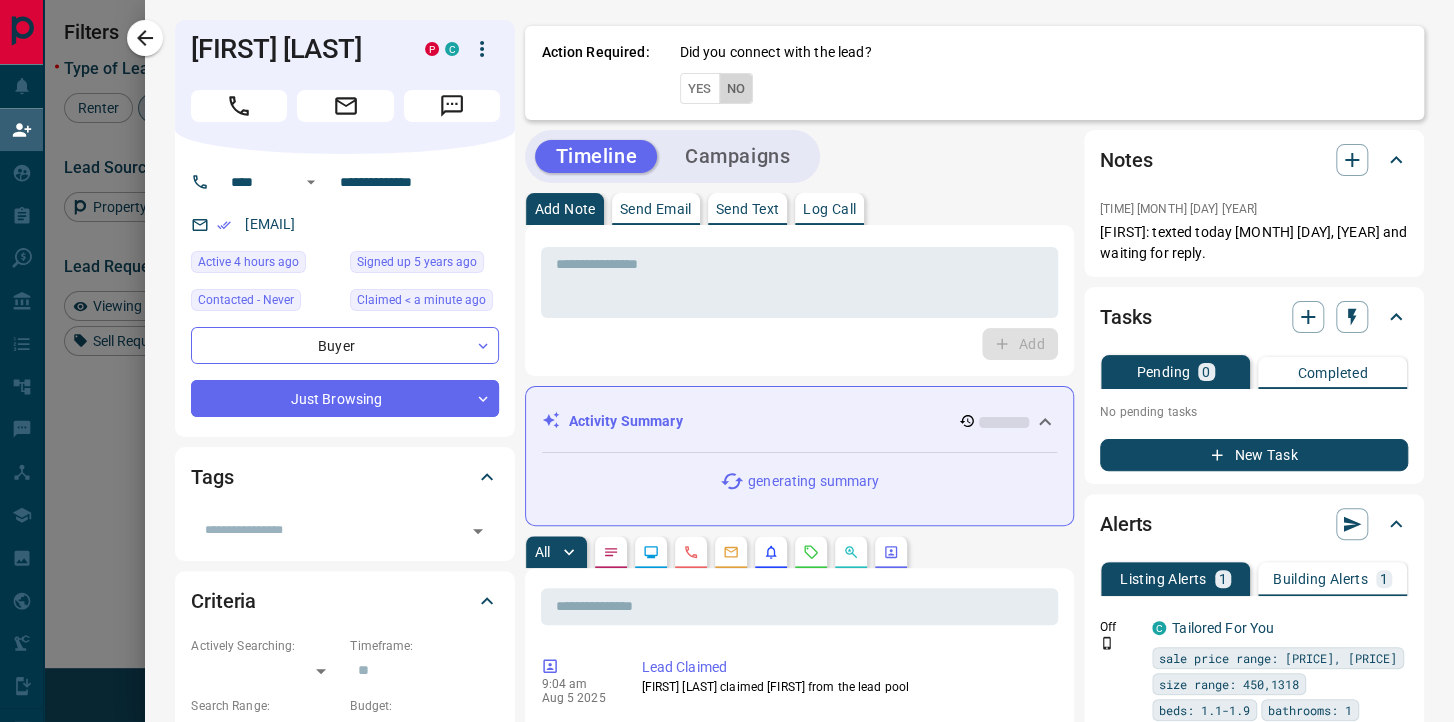 click on "No" at bounding box center (736, 88) 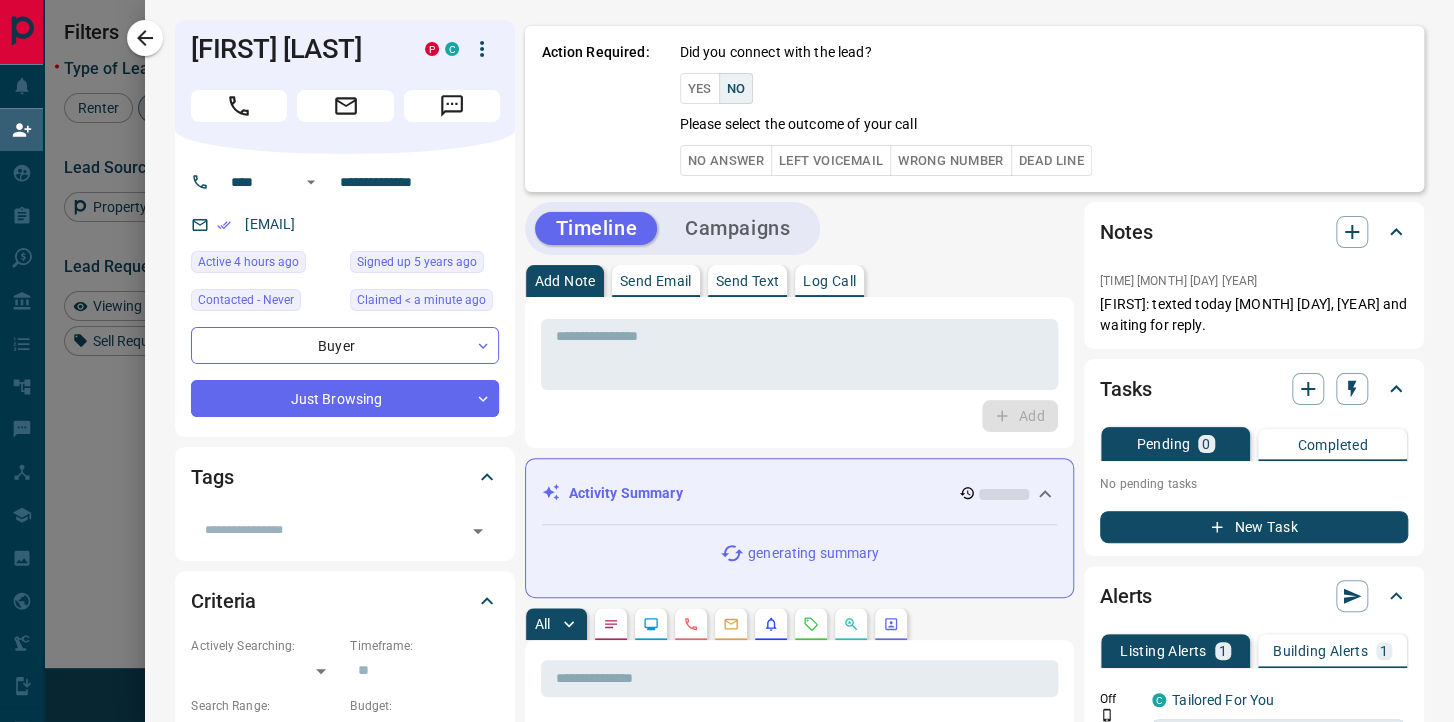 click on "Dead Line" at bounding box center [1051, 160] 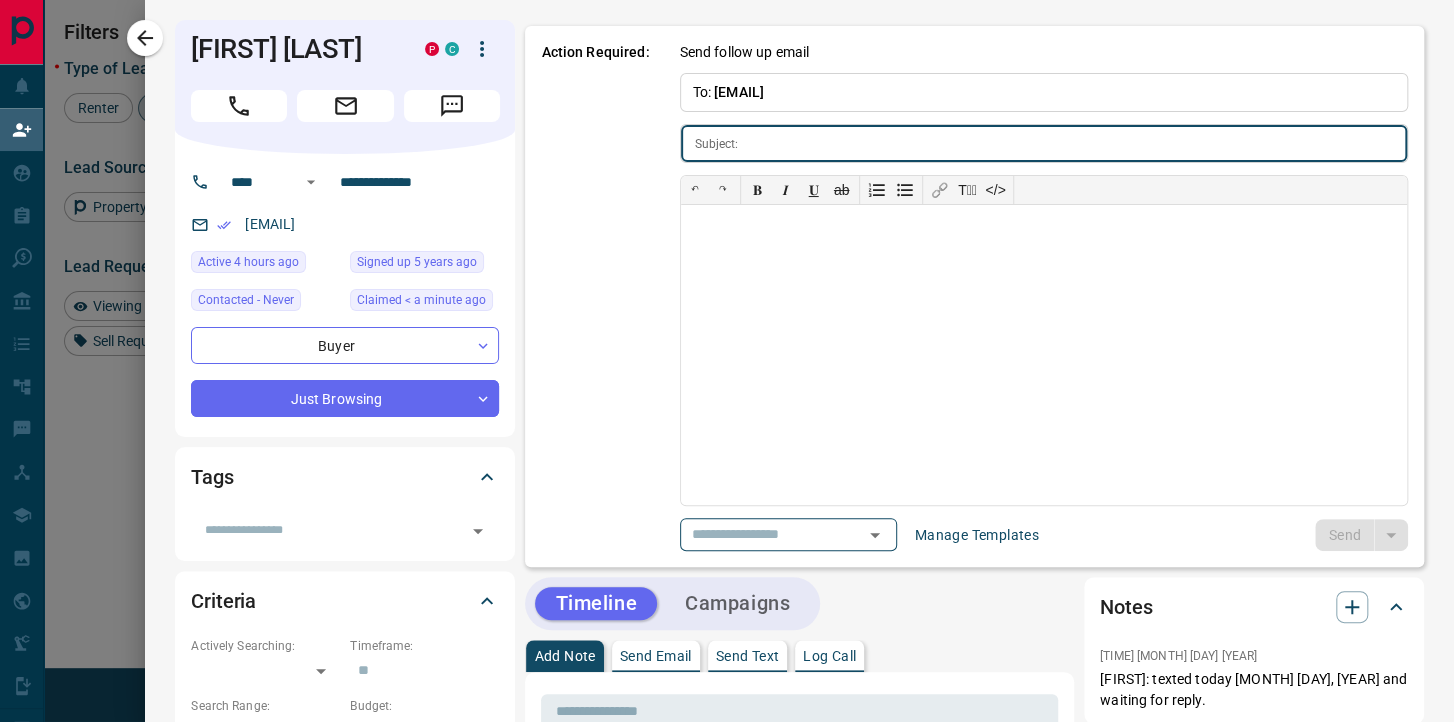 type on "**********" 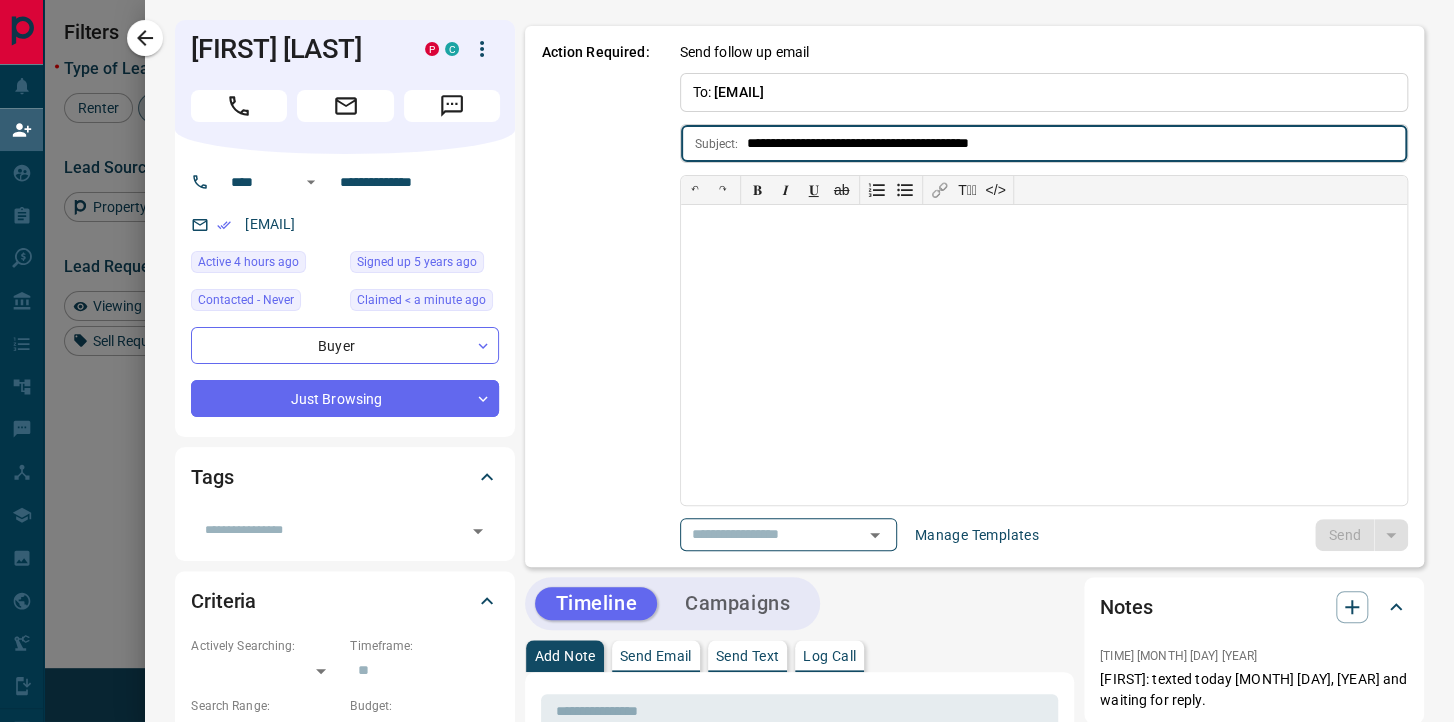 type on "**********" 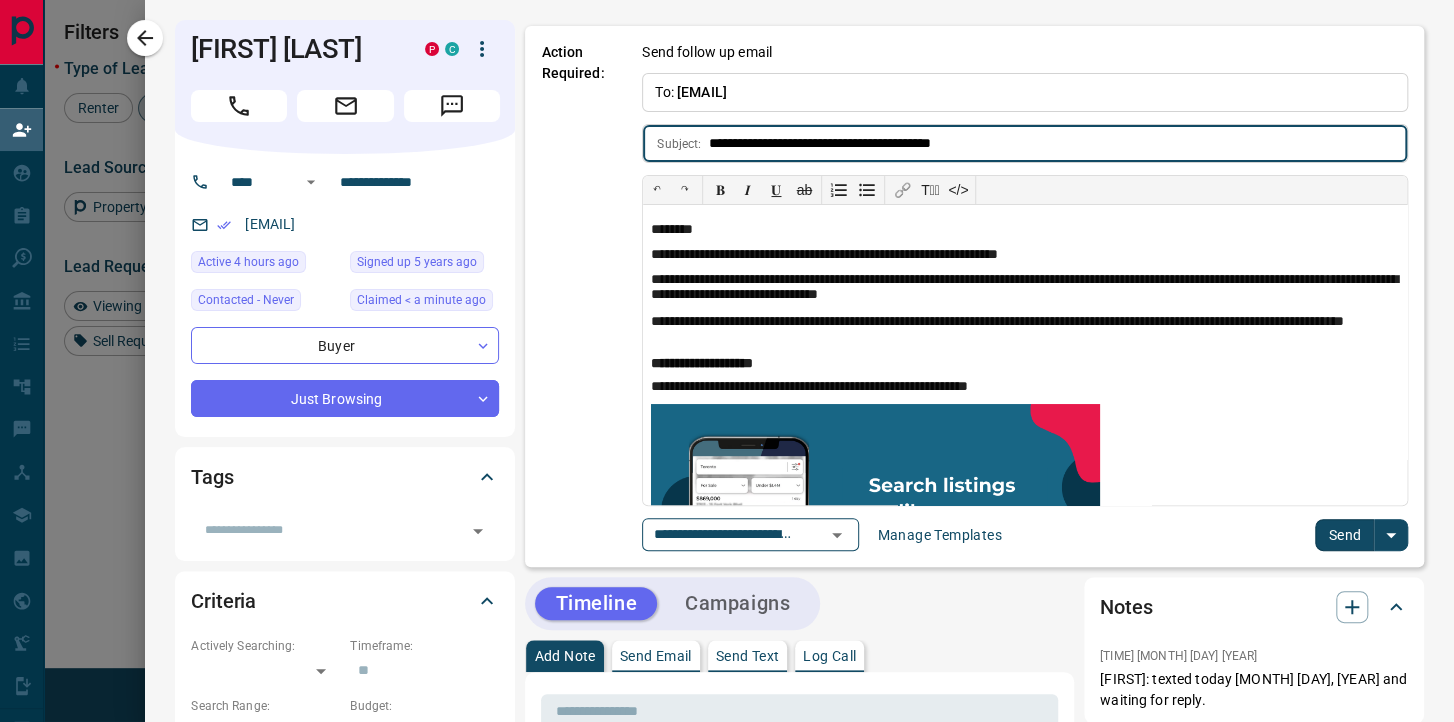 click on "Send" at bounding box center [1344, 535] 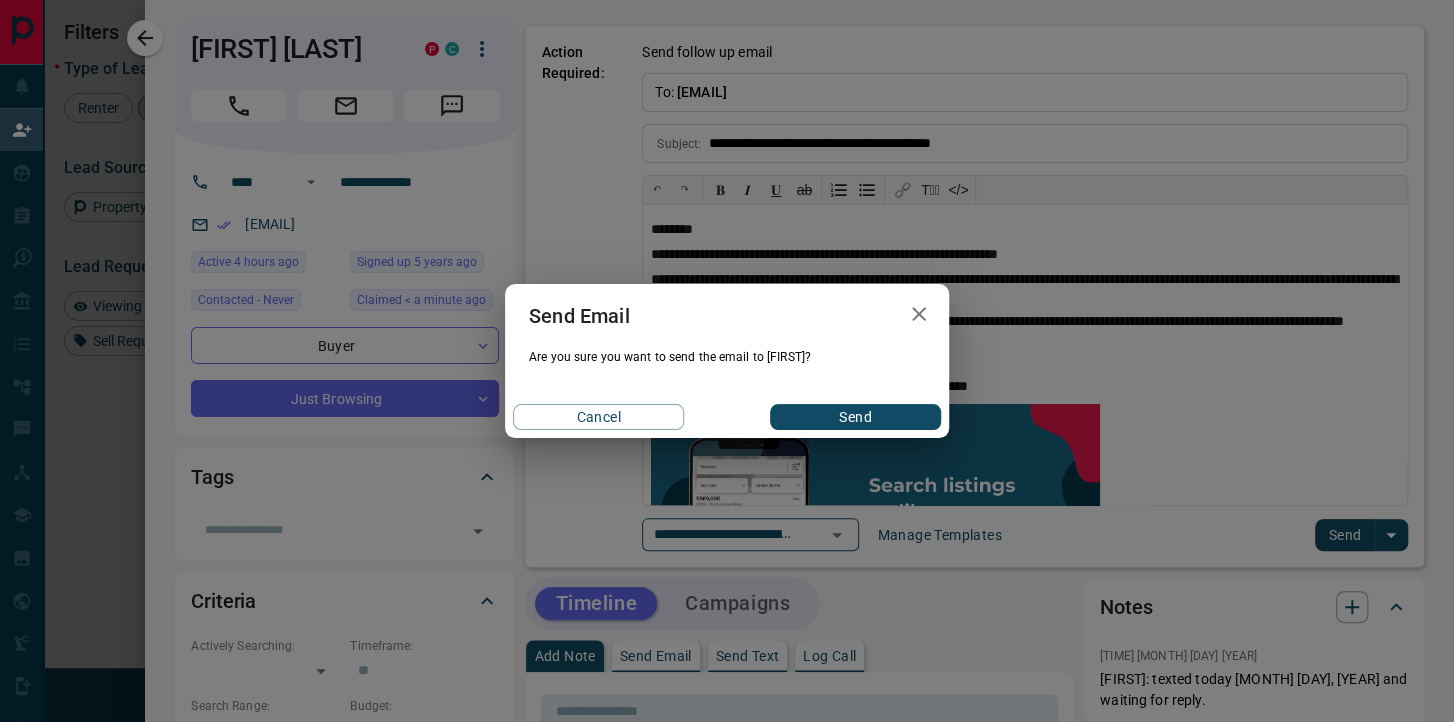click on "Send" at bounding box center [855, 417] 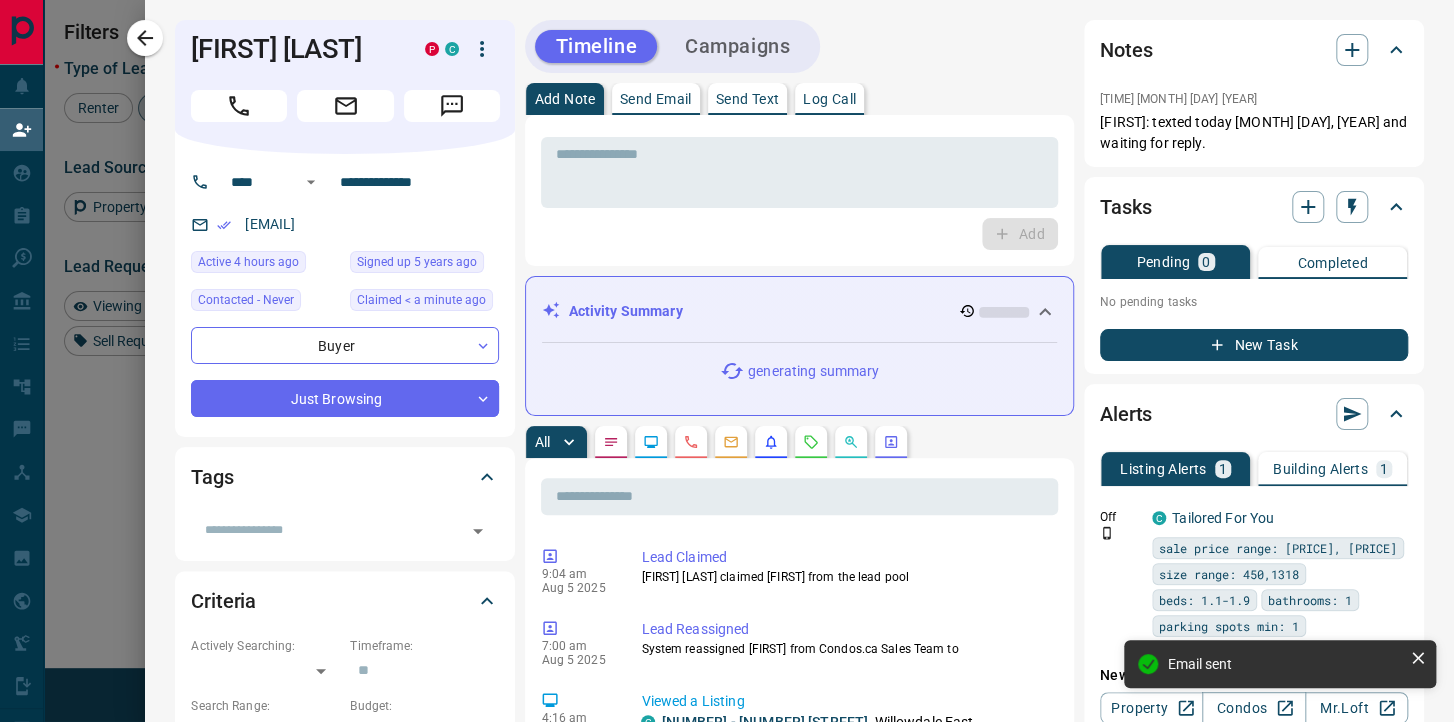 click on "Send Text" at bounding box center [748, 99] 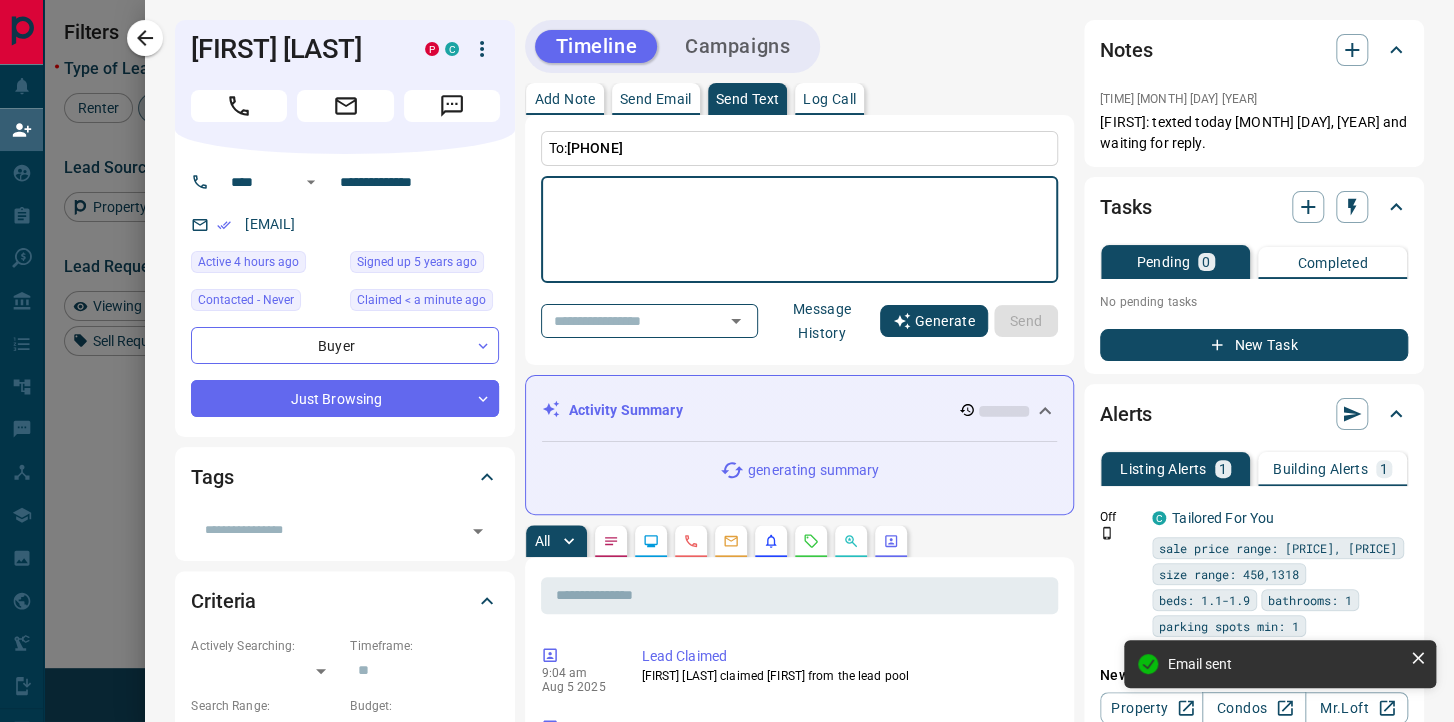 click on "Generate" at bounding box center [934, 321] 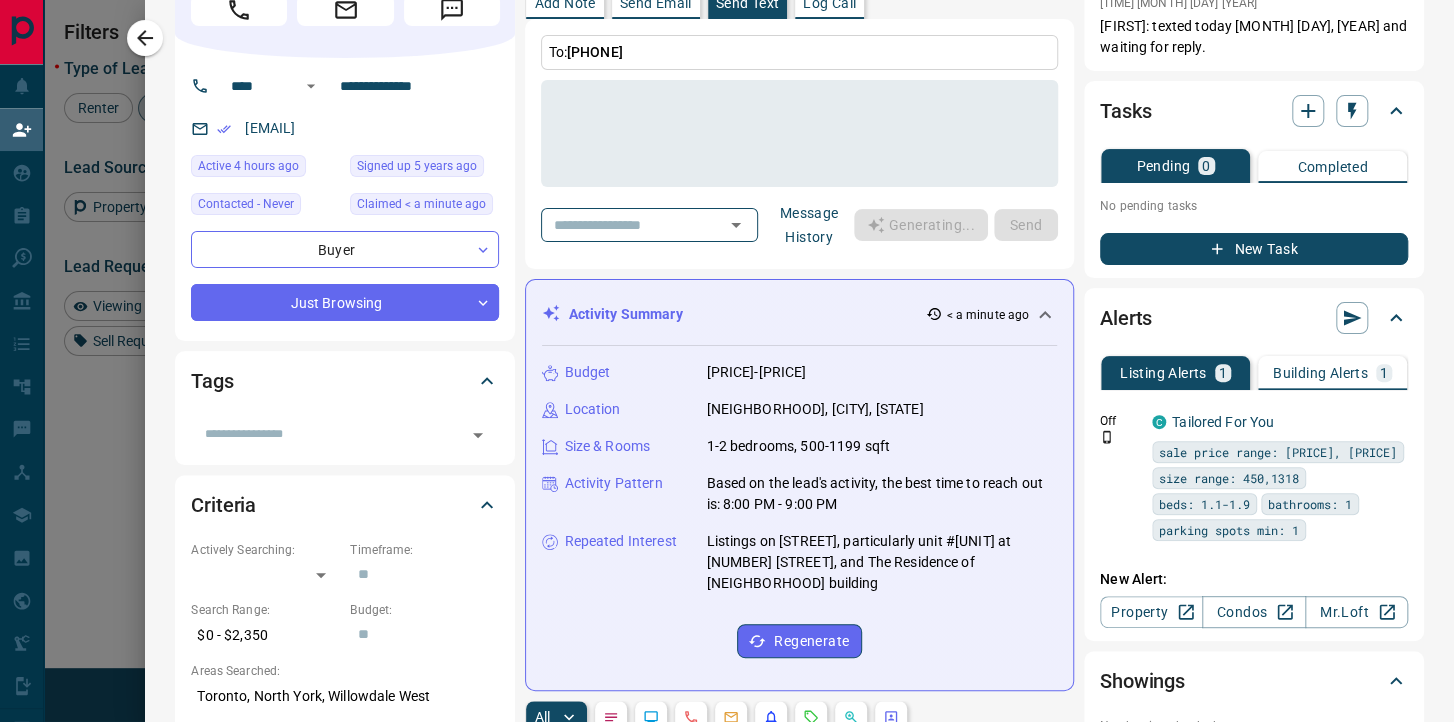 scroll, scrollTop: 0, scrollLeft: 0, axis: both 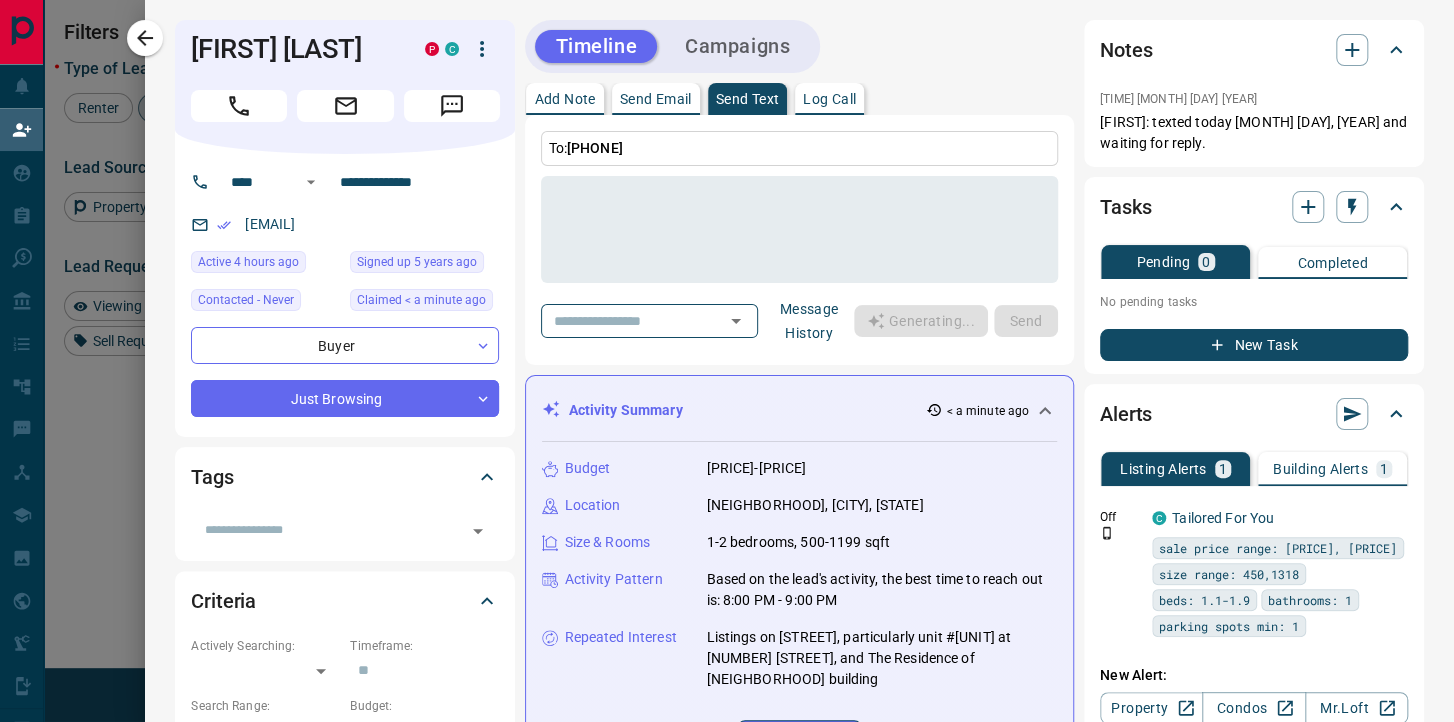 type on "**********" 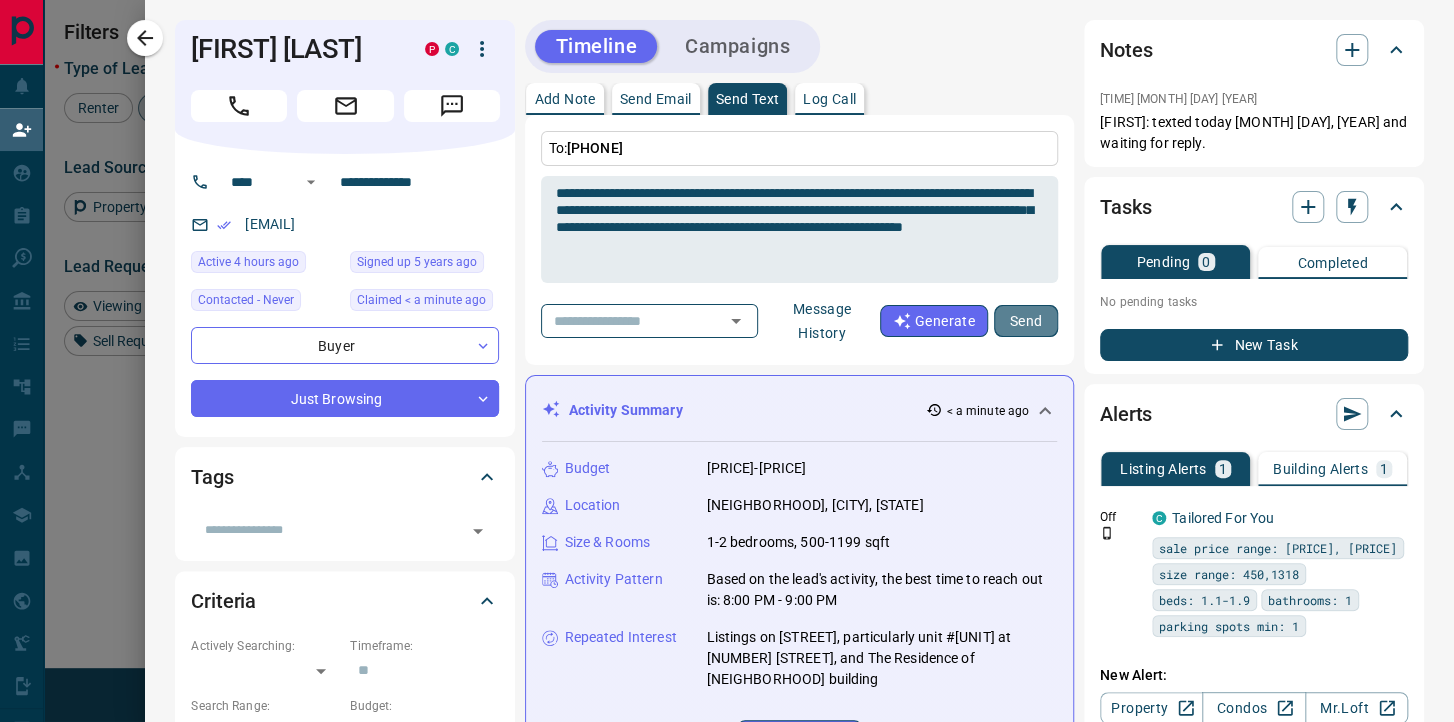 click on "Send" at bounding box center [1026, 321] 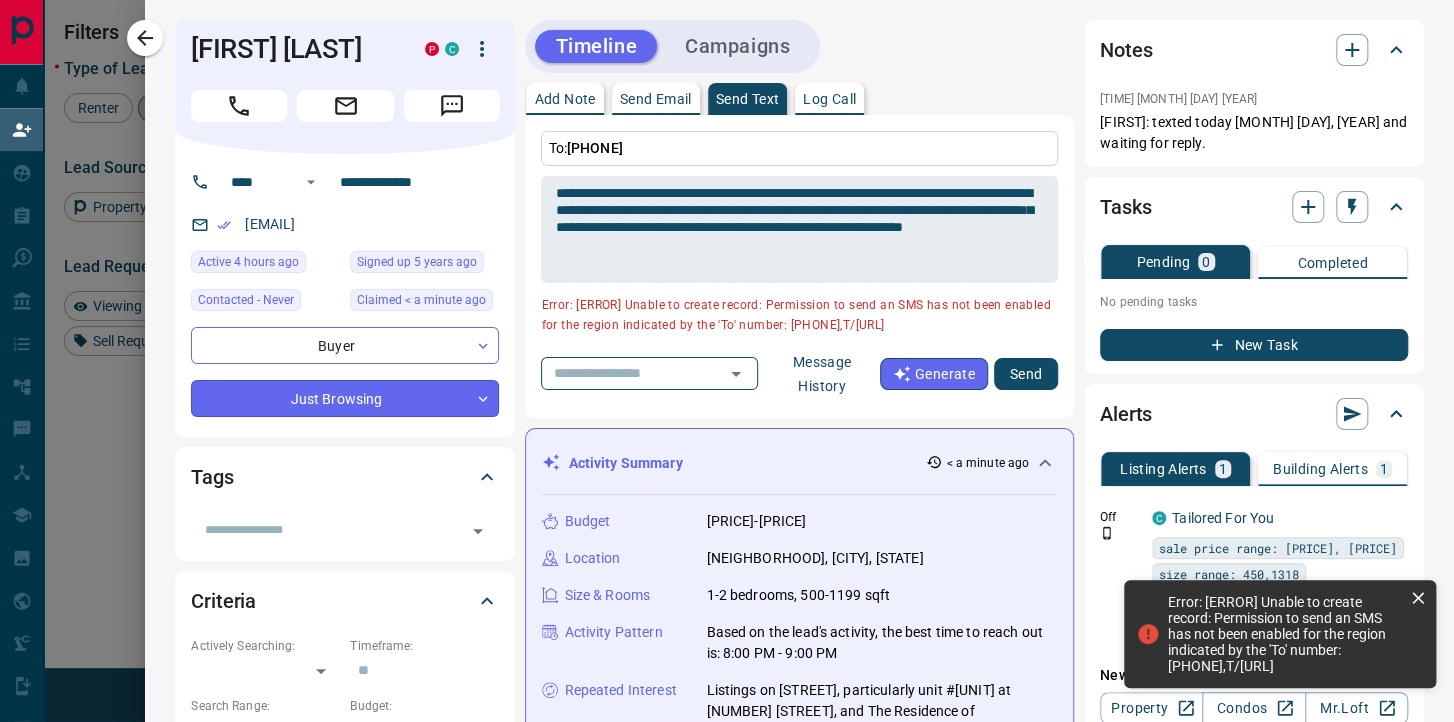 click on "Lead Transfers Claim Leads My Leads Tasks Opportunities Deals Campaigns Automations Messages Broker Bay Training Media Services Agent Resources Precon Worksheet Mobile Apps Disclosure Logout My Daily Quota Renter 0 / 5 Buyer 1 / 2 Precon 0 / 0 Filters 1 Lead Transfers 0 Refresh Name Contact Search   Search Range Location Requests AI Status Recent Opportunities (30d) Buyer [FIRST] [LAST] C P [EMAIL] +[PHONE] $0 - $2K [CITY], [CITY] High Interest Favourite Back to Site Requested a Viewing Contact an Agent Request Setup Building Alert Buyer Renter [LAST] C P [EMAIL] +[PHONE] Buyer Renter [FIRST] [LAST] C [EMAIL] +[PHONE] [CITY], [CITY] Buyer [FIRST] [LAST] C [EMAIL] +[PHONE] $3K - $3K [CITY], [CITY] Buyer [FIRST] [LAST] C P [EMAIL] +[PHONE] $20 - $4K [CITY], [CITY], [CITY] Back to Site Reactivated Buyer Renter [FIRST] [LAST] C P [EMAIL] +[PHONE] Buyer Renter [FIRST] [LAST] C [EMAIL] +[PHONE] Buyer [FIRST] [LAST] C P [EMAIL] +[PHONE] Buyer C" at bounding box center [727, 309] 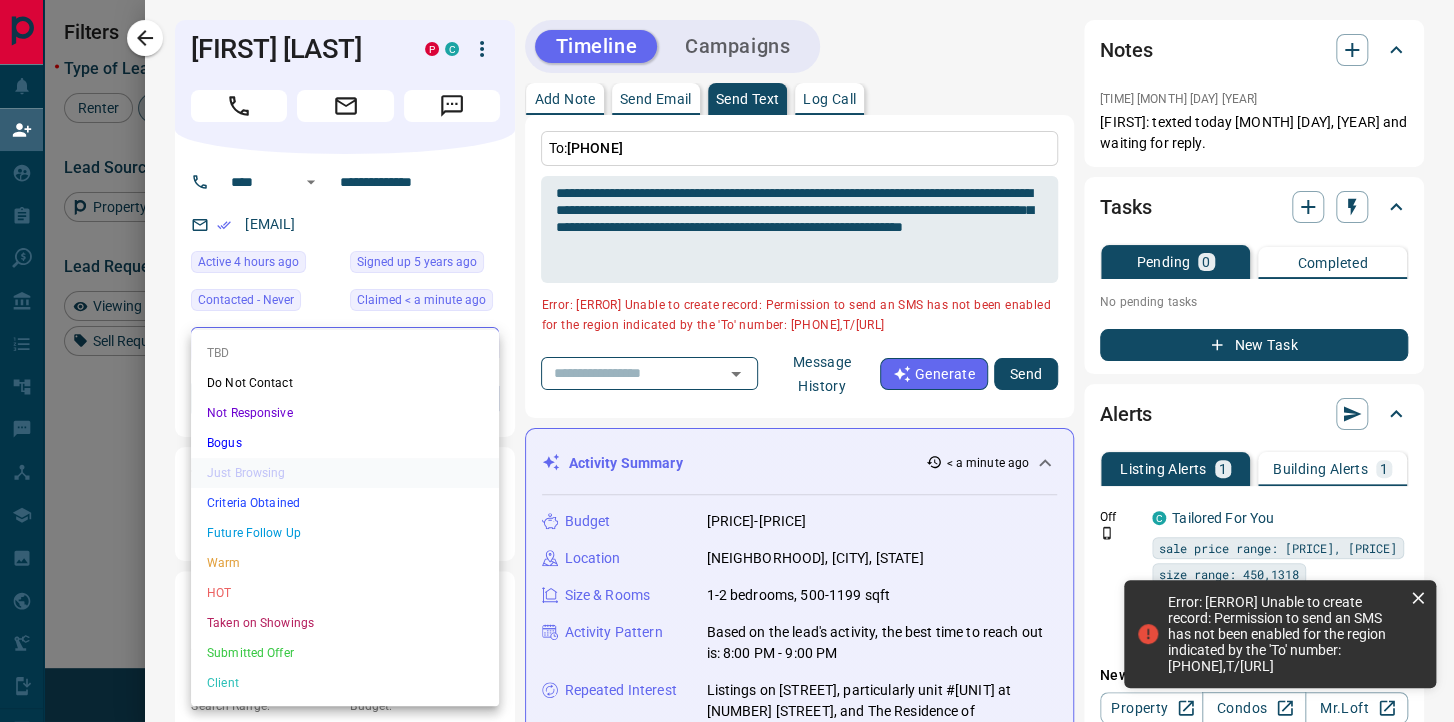 click on "TBD" at bounding box center [345, 353] 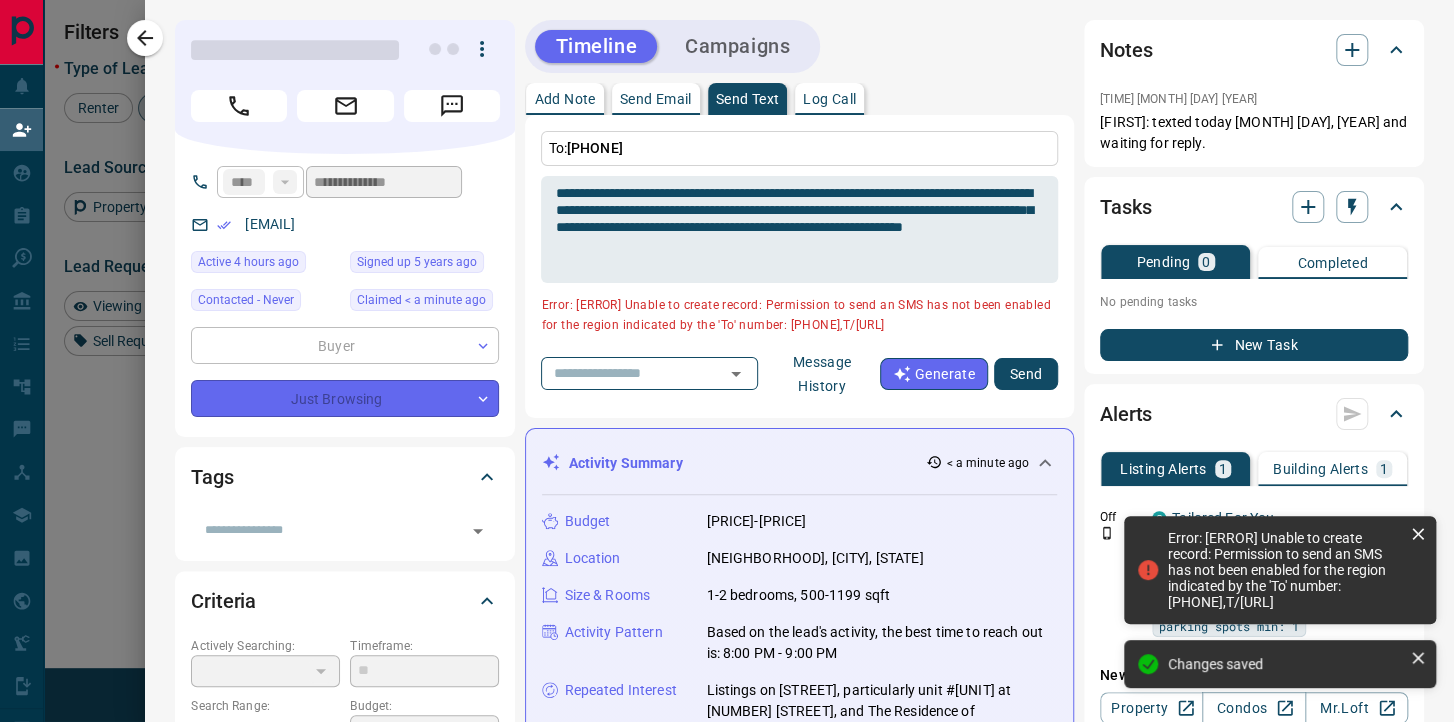 type on "**" 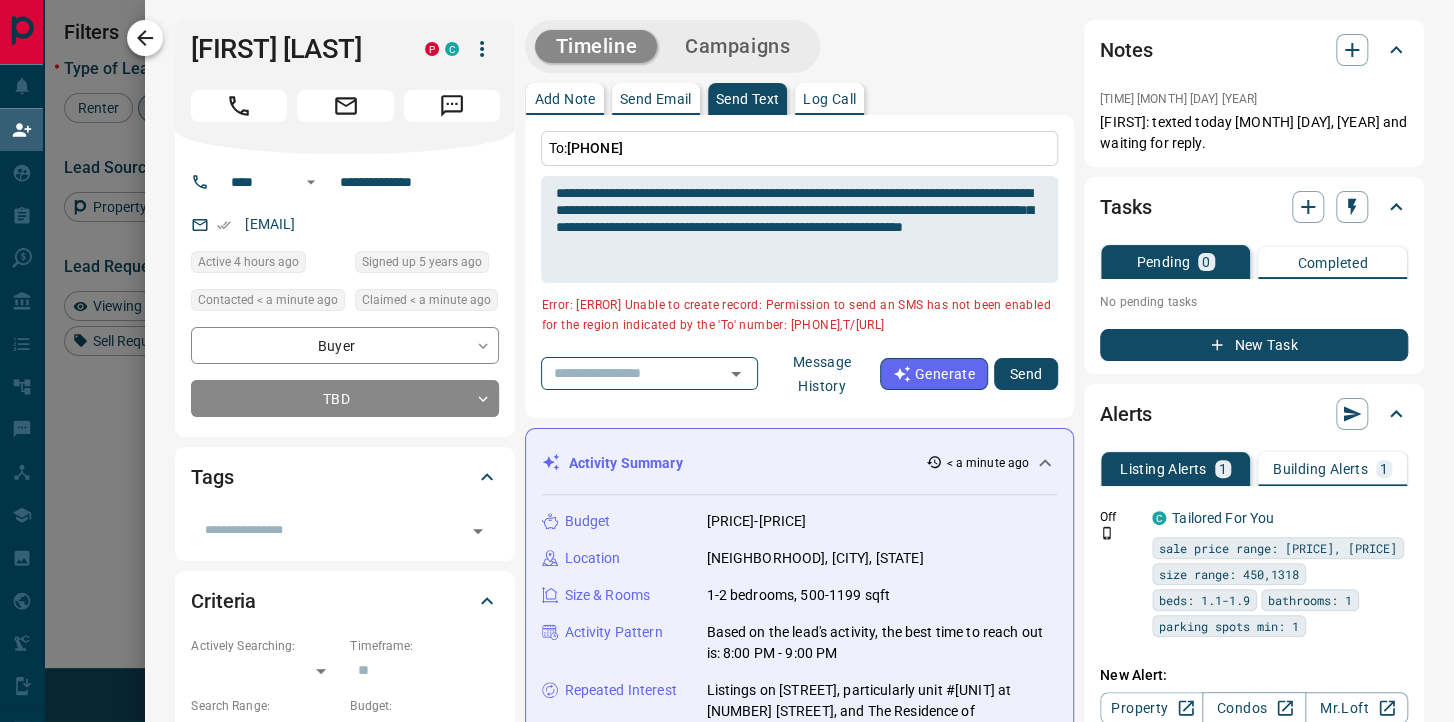 click 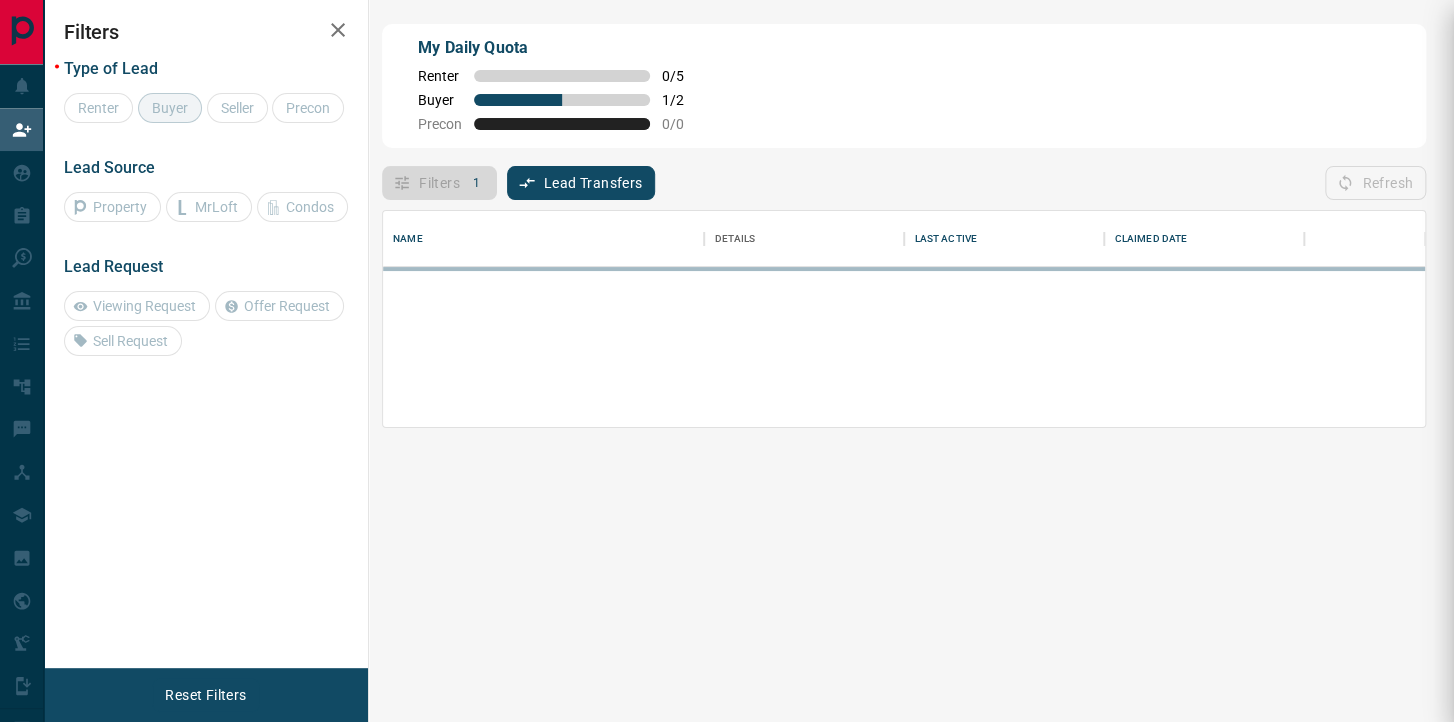 scroll, scrollTop: 0, scrollLeft: 0, axis: both 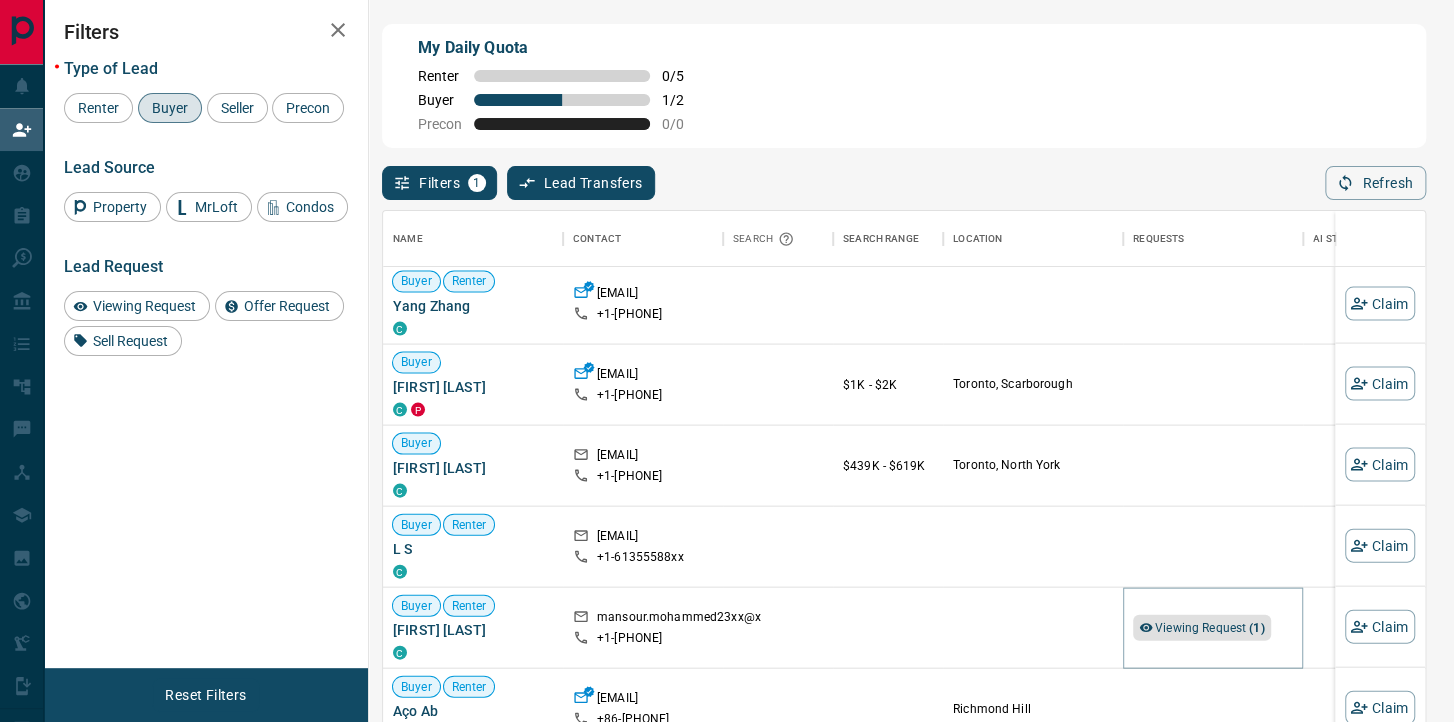 click on "Viewing Request   ( 1 )" at bounding box center (1210, 628) 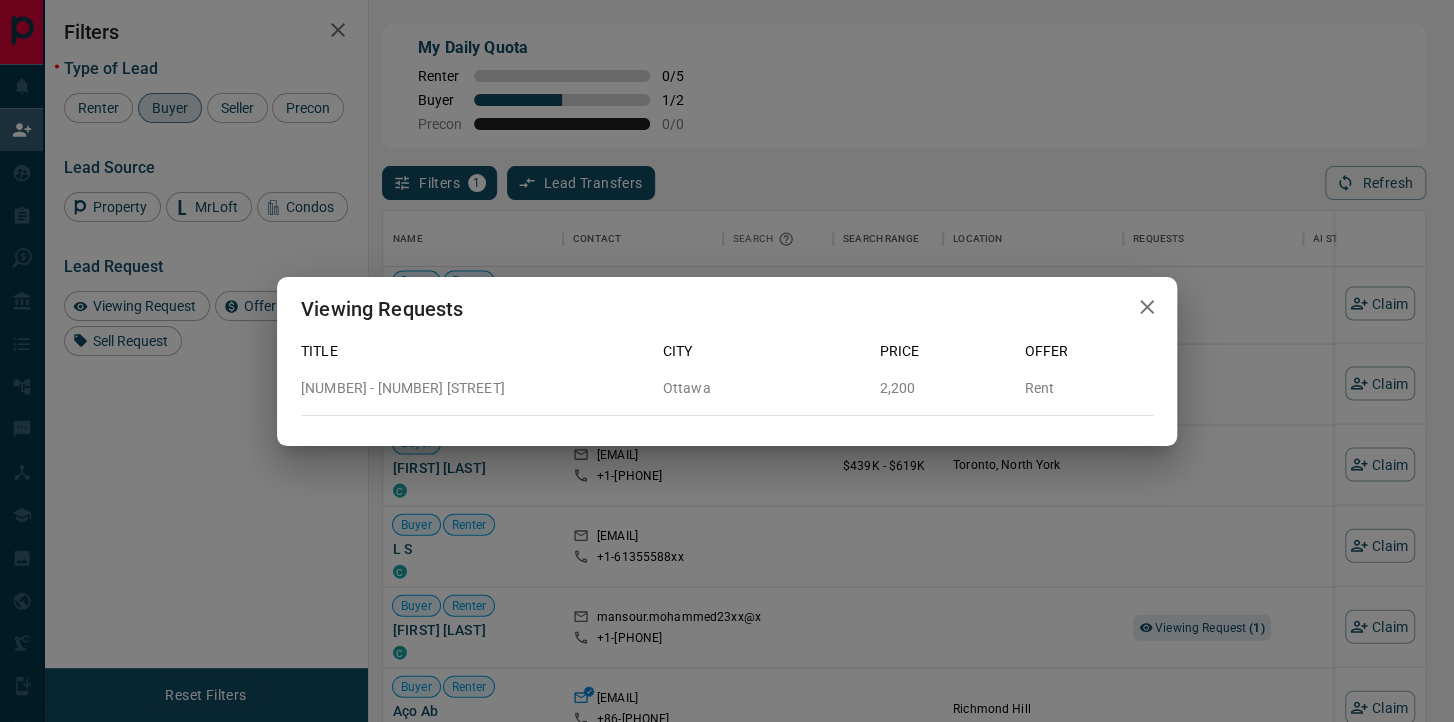 click 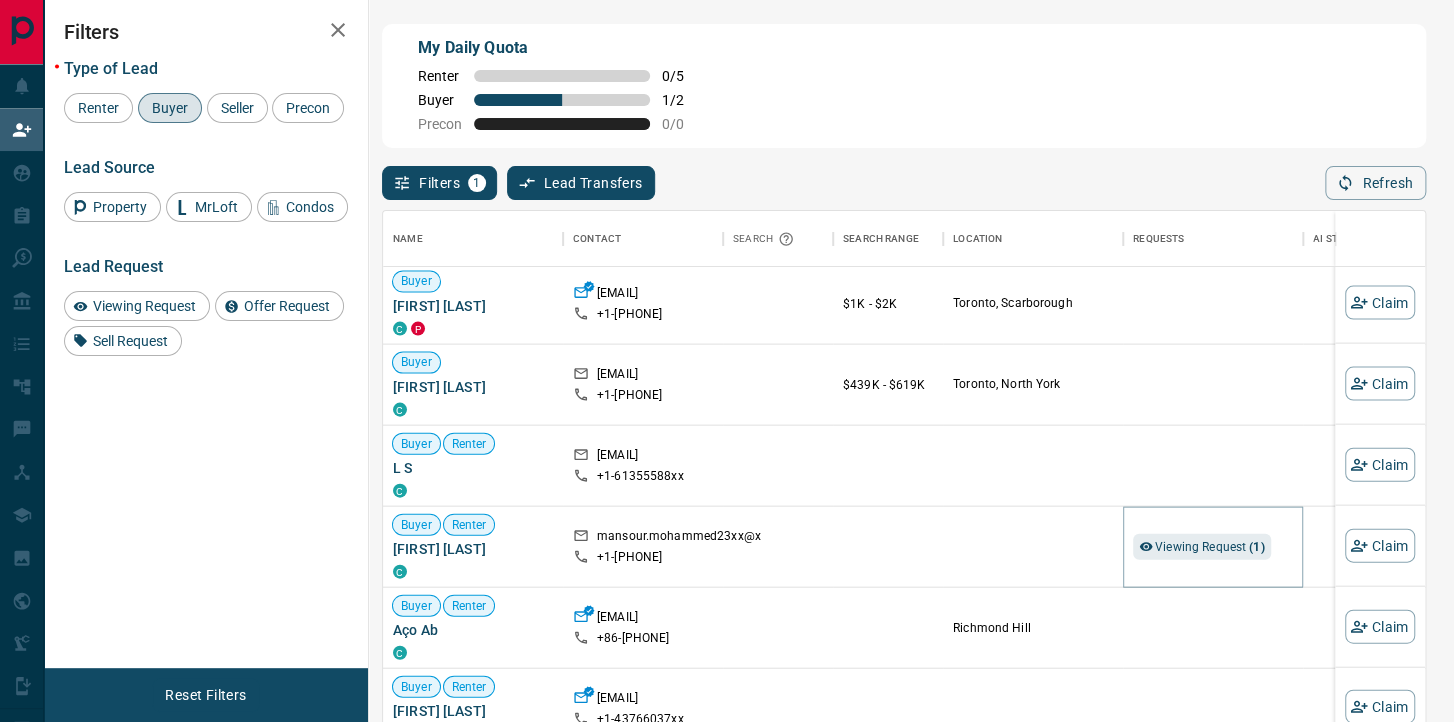 scroll, scrollTop: 462, scrollLeft: 0, axis: vertical 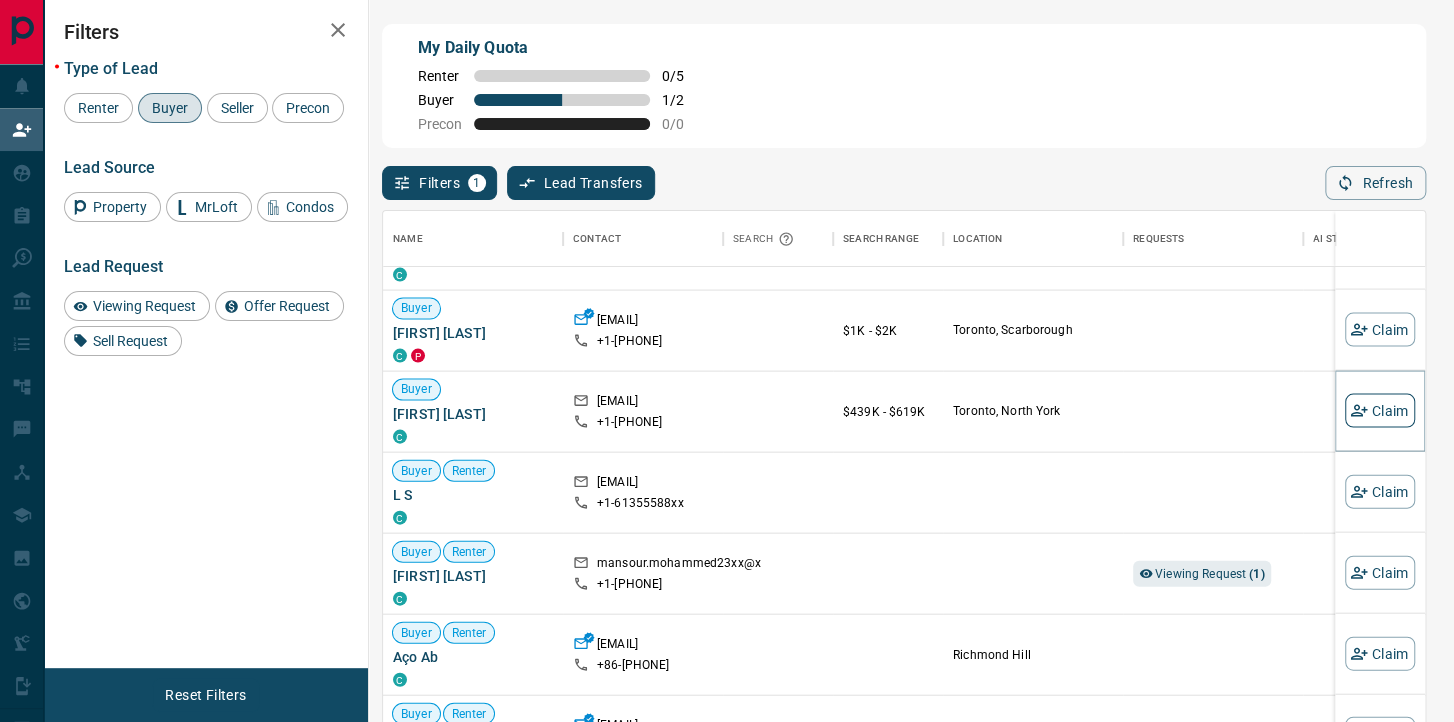 click on "Claim" at bounding box center (1380, 411) 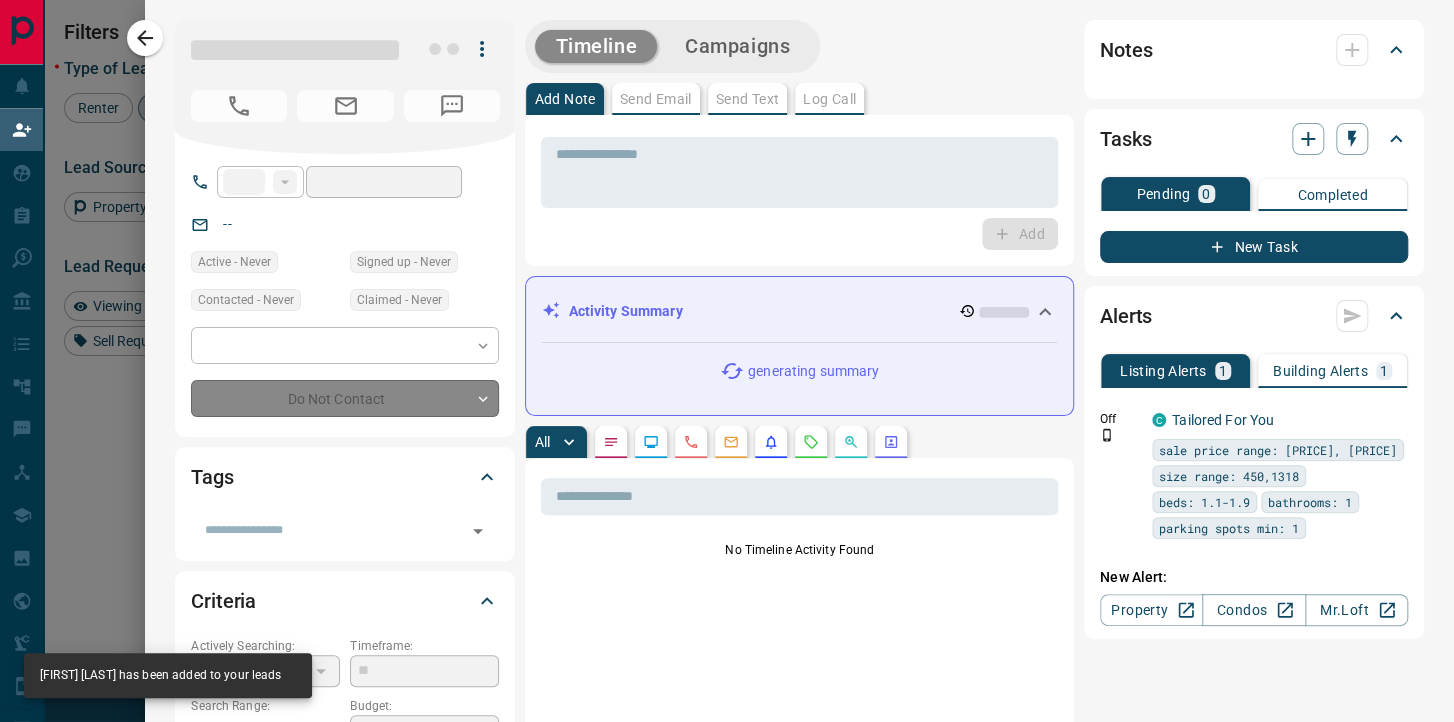 type on "**" 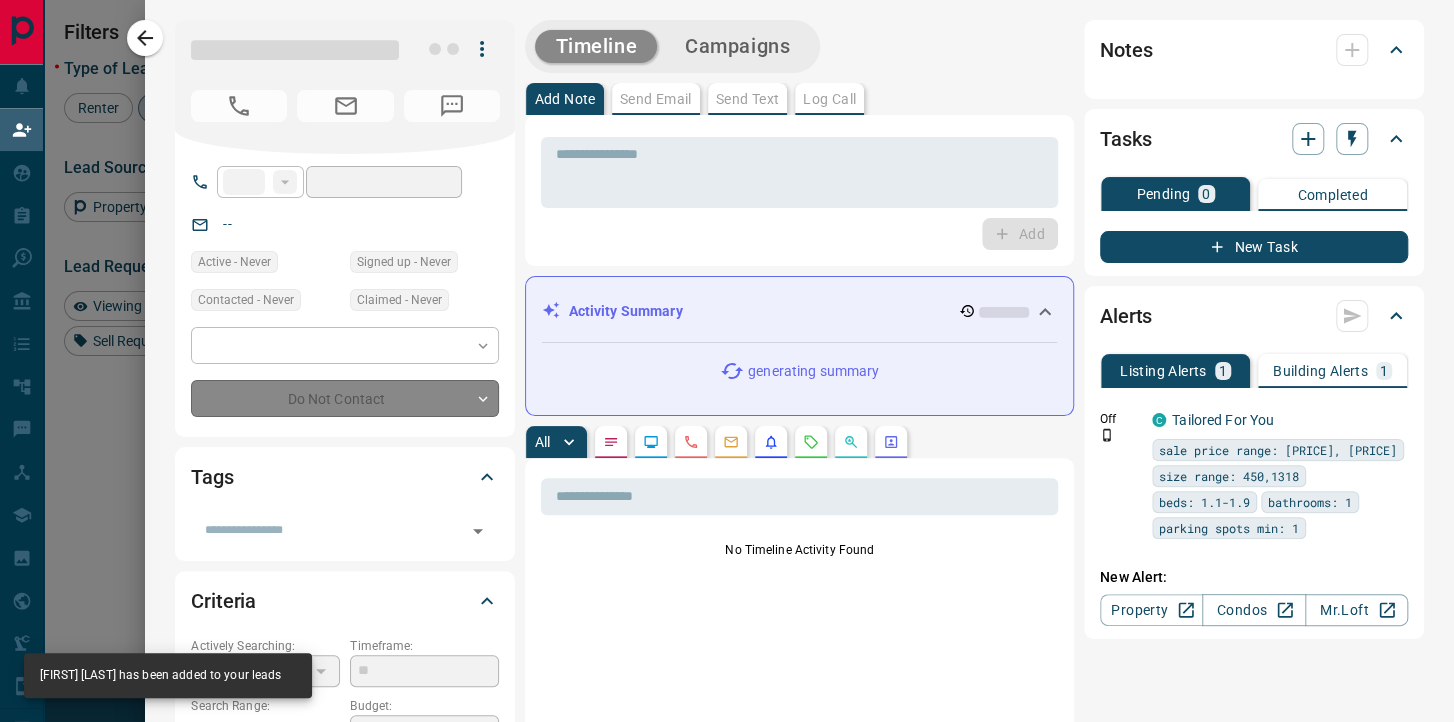 type on "**********" 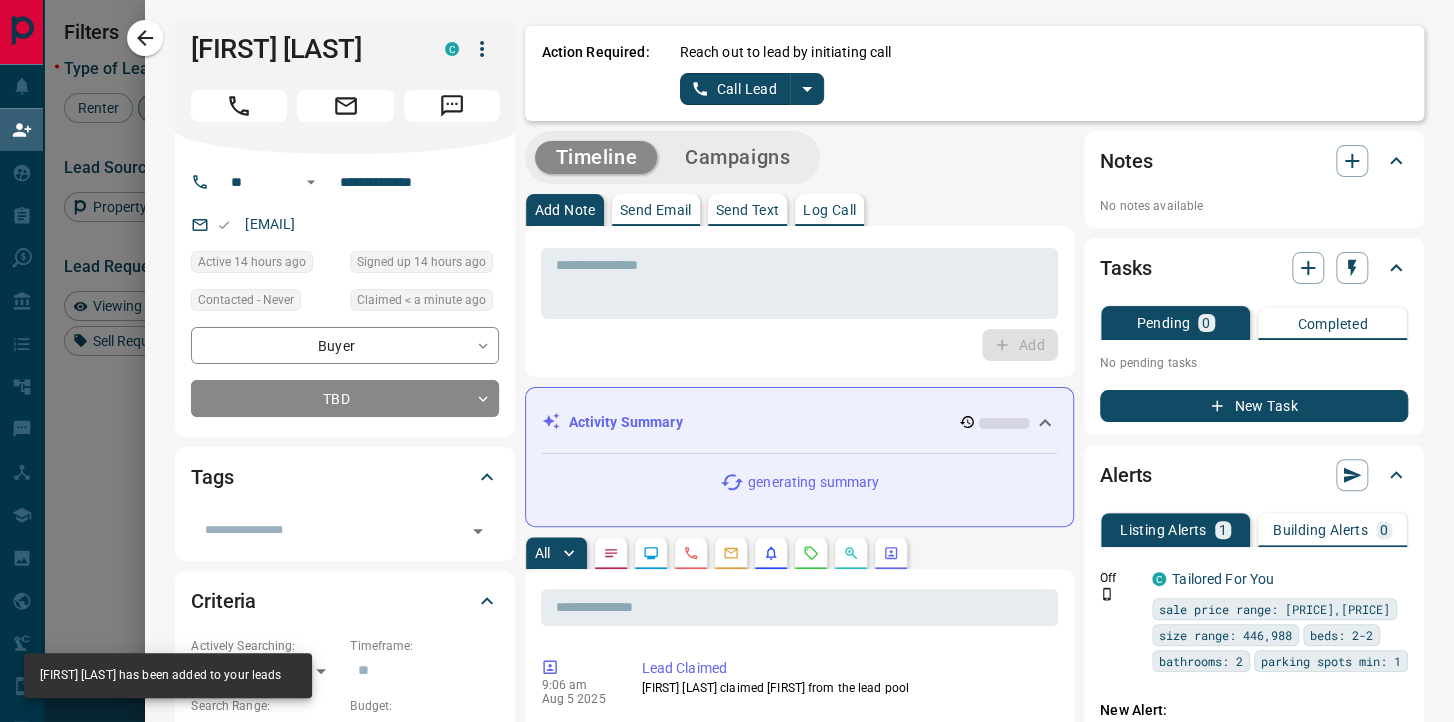 click on "Reach out to lead by initiating call Call Lead" at bounding box center (1044, 73) 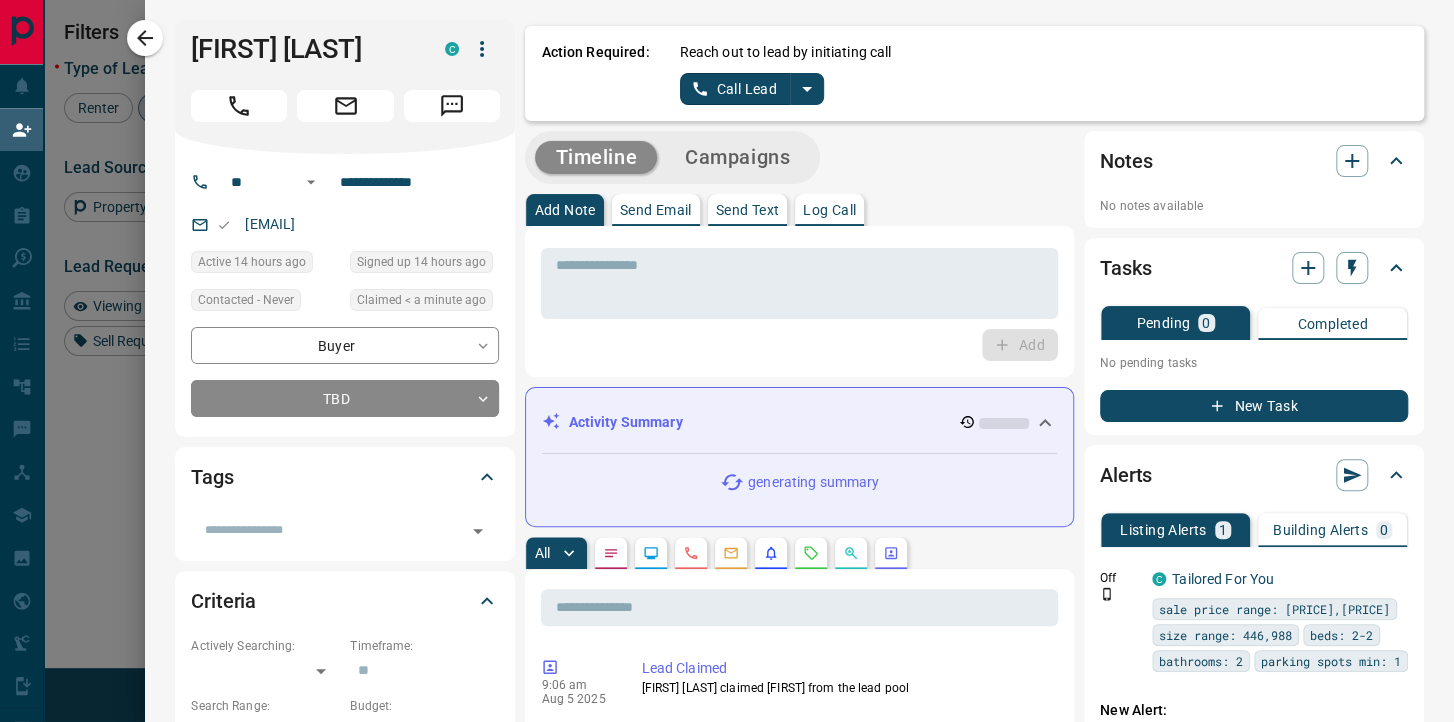 click on "Call Lead" at bounding box center (735, 89) 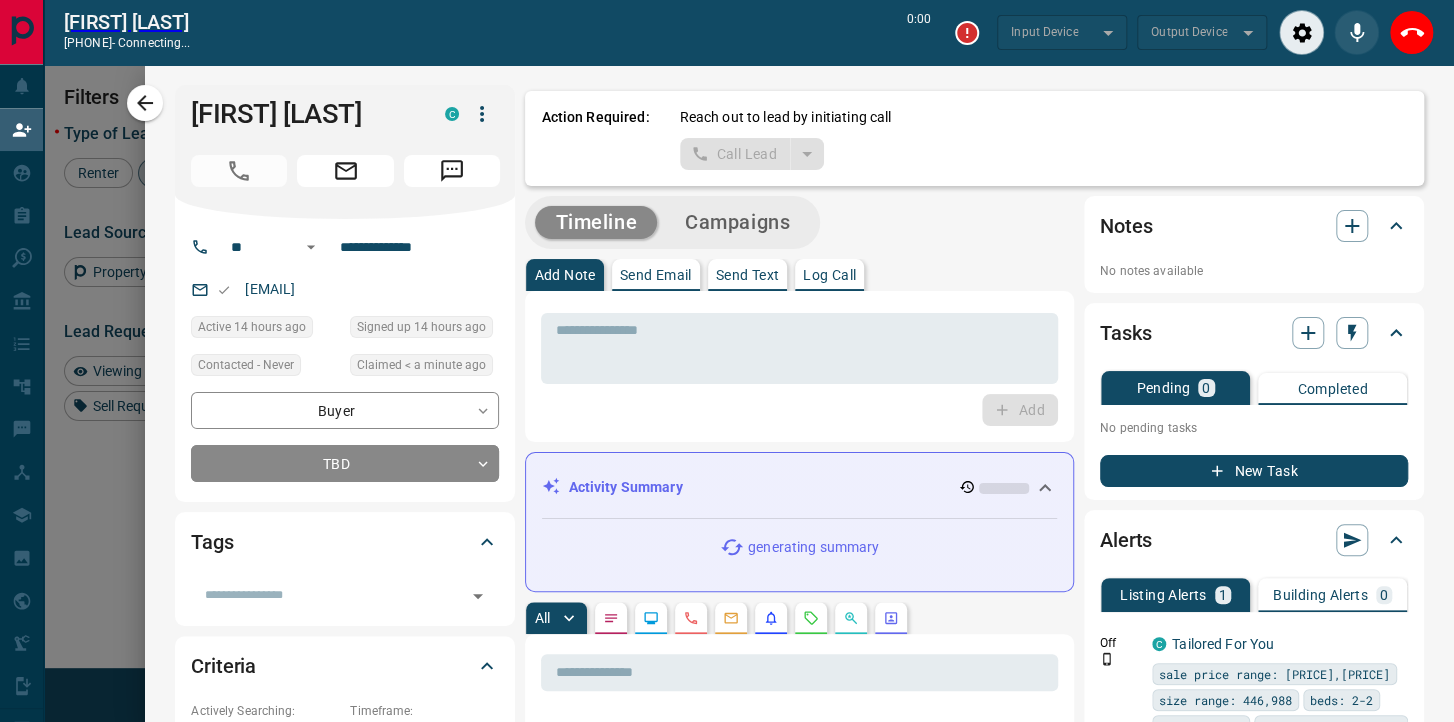 scroll, scrollTop: 496, scrollLeft: 1042, axis: both 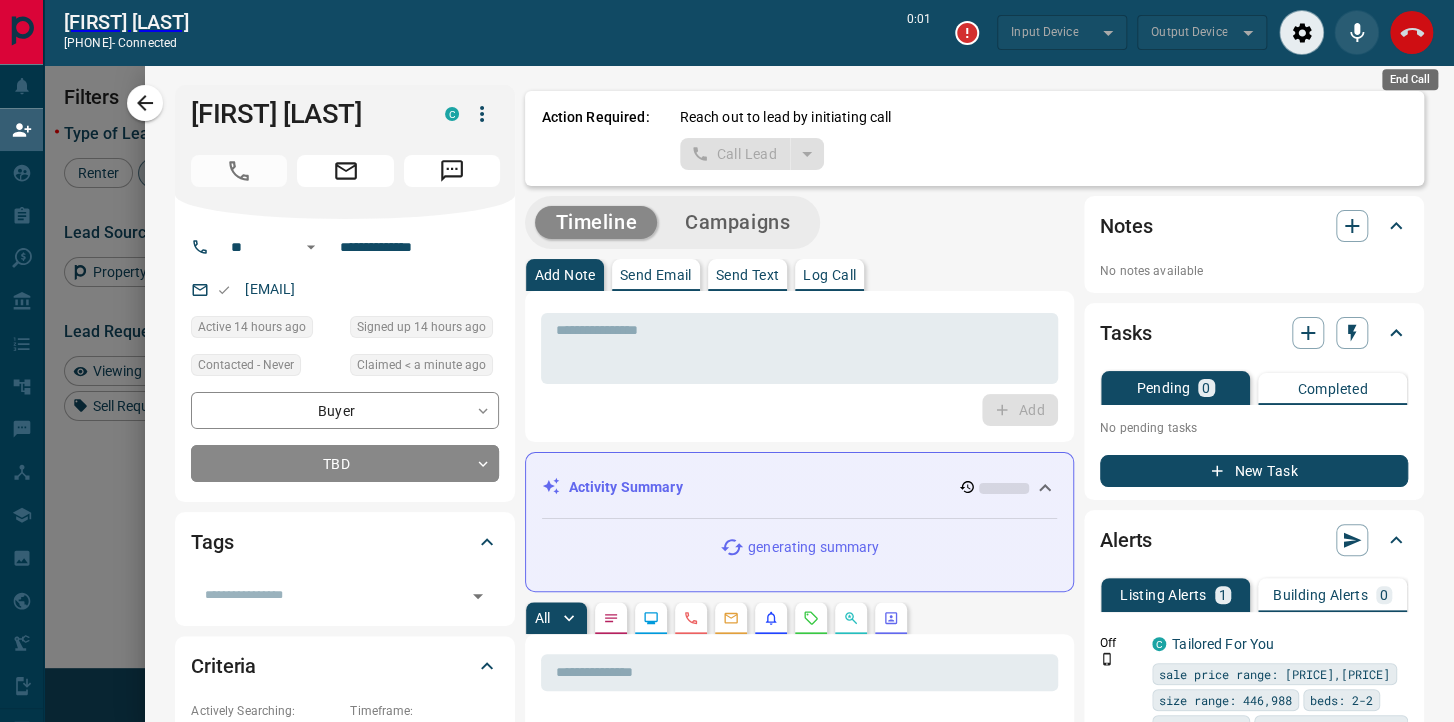 click 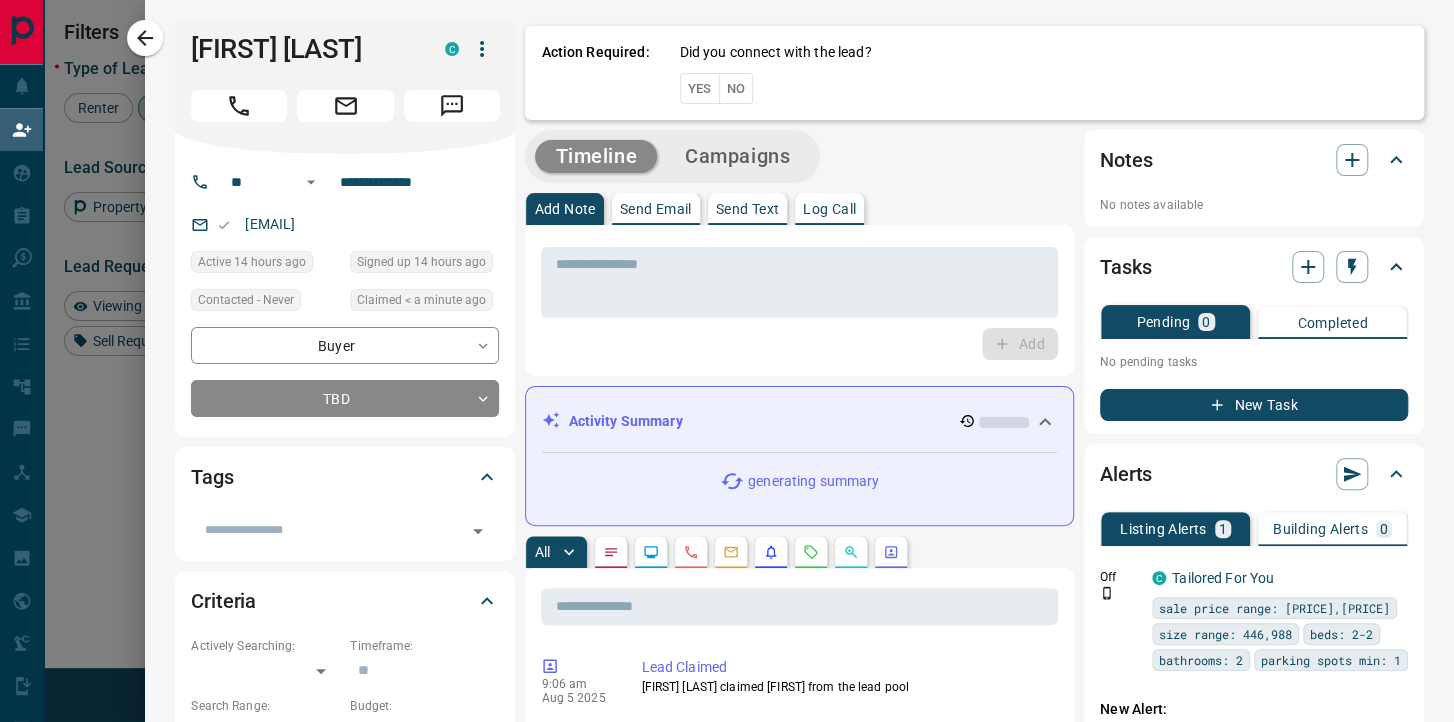scroll, scrollTop: 0, scrollLeft: 0, axis: both 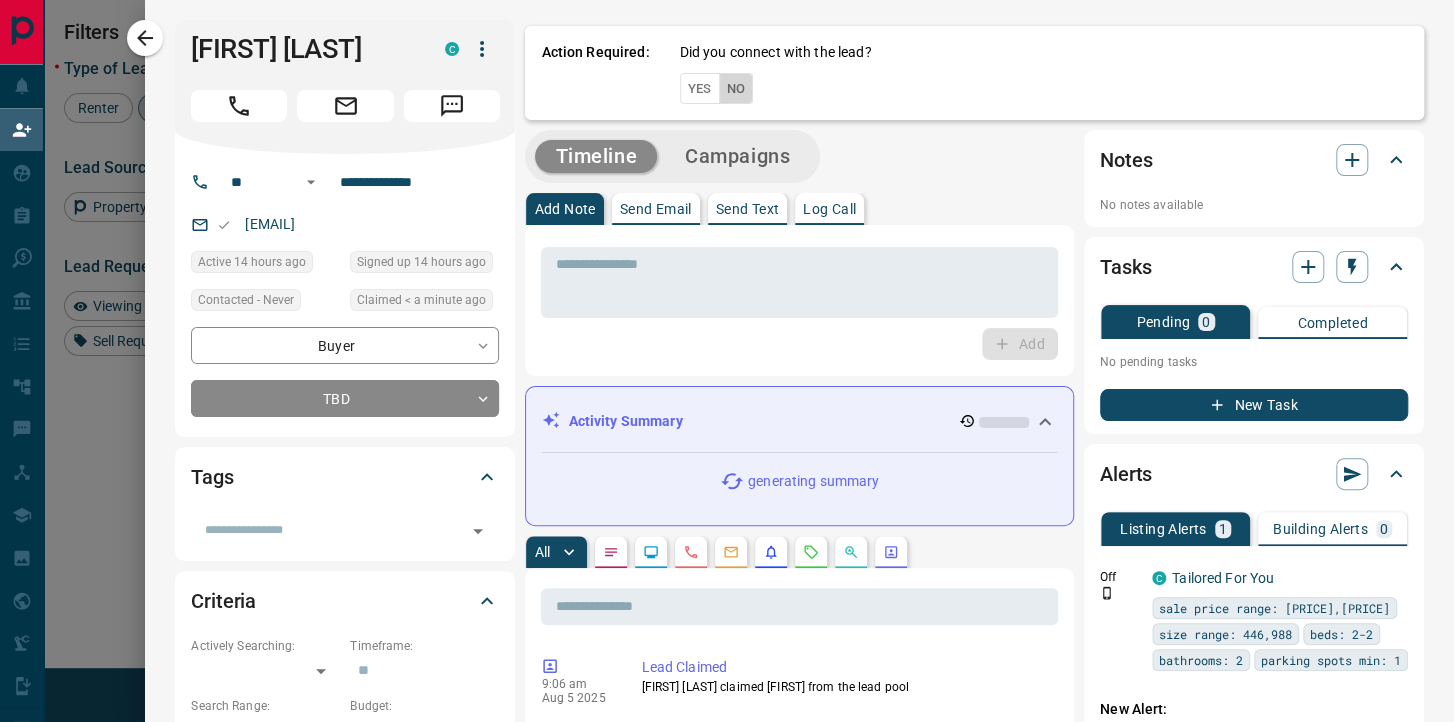 click on "No" at bounding box center [736, 88] 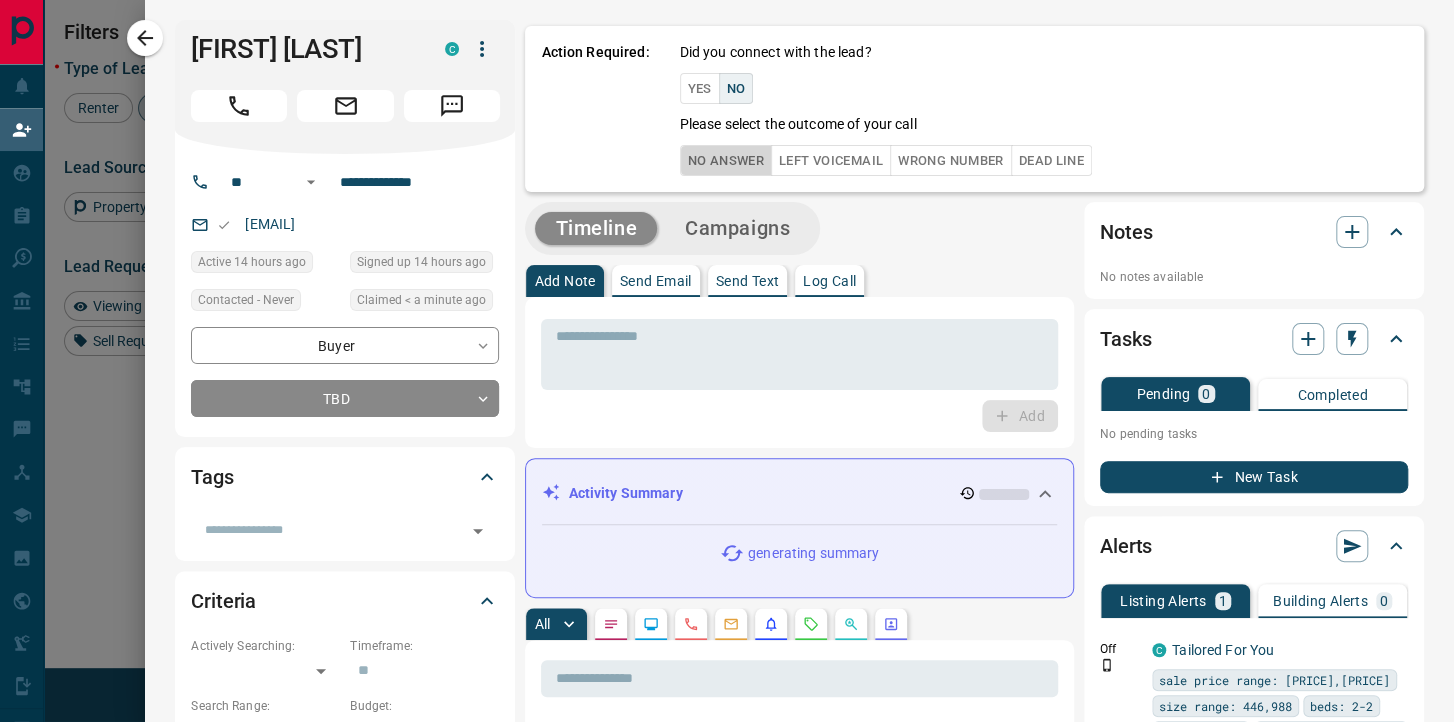 click on "No Answer" at bounding box center [726, 160] 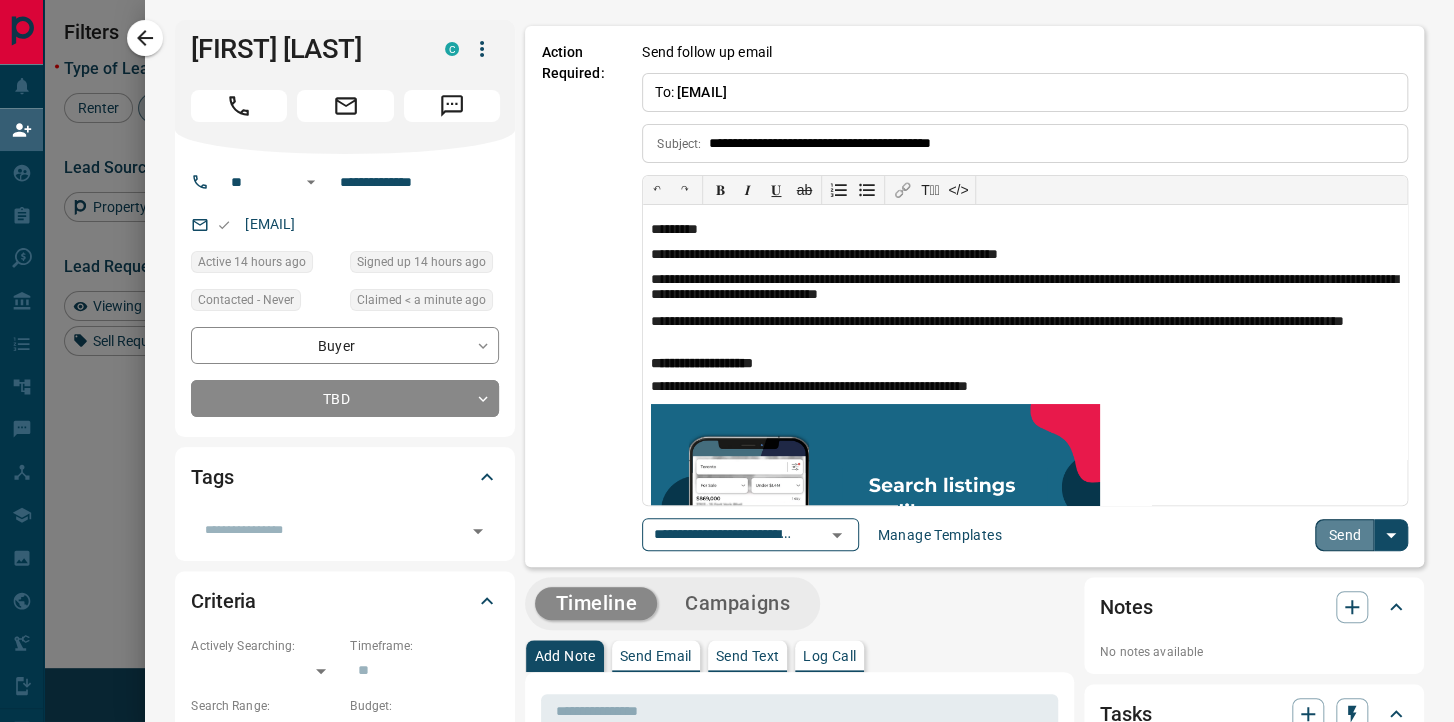 click on "Send" at bounding box center (1344, 535) 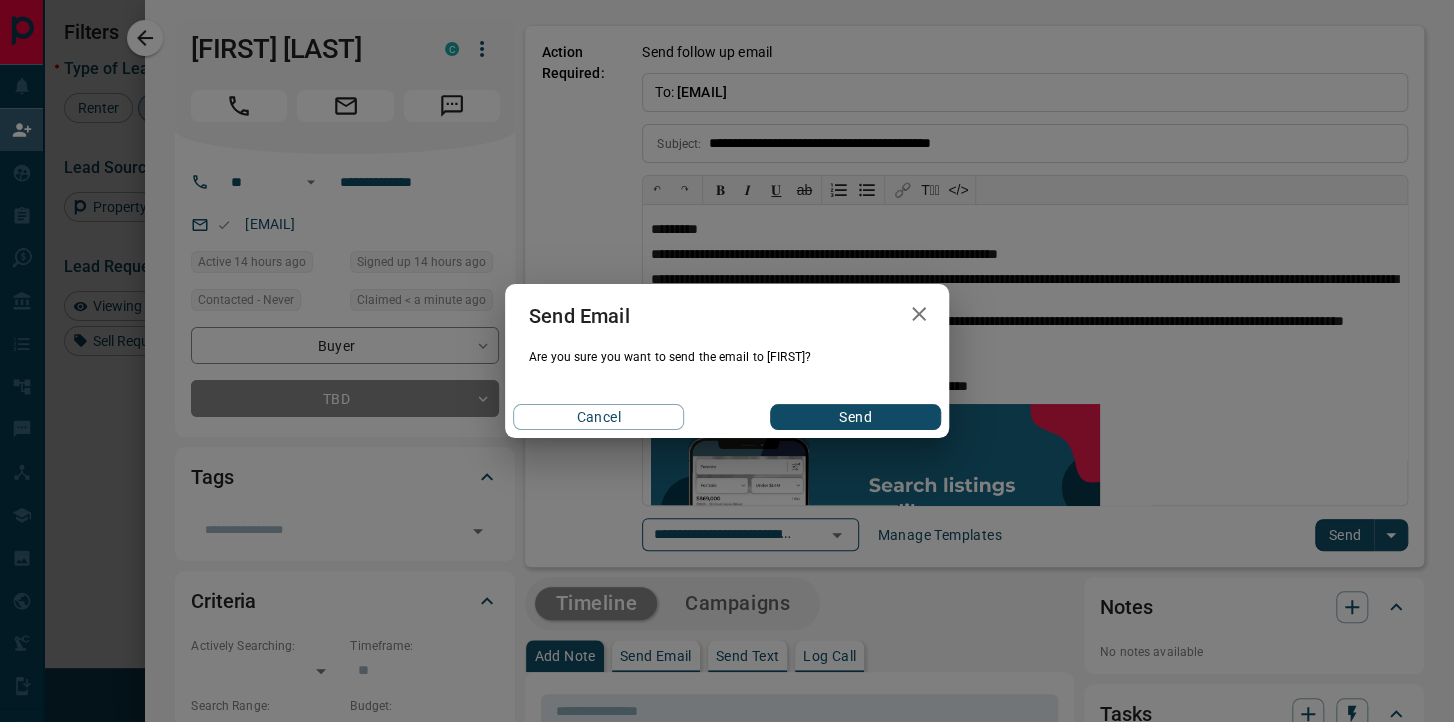 click on "Send" at bounding box center (855, 417) 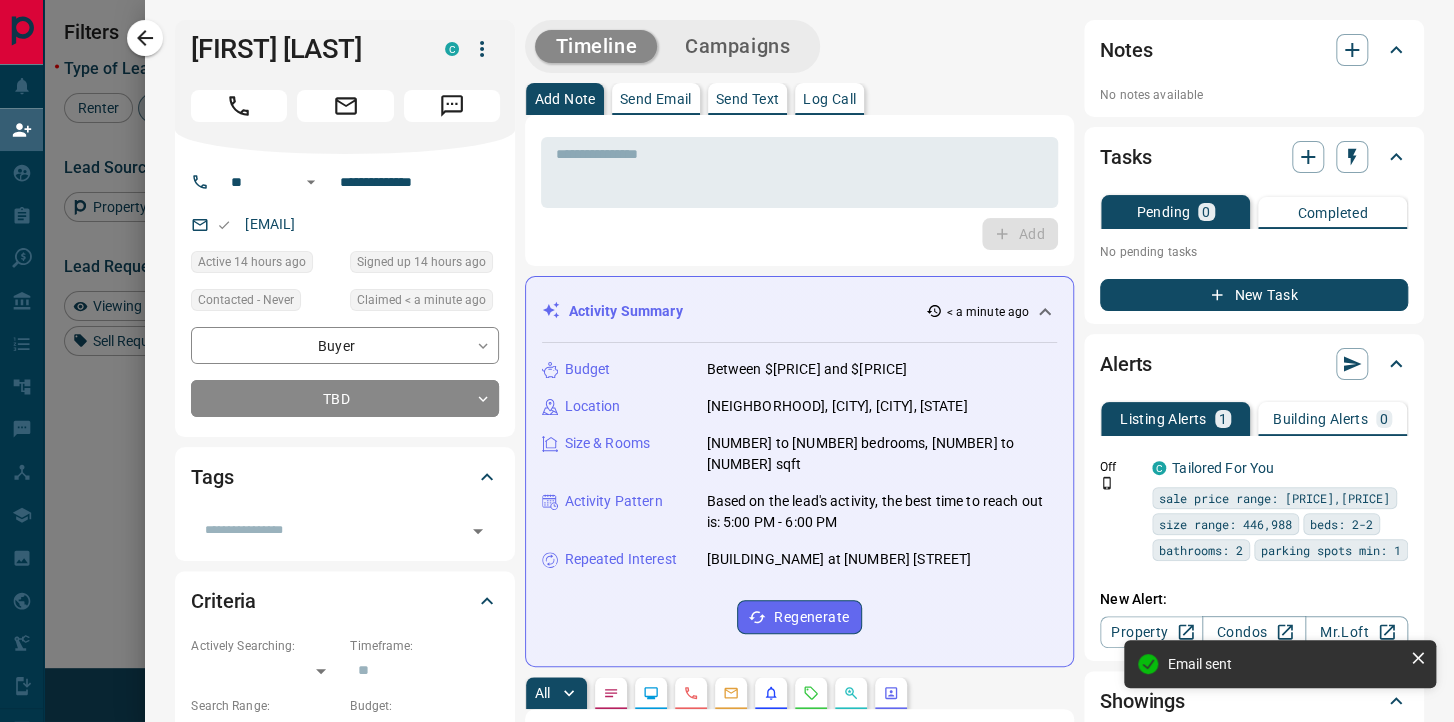 click on "Send Text" at bounding box center (748, 99) 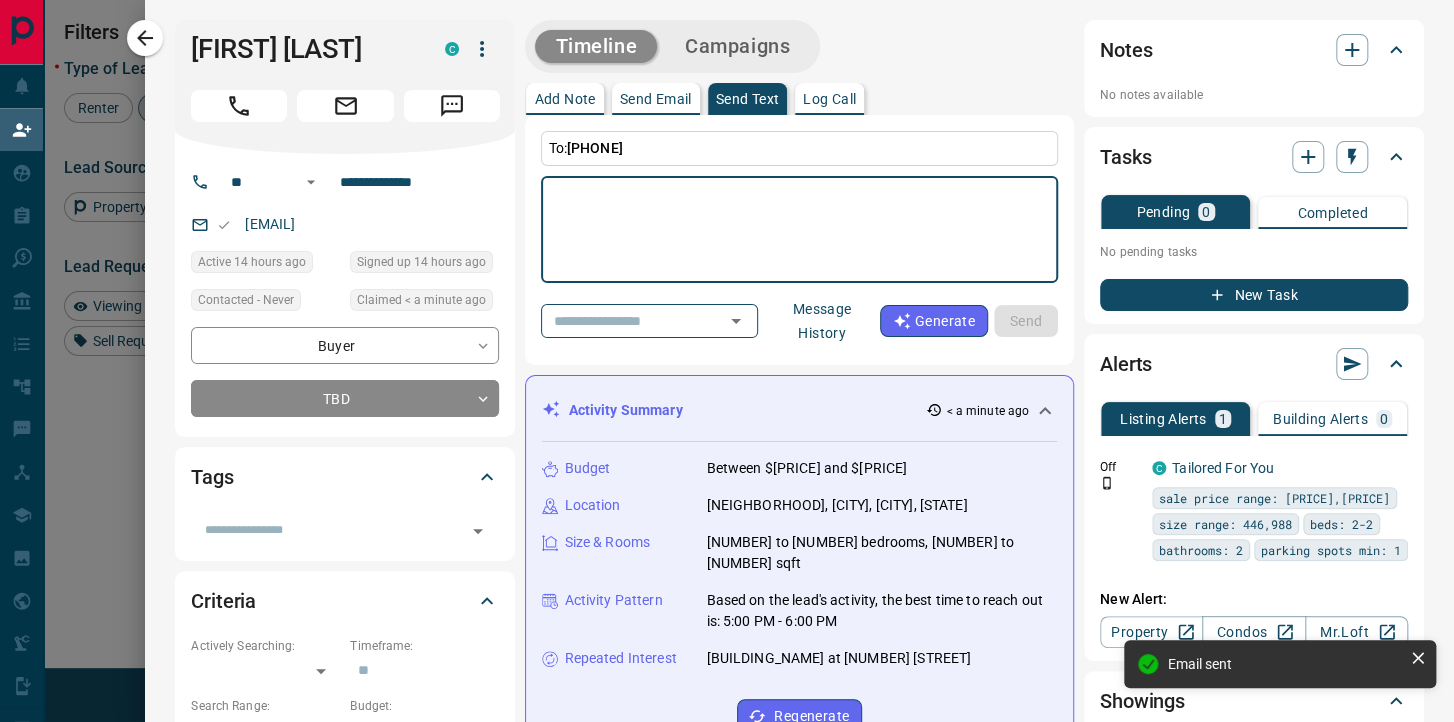 click on "Generate" at bounding box center (934, 321) 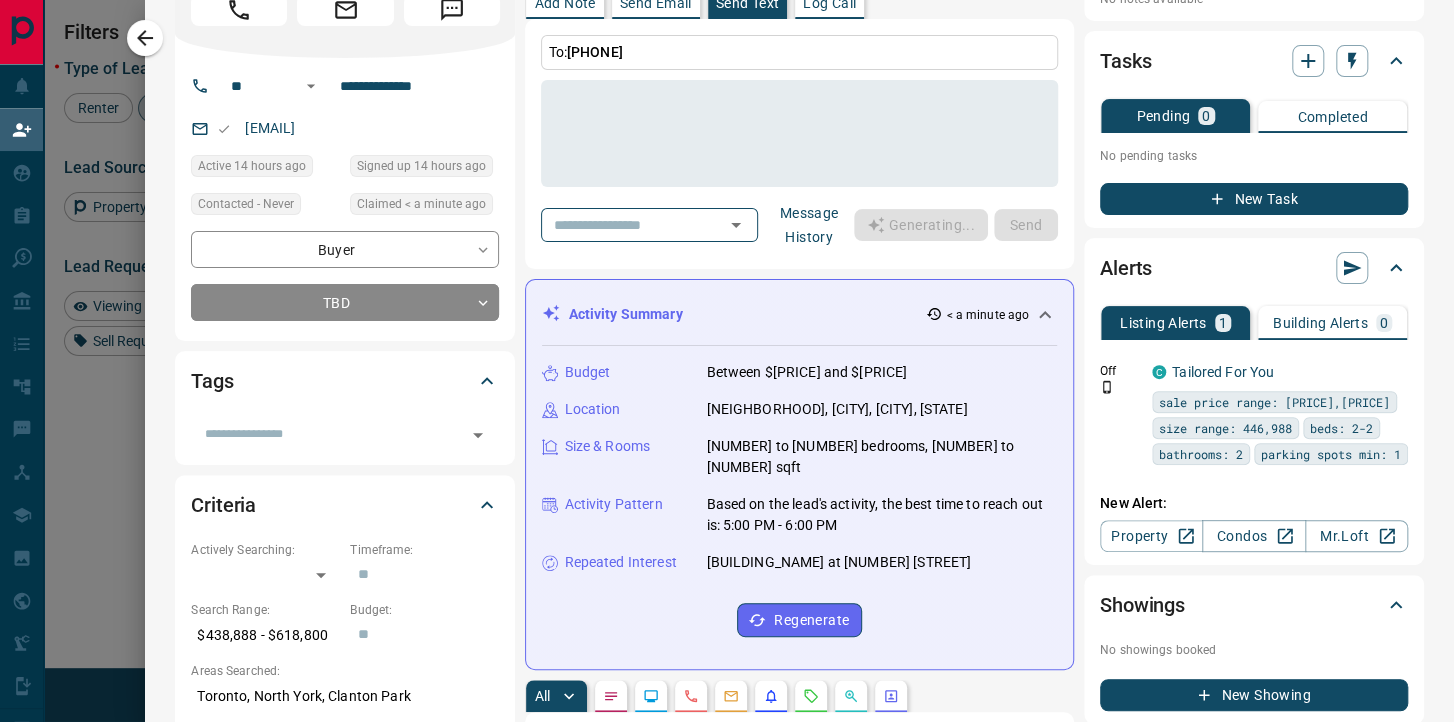 scroll, scrollTop: 0, scrollLeft: 0, axis: both 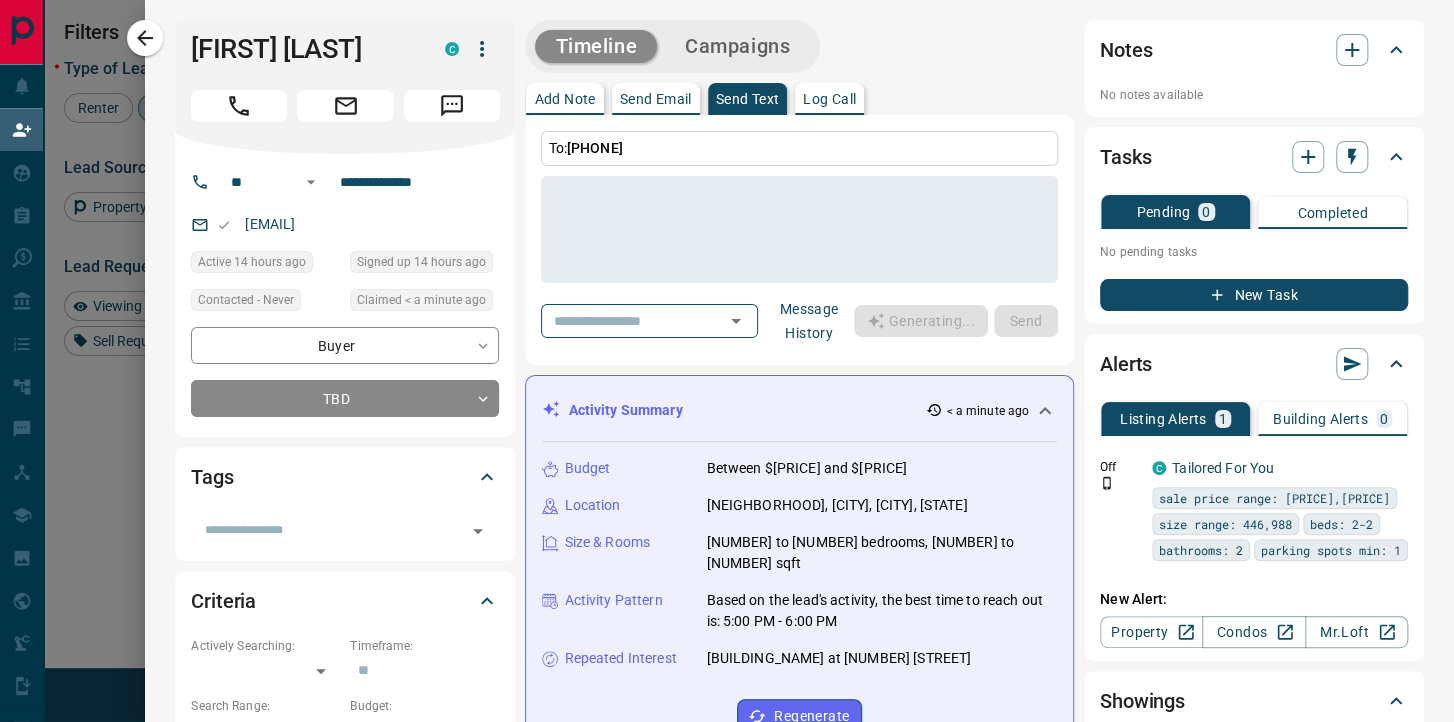 type on "**********" 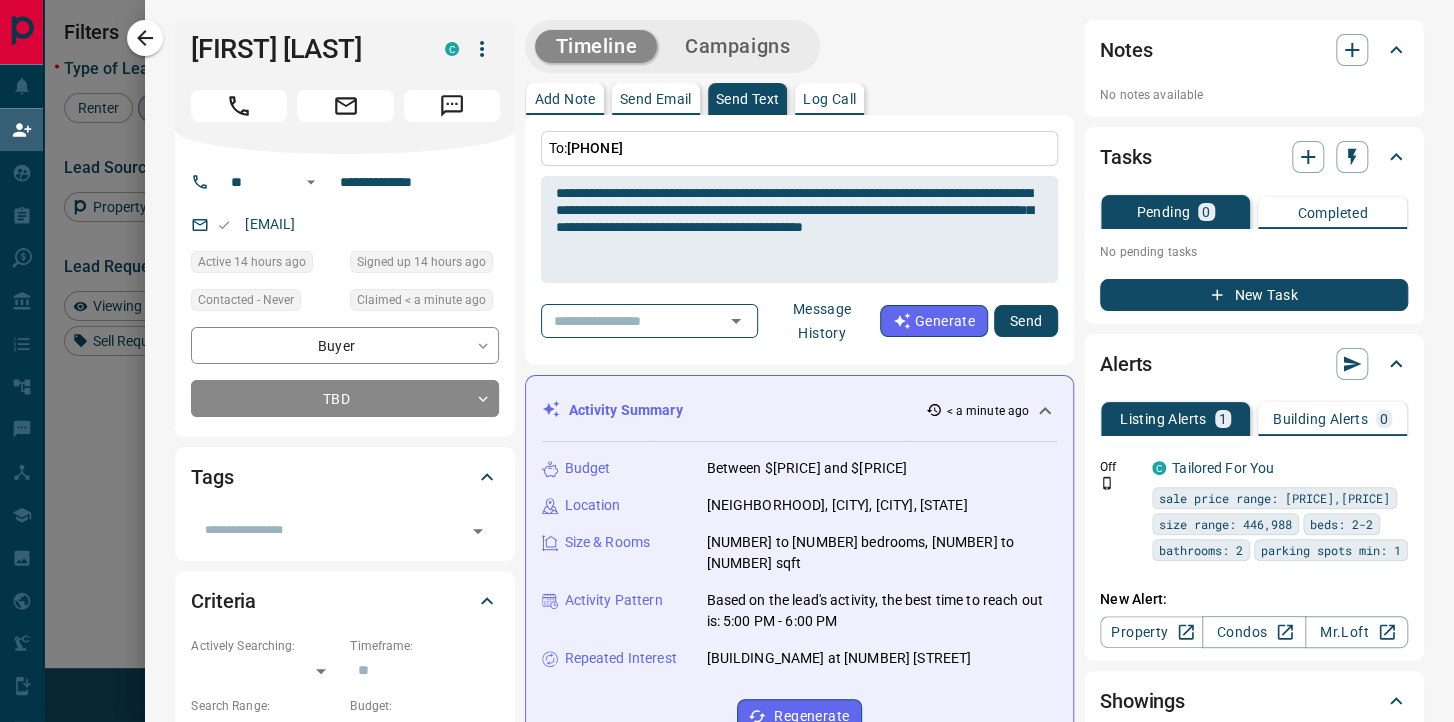 click on "Send" at bounding box center [1026, 321] 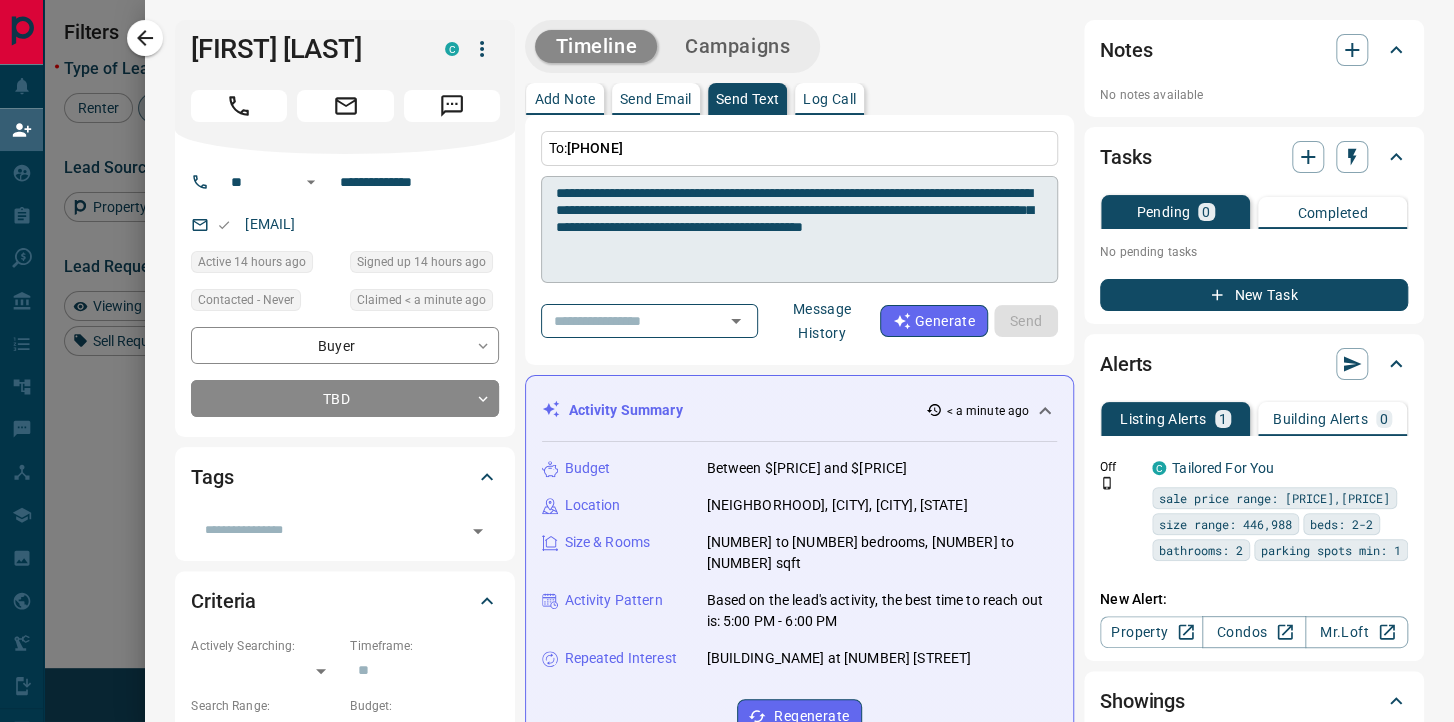 type 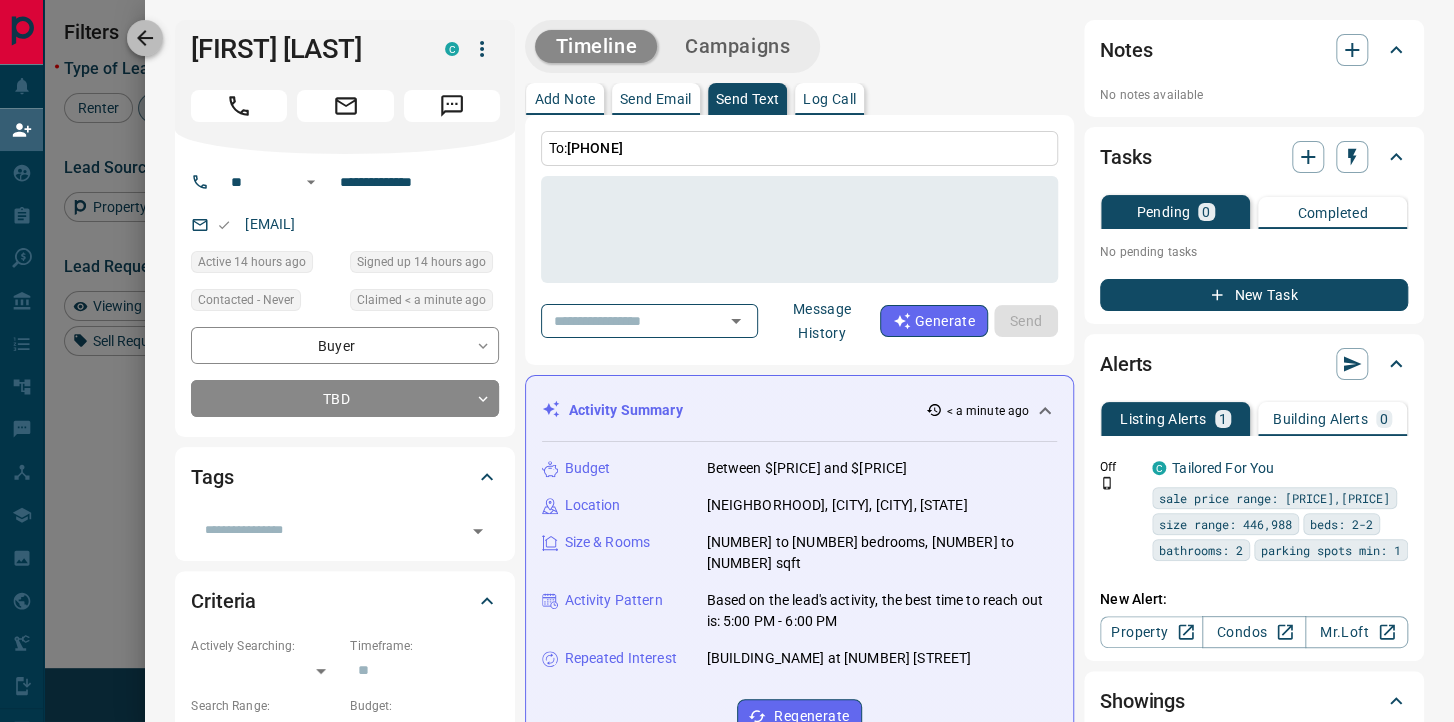 click 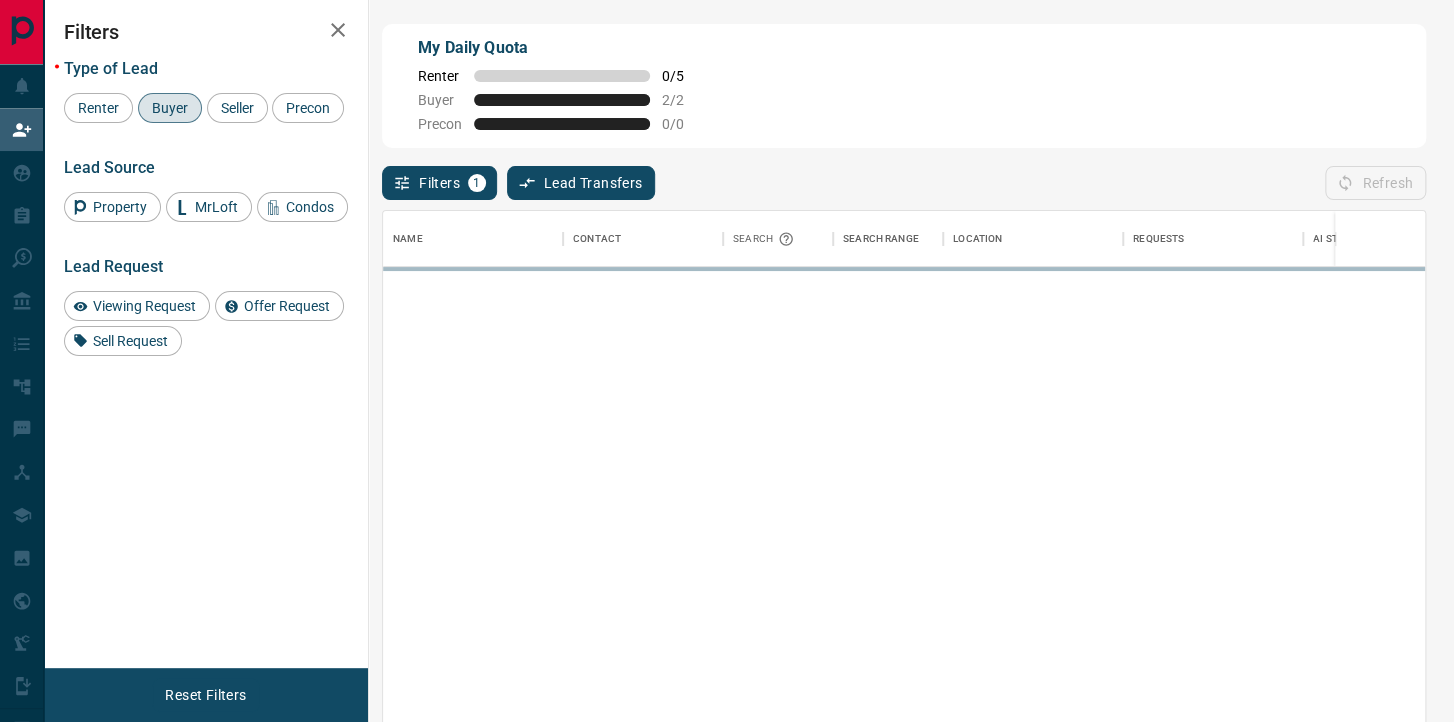 scroll, scrollTop: 0, scrollLeft: 0, axis: both 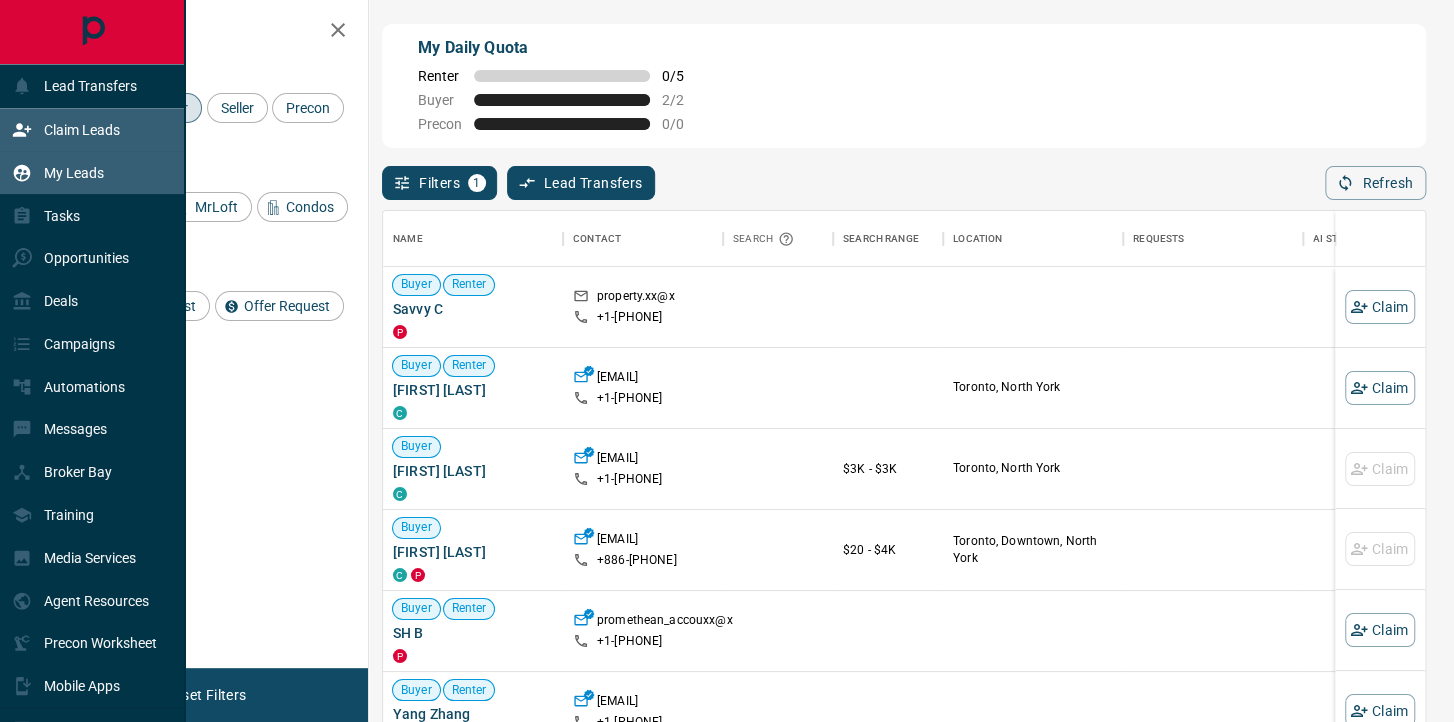 click on "My Leads" at bounding box center (58, 172) 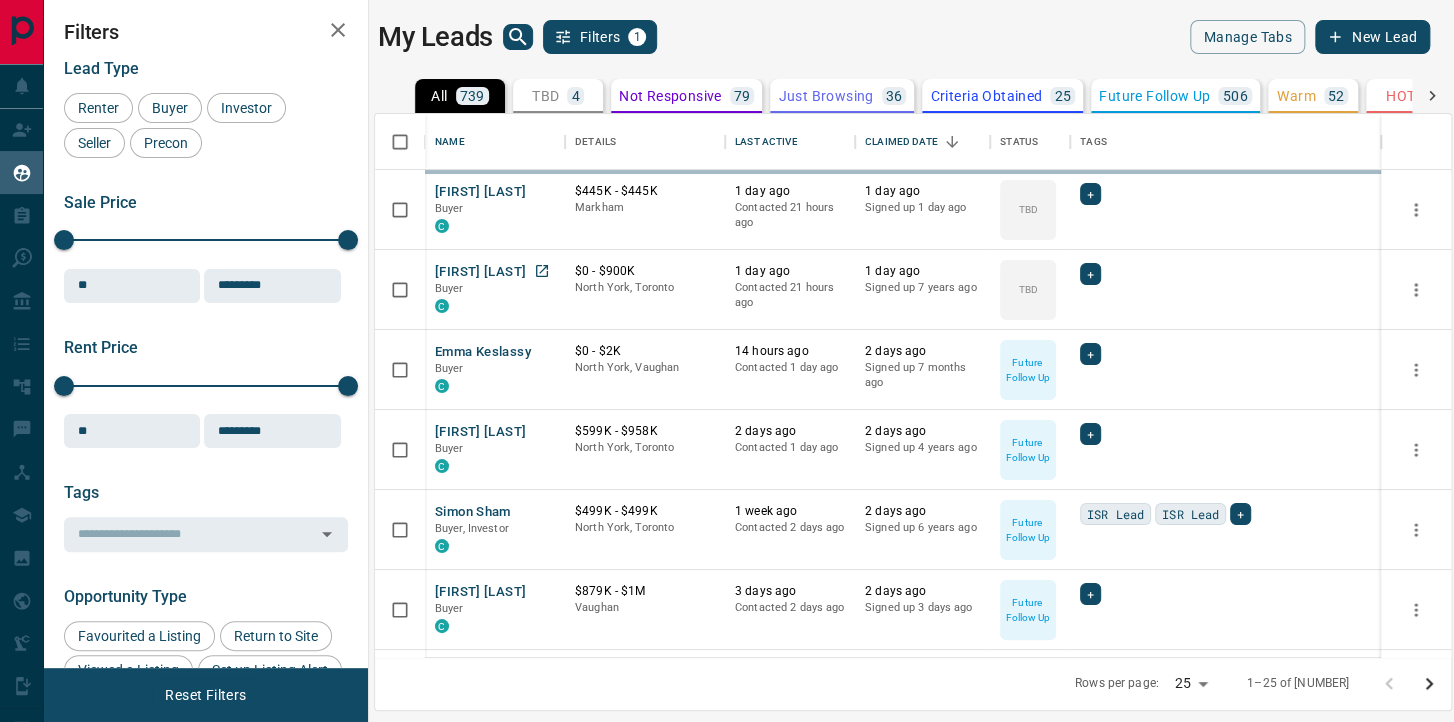 scroll, scrollTop: 1, scrollLeft: 0, axis: vertical 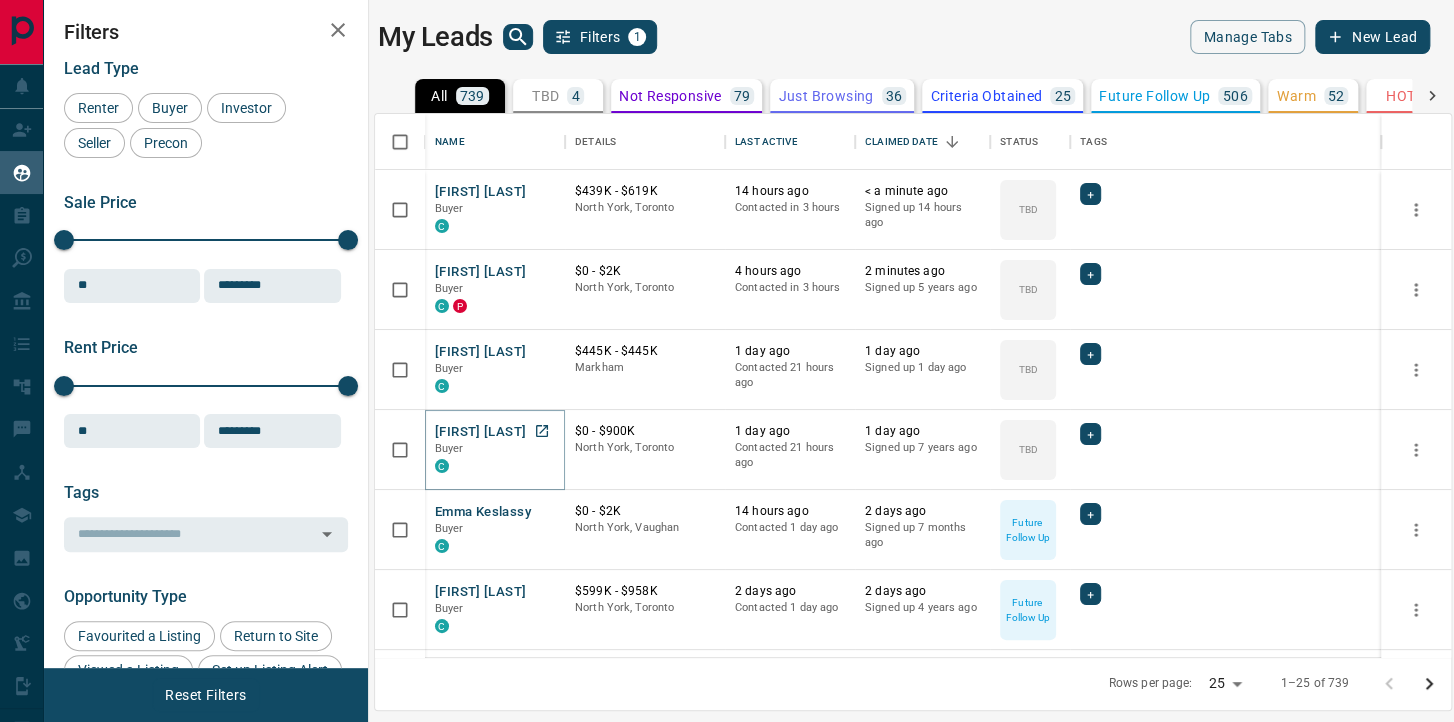 click on "[FIRST] [LAST]" at bounding box center [480, 432] 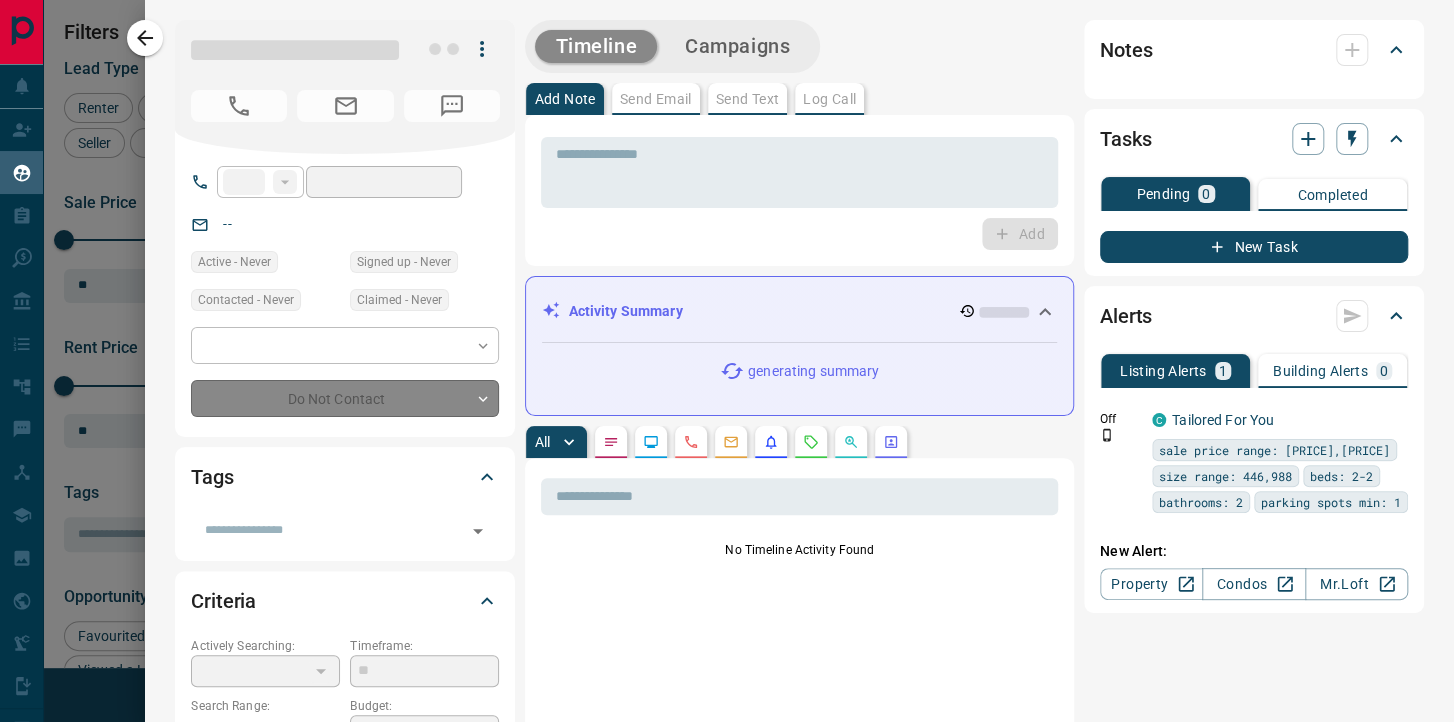 type on "**" 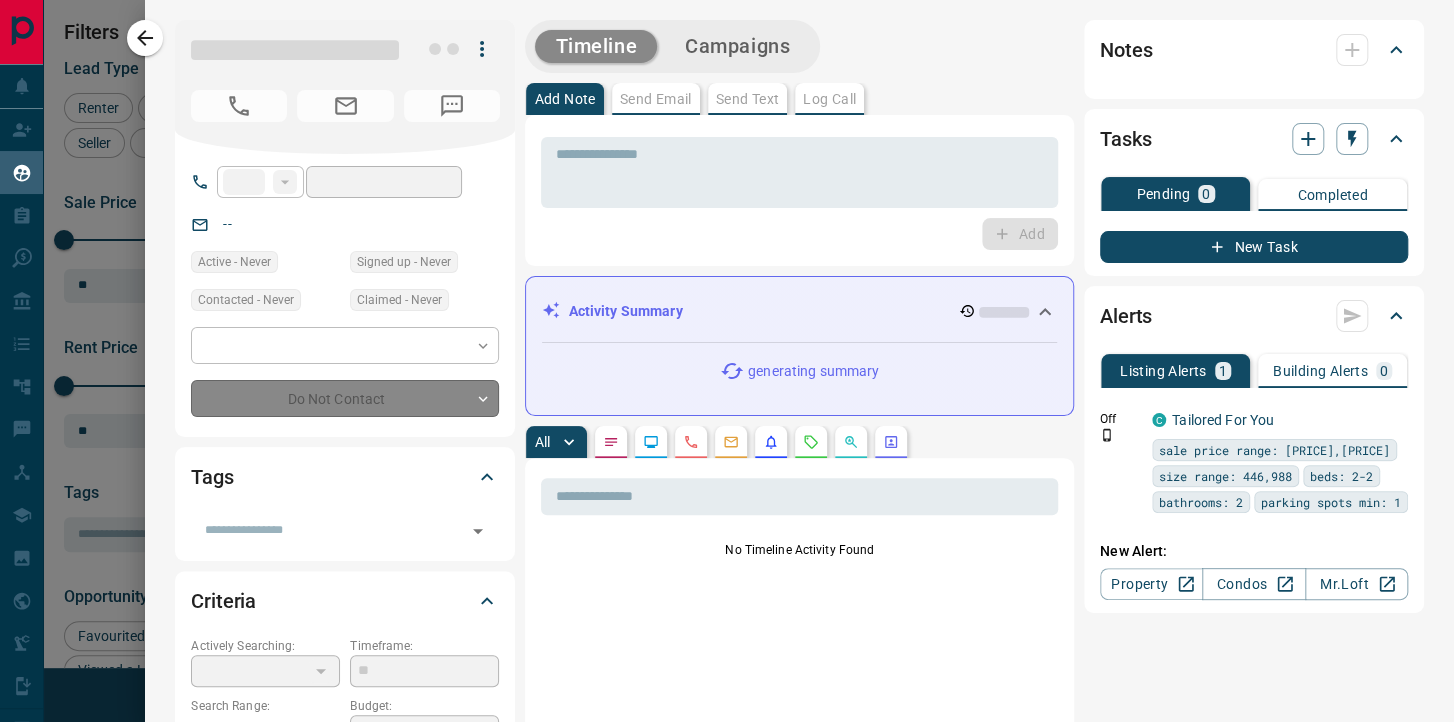 type on "**********" 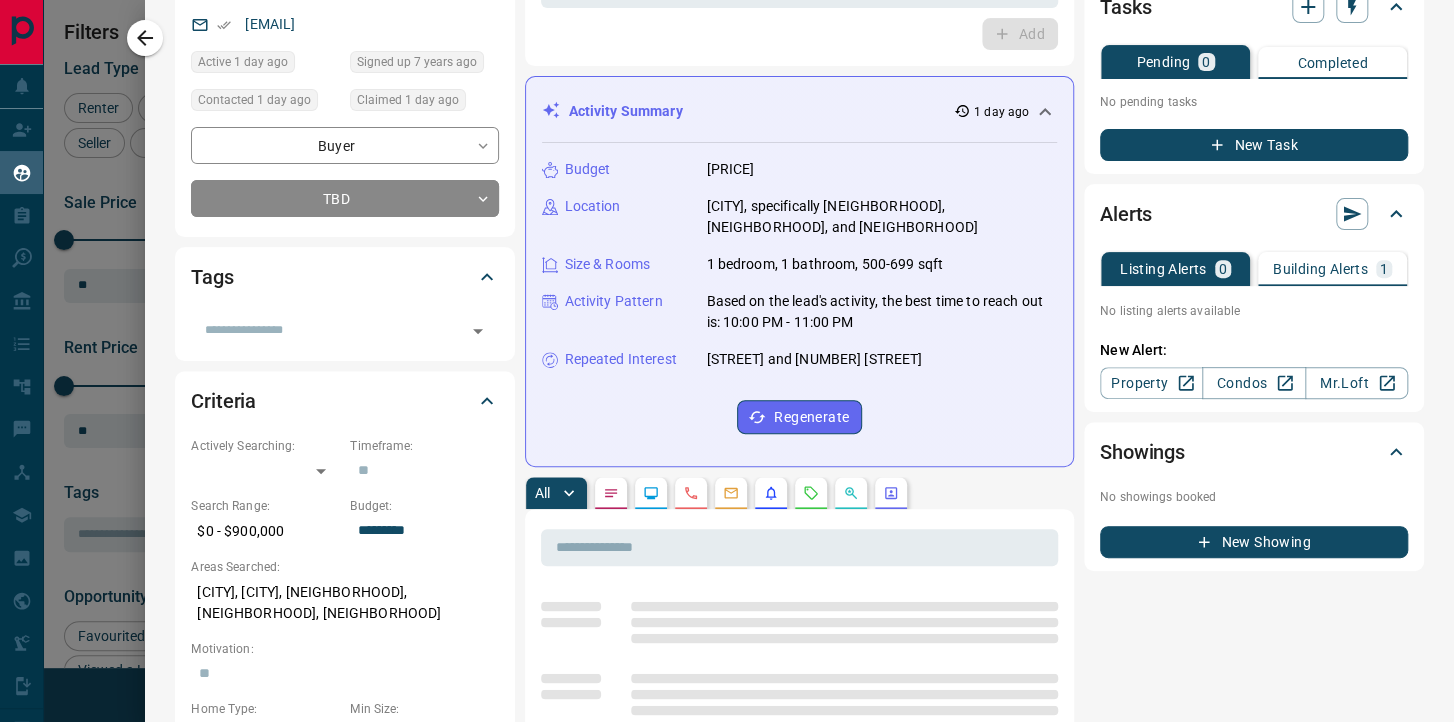 scroll, scrollTop: 256, scrollLeft: 0, axis: vertical 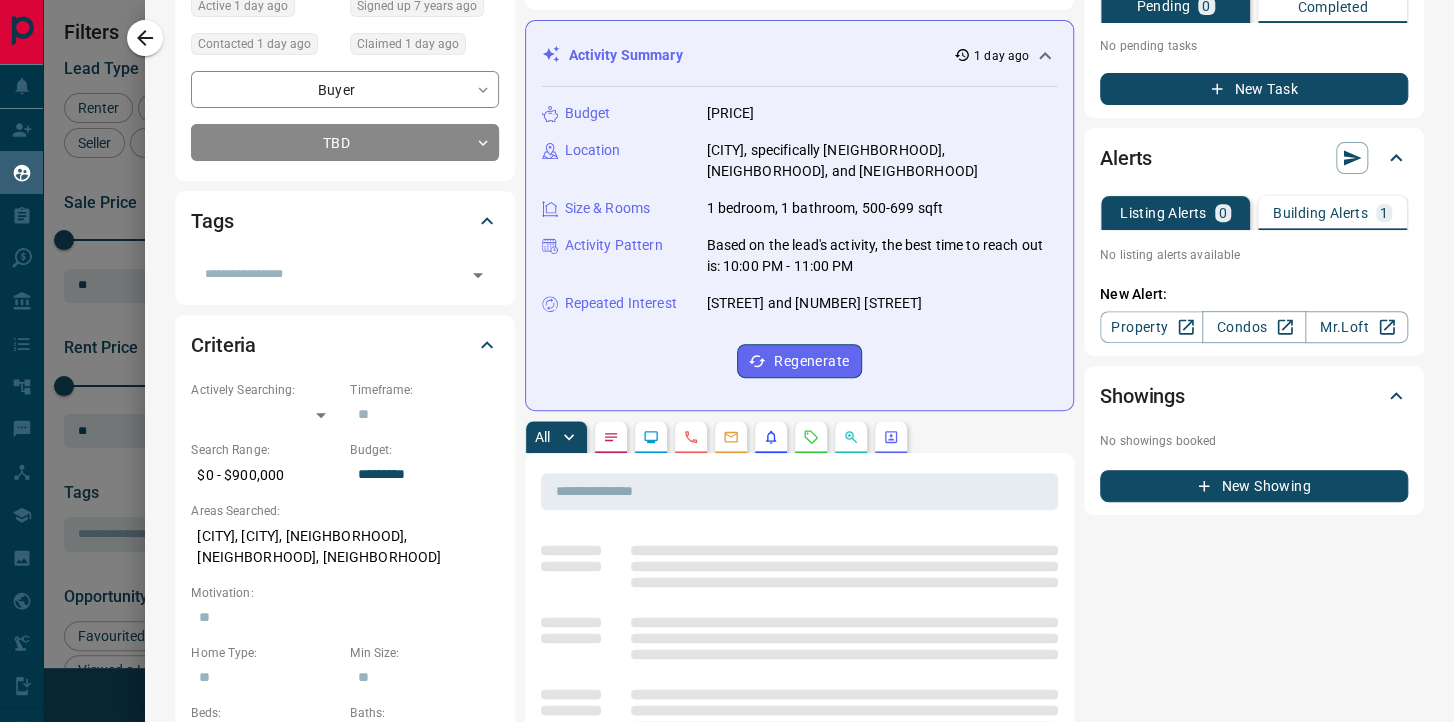 click 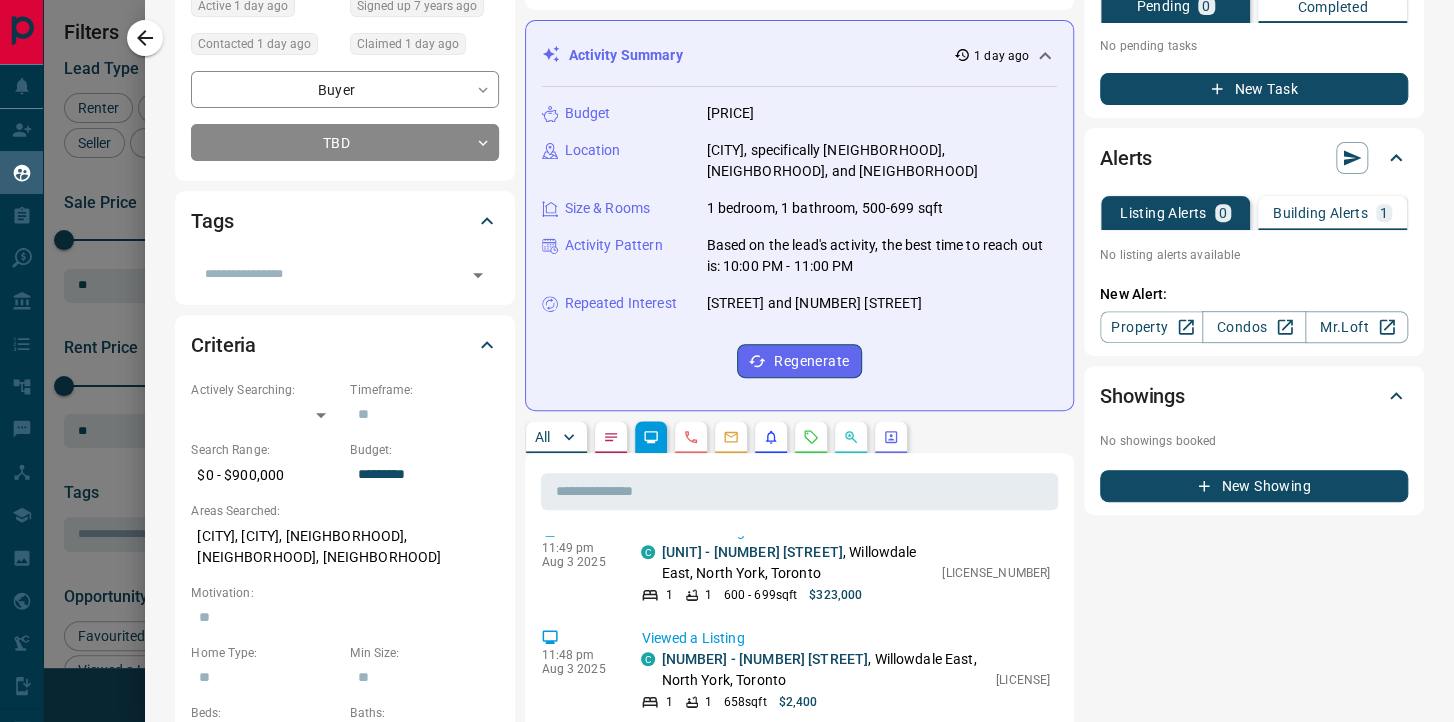 scroll, scrollTop: 96, scrollLeft: 0, axis: vertical 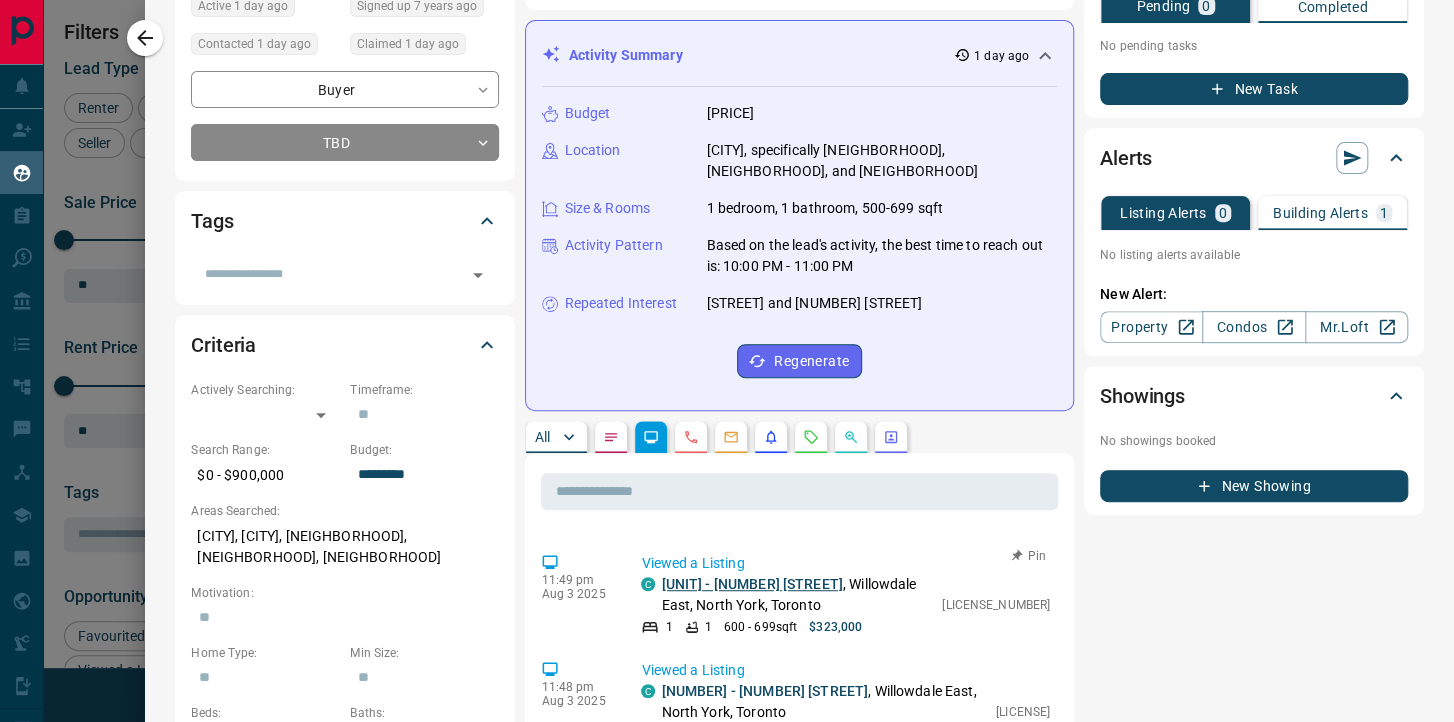 click on "[UNIT] - [NUMBER] [STREET]" at bounding box center (751, 584) 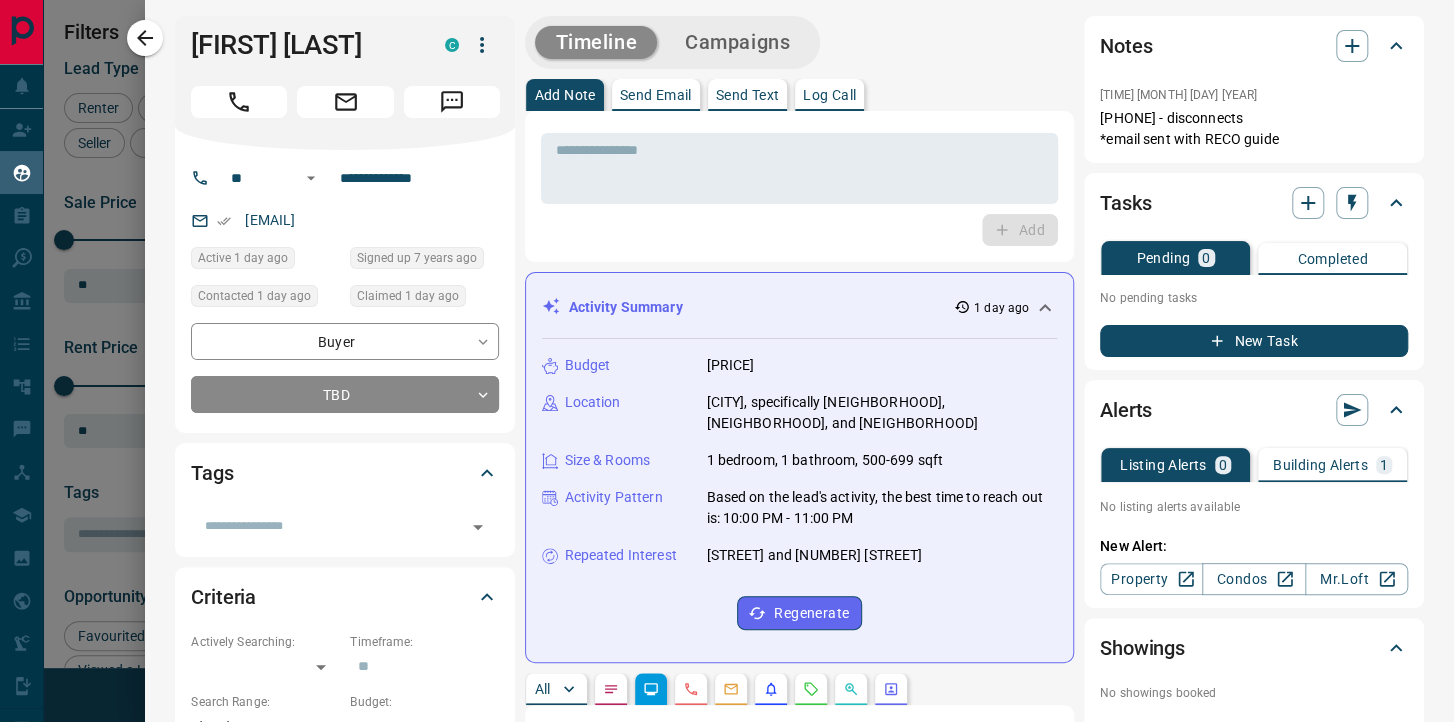 scroll, scrollTop: 0, scrollLeft: 0, axis: both 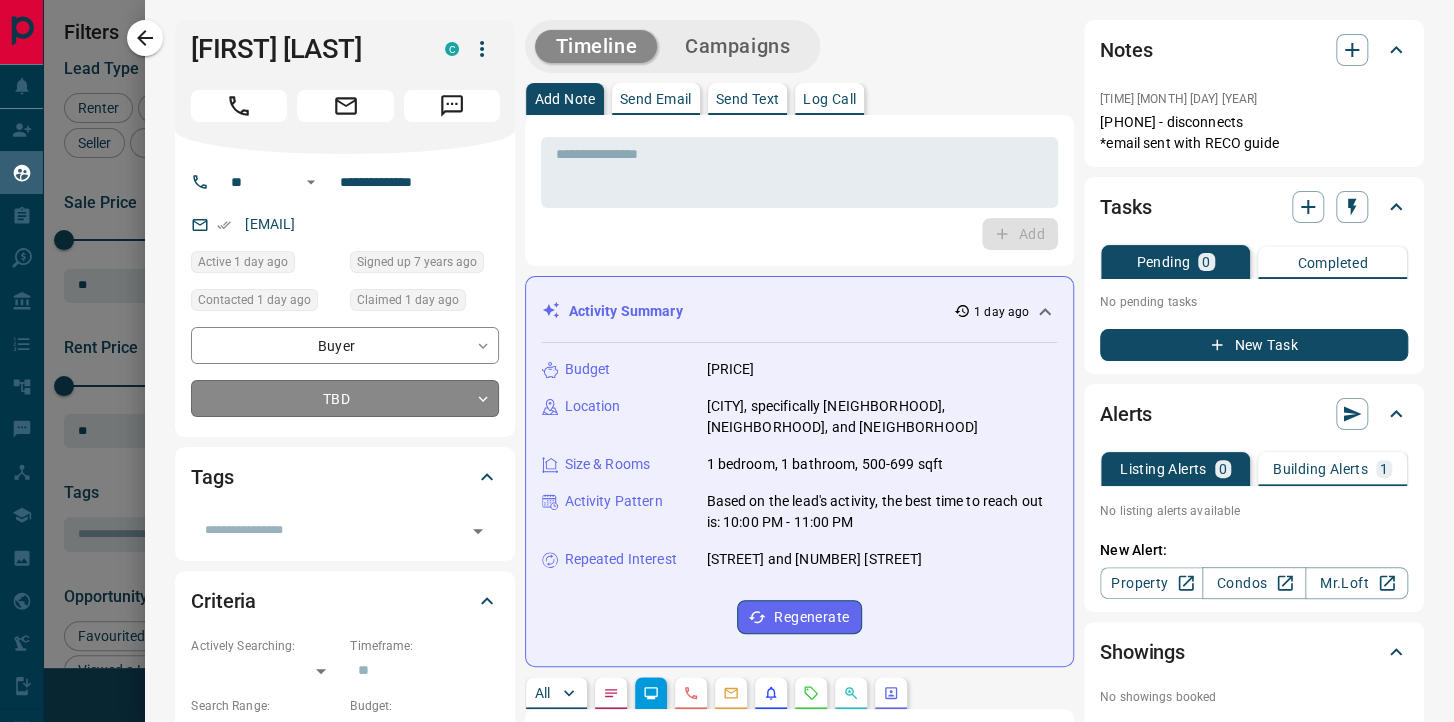 click on "Lead Transfers Claim Leads My Leads Tasks Opportunities Deals Campaigns Automations Messages Broker Bay Training Media Services Agent Resources Precon Worksheet Mobile Apps Disclosure Logout My Leads Filters 1 Manage Tabs New Lead All 739 TBD 4 Do Not Contact - Not Responsive 79 Bogus 13 Just Browsing 36 Criteria Obtained 25 Future Follow Up 506 Warm 52 HOT - Taken on Showings 18 Submitted Offer 1 Client 5 Name Details Last Active Claimed Date Status Tags [FIRST] [LAST] Buyer C $[PRICE] - $[PRICE] [CITY], [CITY] [TIME] ago Contacted in [TIME] ago Signed up [TIME] ago TBD + [FIRST] [LAST] Buyer C P $0 - $2K [CITY], [CITY] [TIME] ago Contacted in [TIME] ago Signed up [TIME] ago TBD + [FIRST] [LAST] Buyer C $[PRICE] - $[PRICE] [CITY] [TIME] ago Contacted [TIME] ago [TIME] ago Signed up [TIME] ago TBD + [FIRST] [LAST] Buyer C $0 - $[PRICE] [CITY], [CITY] [TIME] ago + C +" at bounding box center [727, 348] 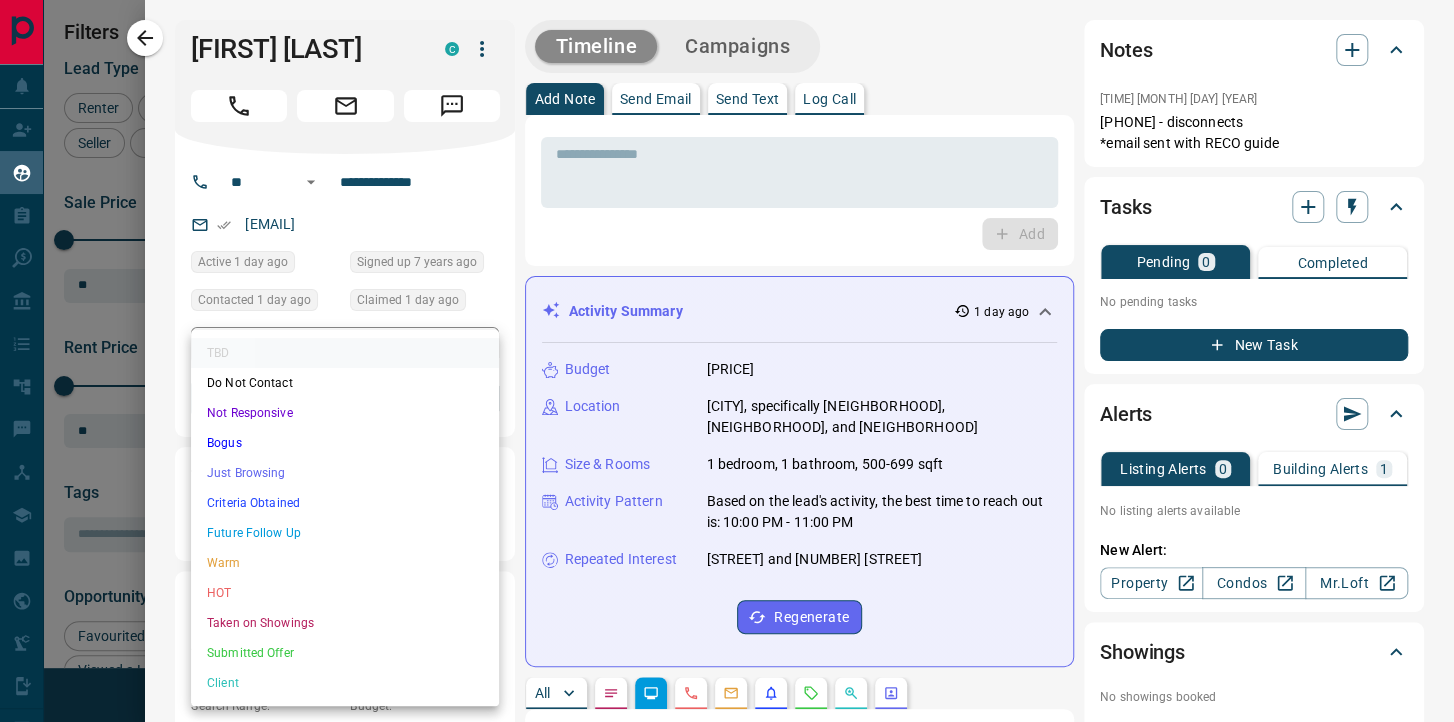 click on "Future Follow Up" at bounding box center [345, 533] 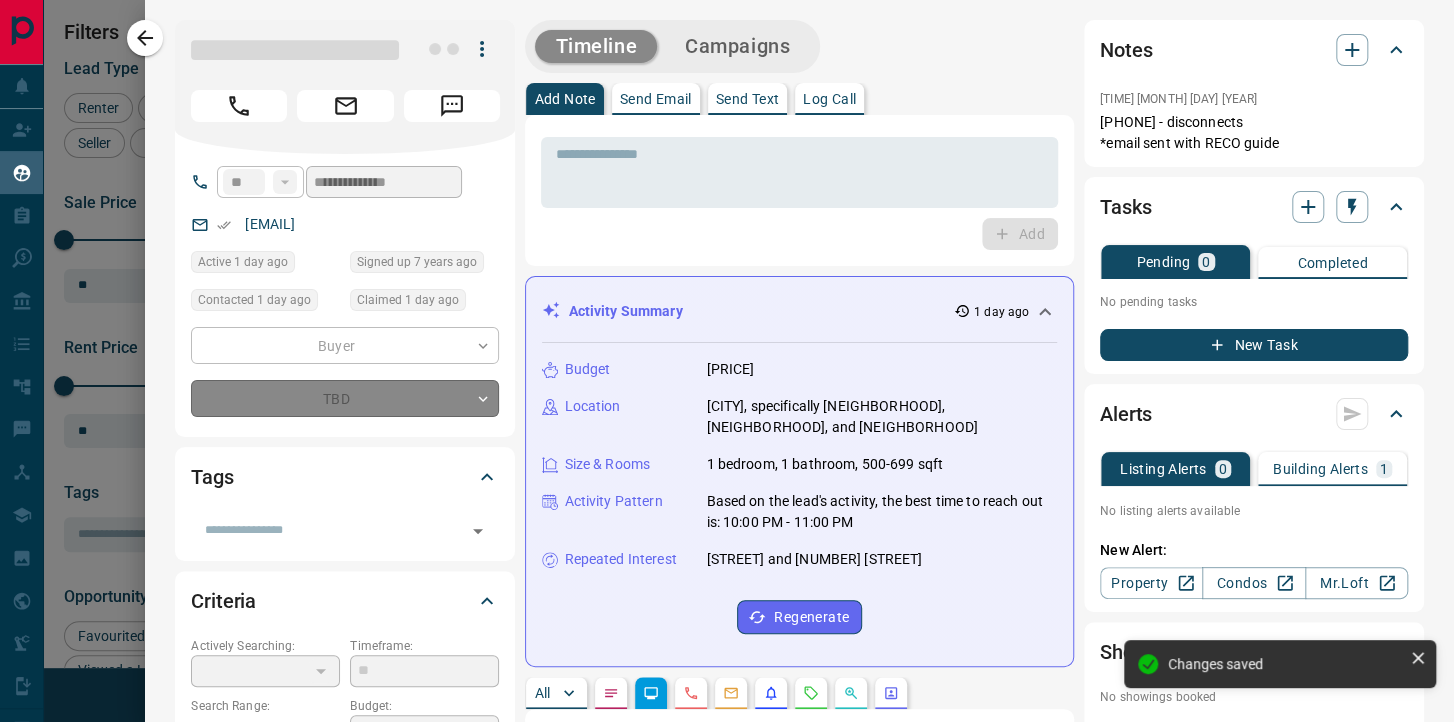 type on "*" 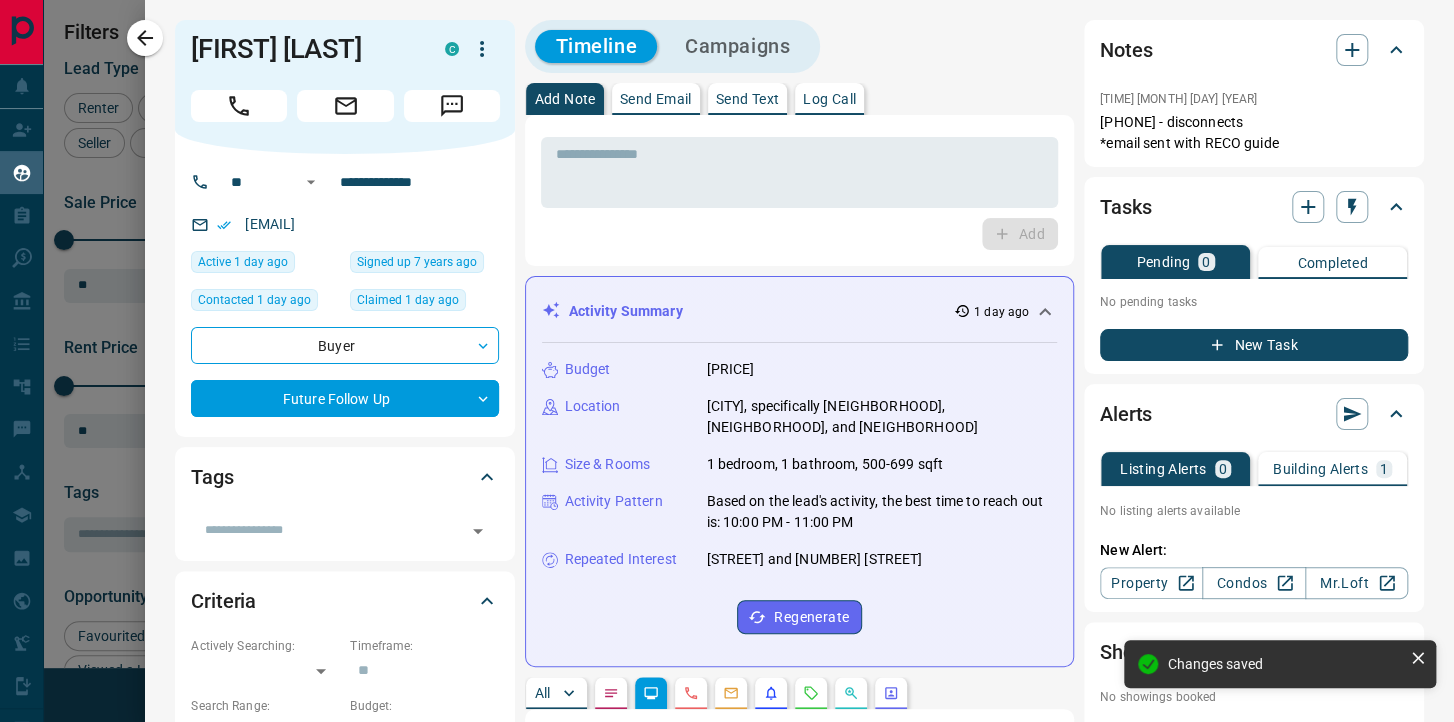 scroll, scrollTop: 96, scrollLeft: 0, axis: vertical 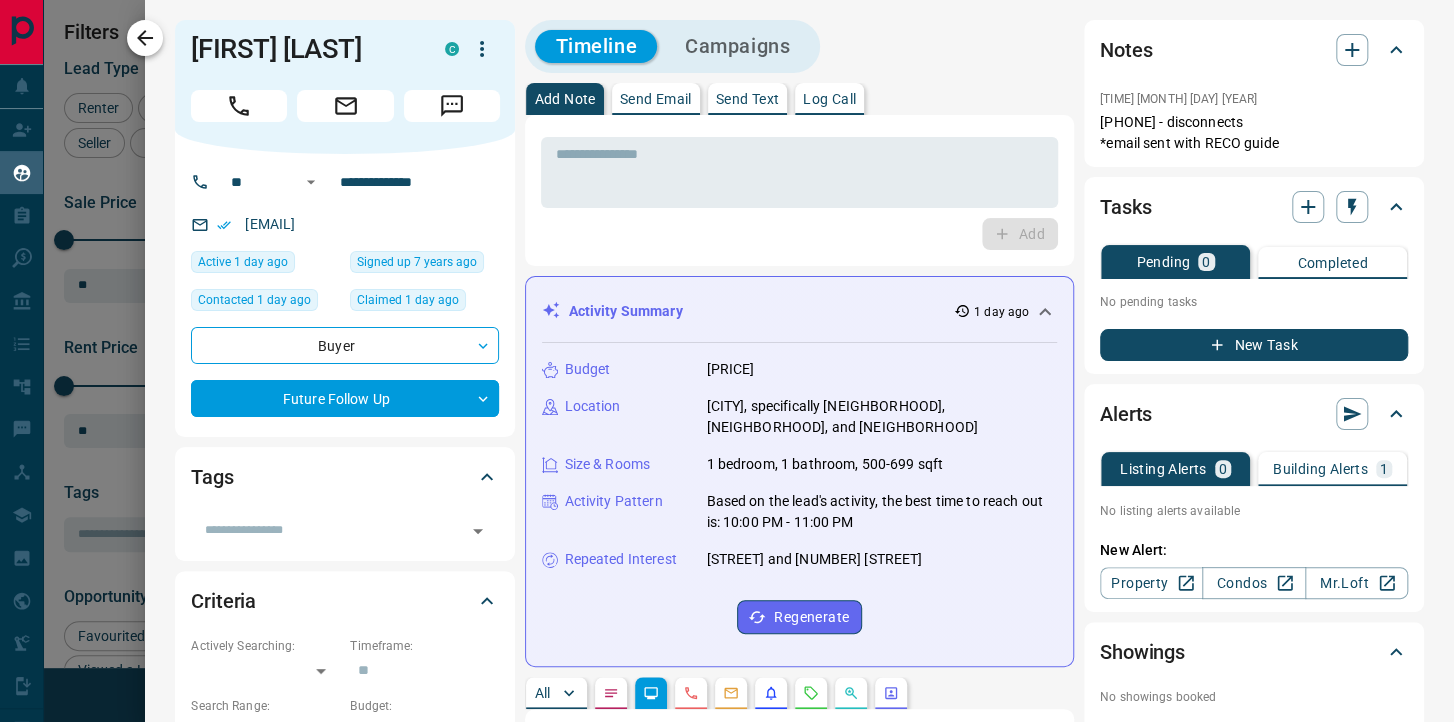 click 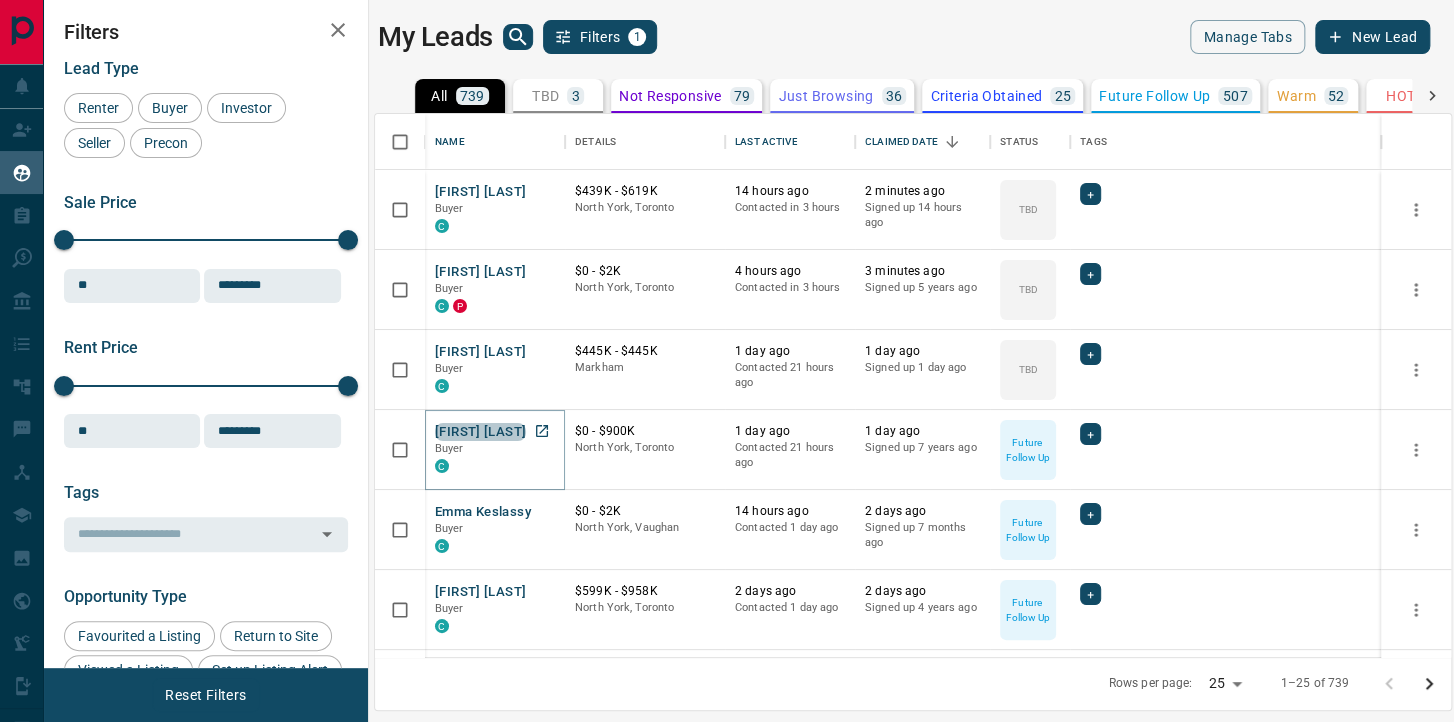 click on "[FIRST] [LAST]" at bounding box center [480, 432] 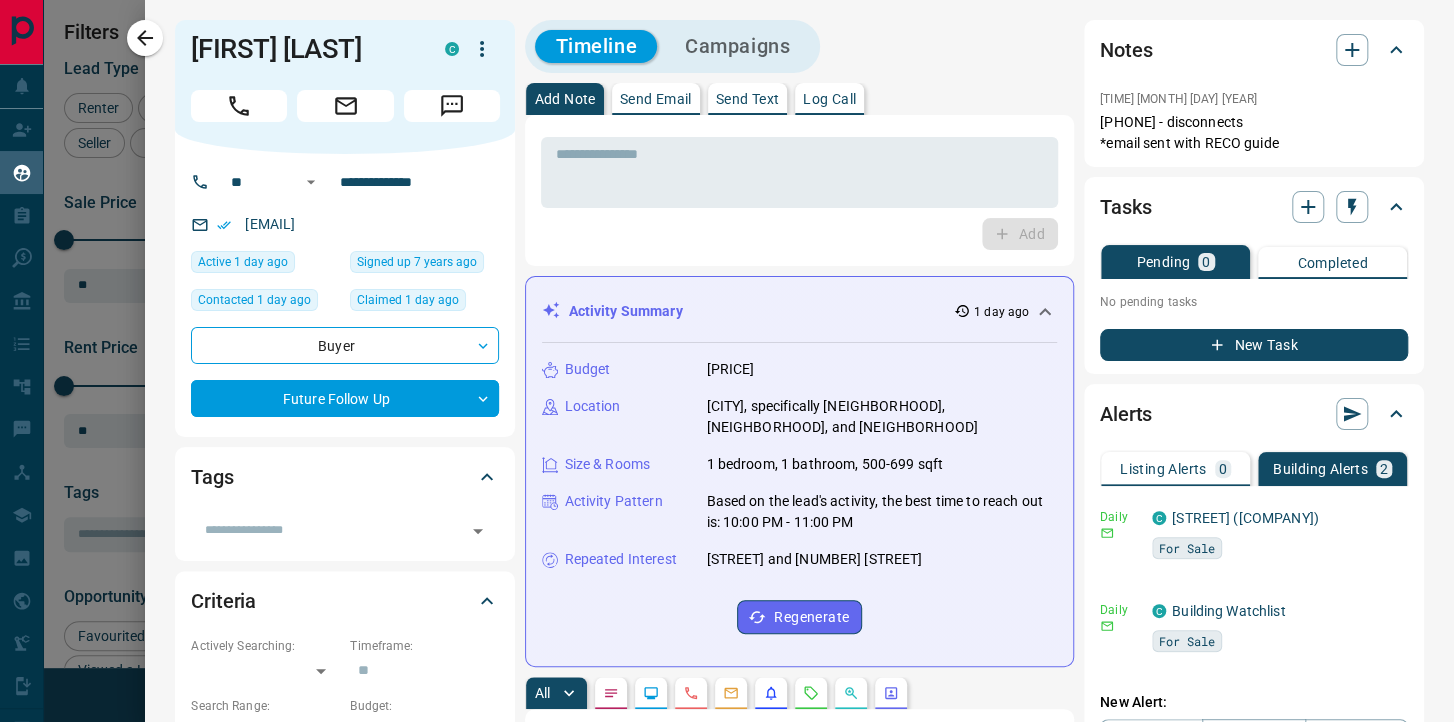 click on "Building Alerts" at bounding box center (1320, 469) 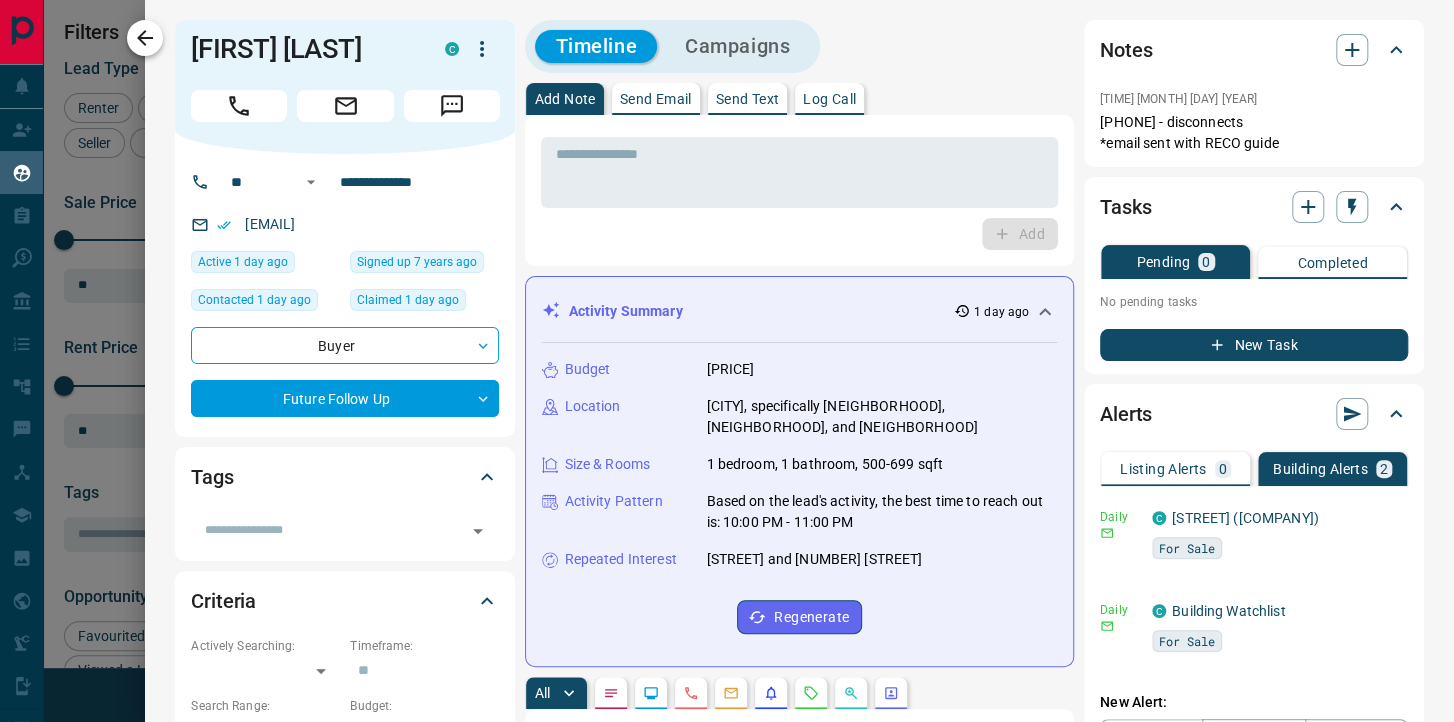 click 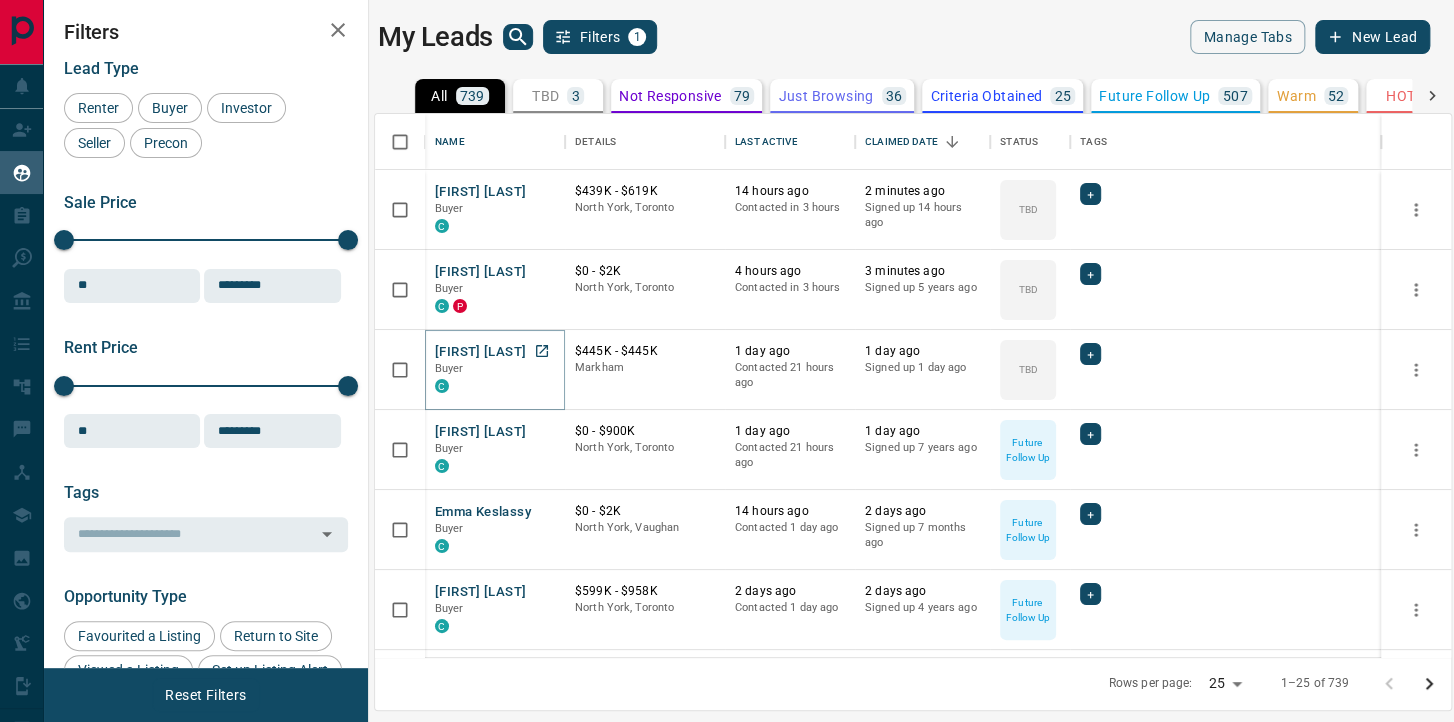 click on "[FIRST] [LAST]" at bounding box center [480, 352] 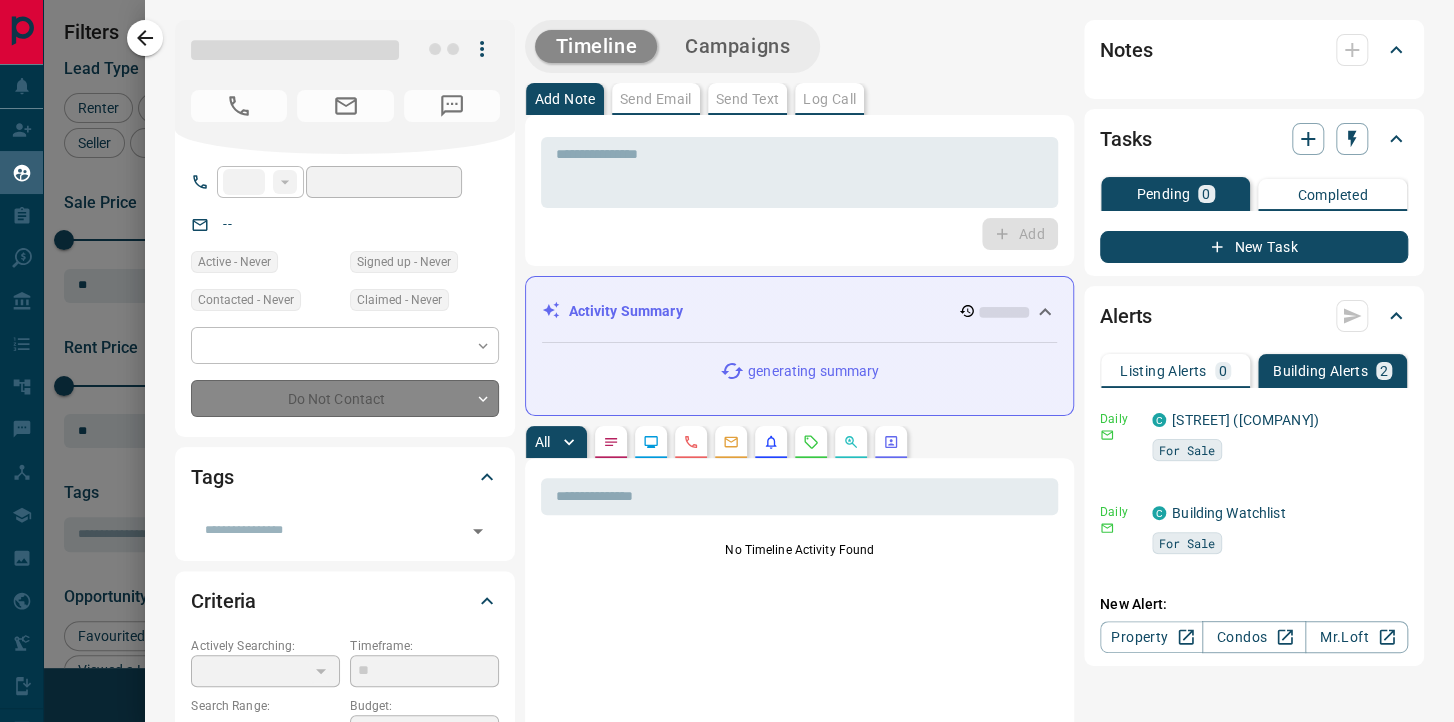 type on "**" 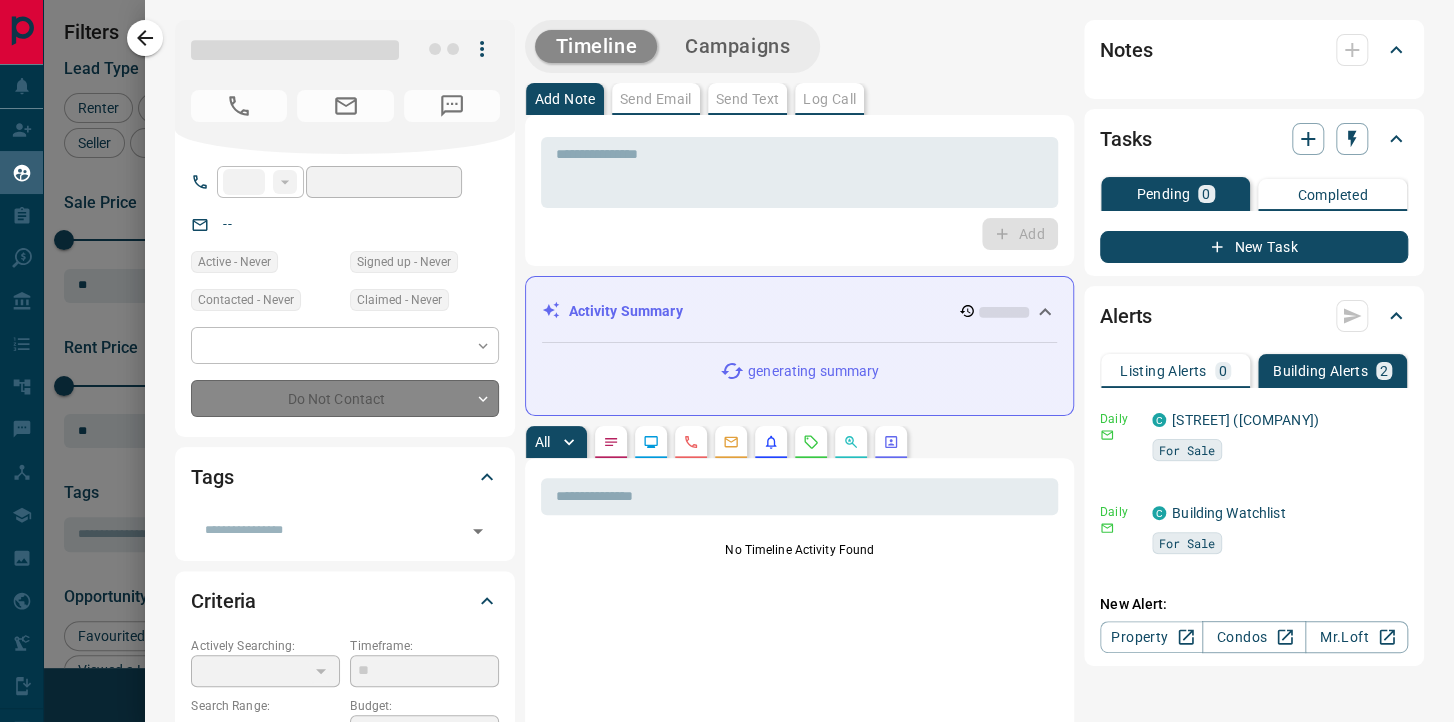 type on "**********" 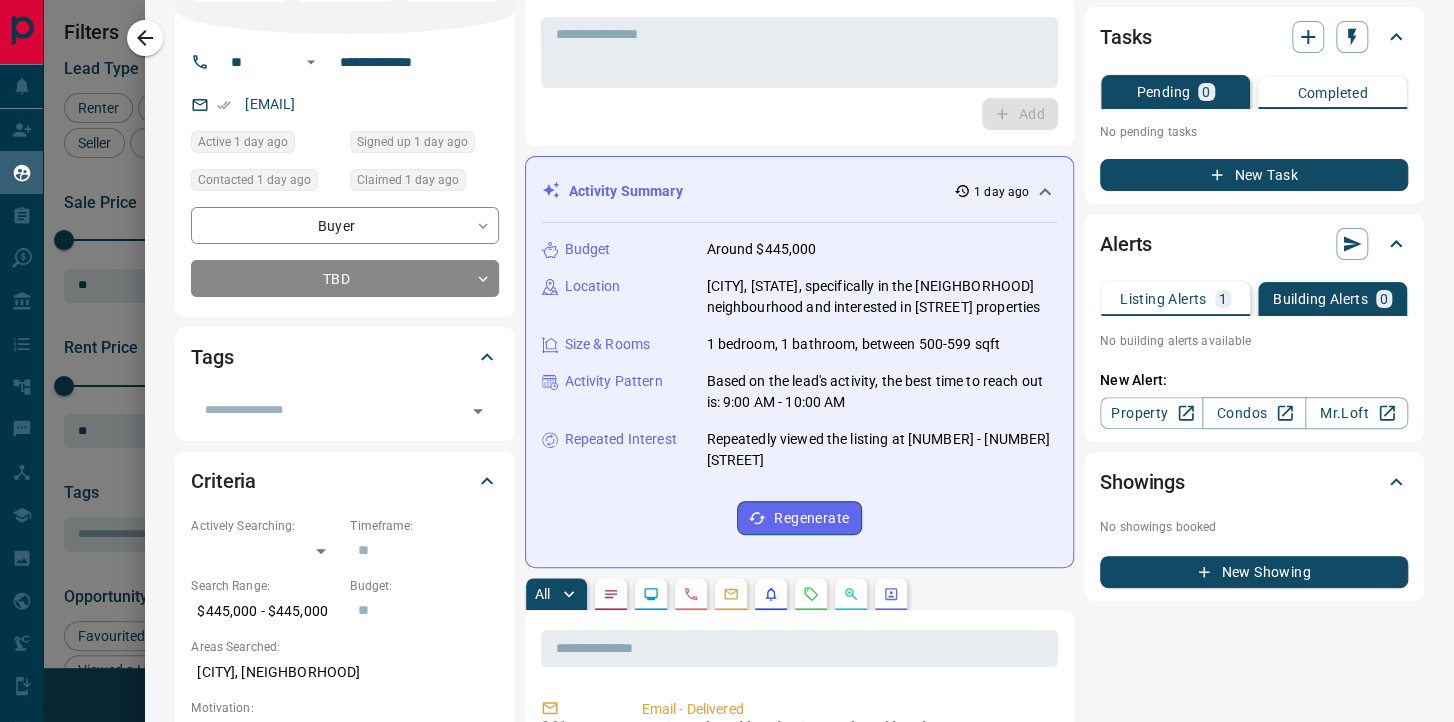 scroll, scrollTop: 128, scrollLeft: 0, axis: vertical 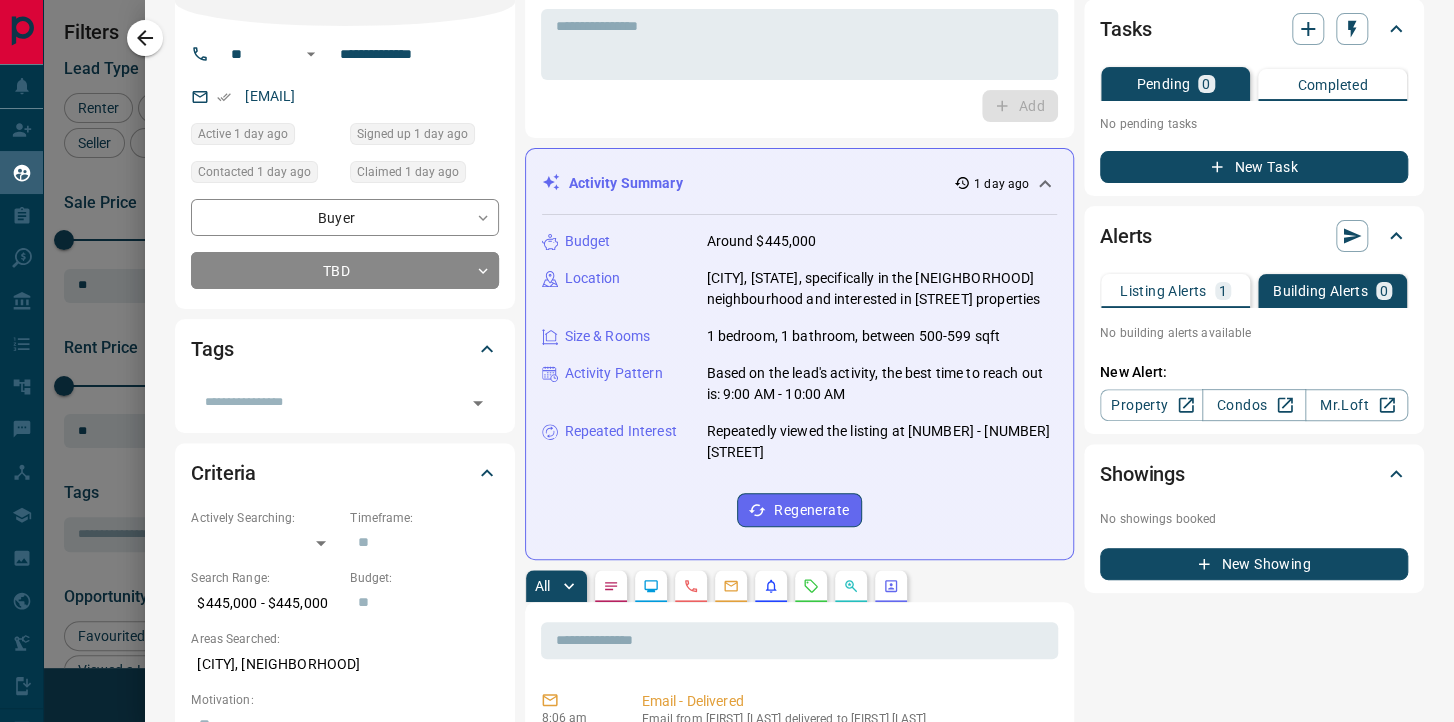 click at bounding box center (651, 586) 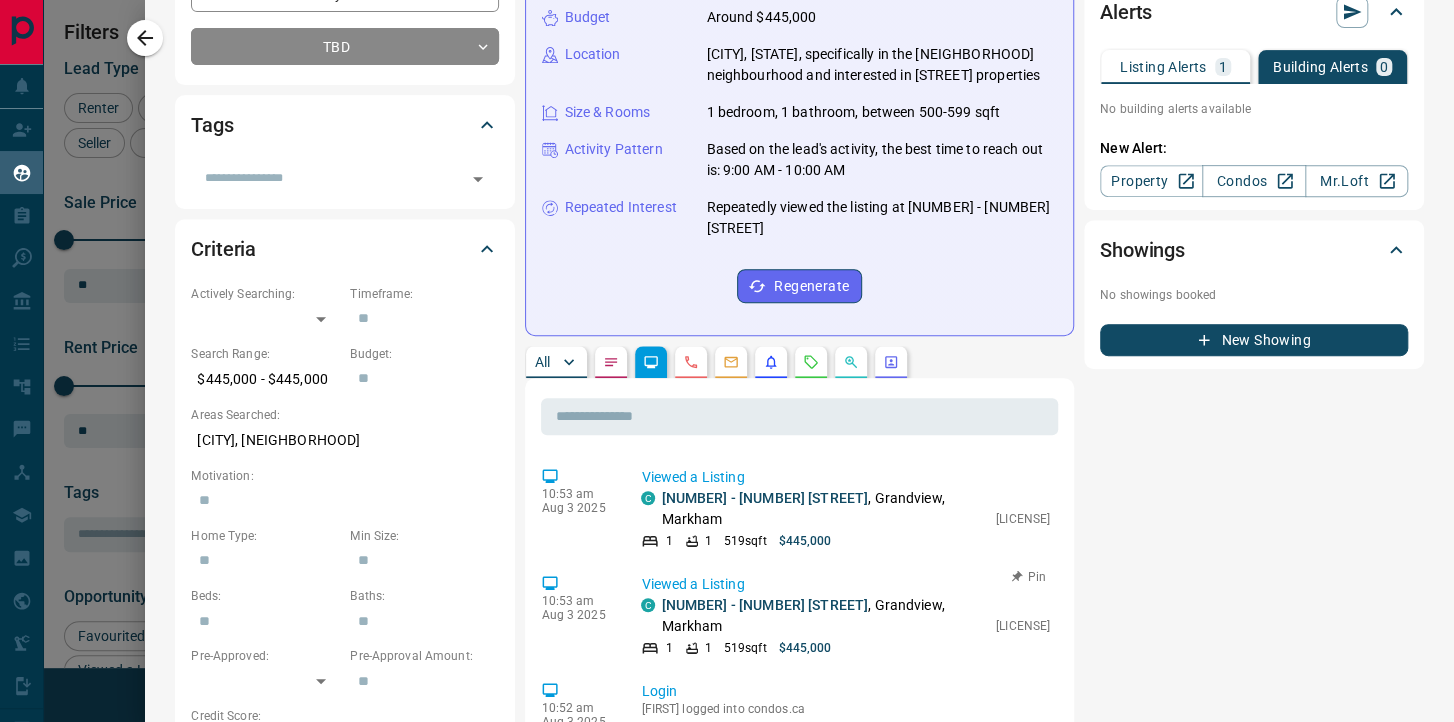 scroll, scrollTop: 384, scrollLeft: 0, axis: vertical 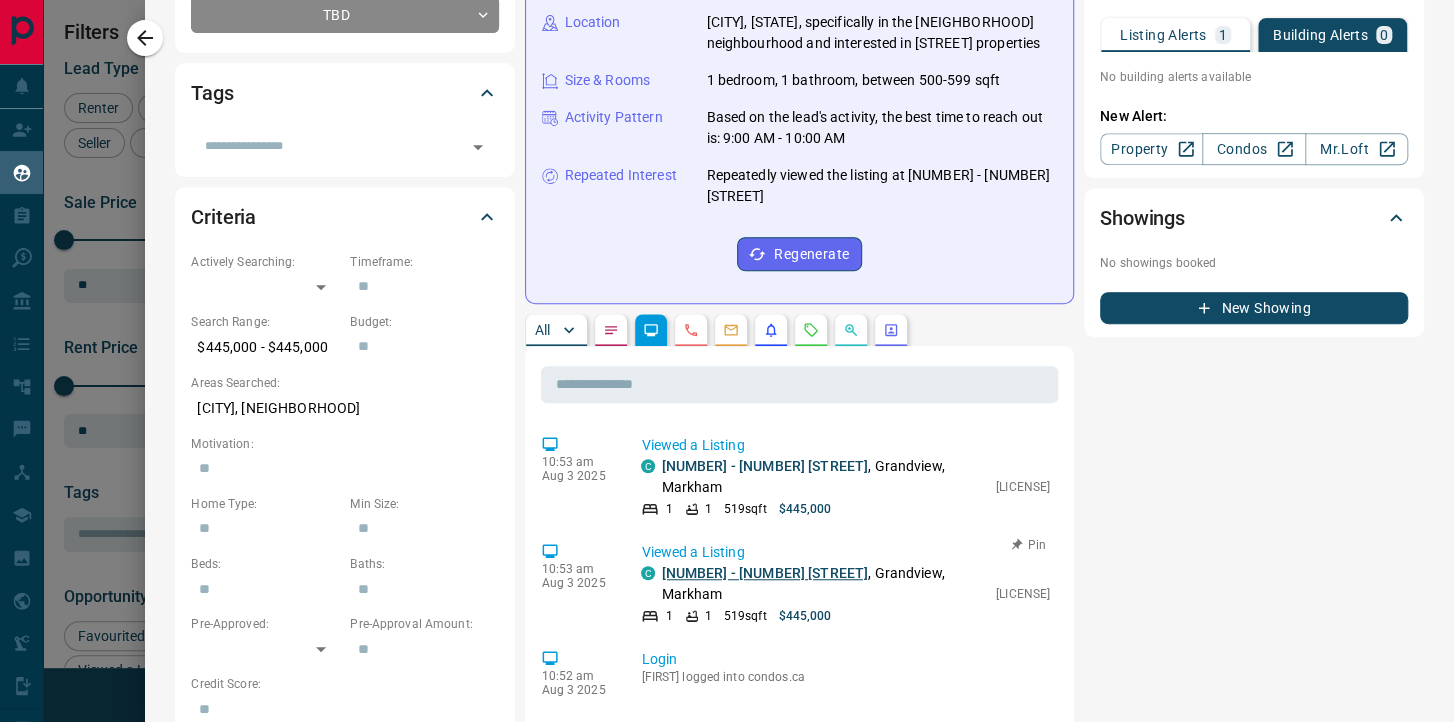 click on "[NUMBER] - [NUMBER] [STREET]" at bounding box center (764, 573) 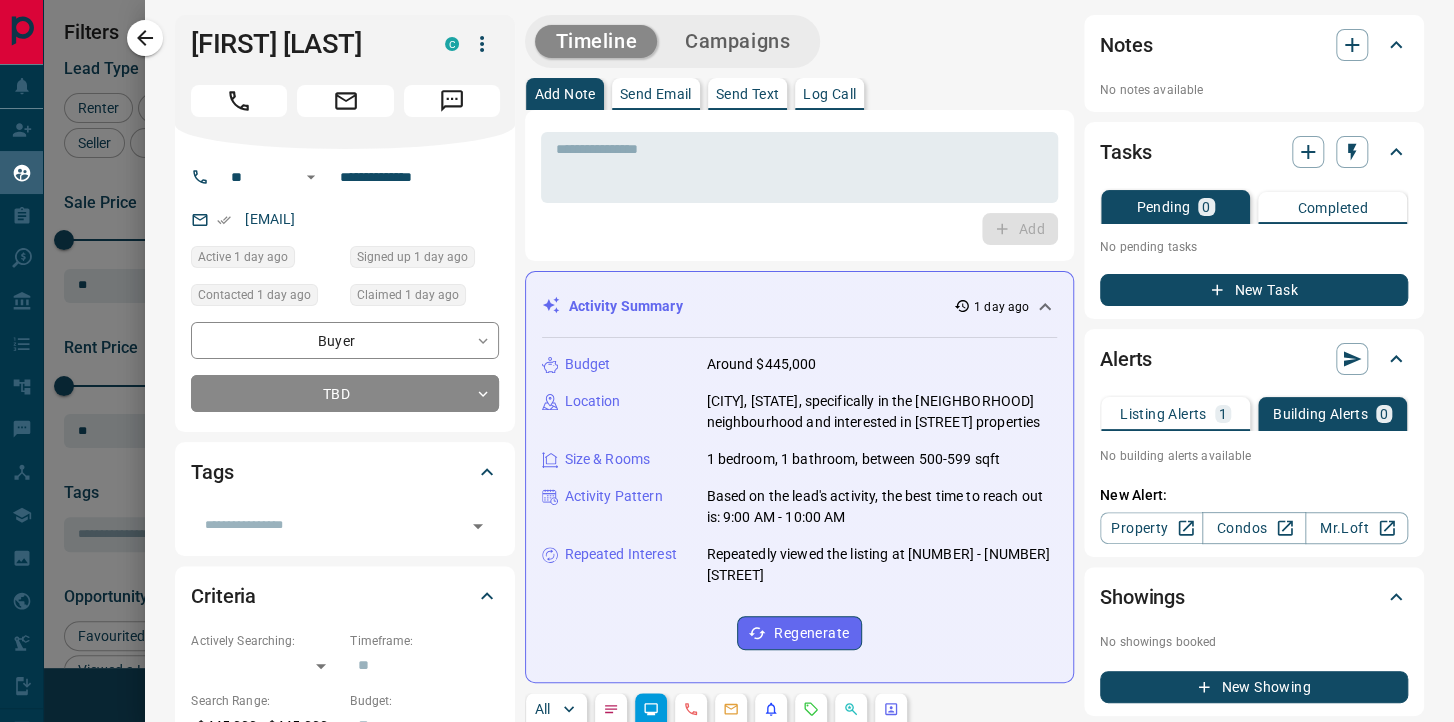 scroll, scrollTop: 0, scrollLeft: 0, axis: both 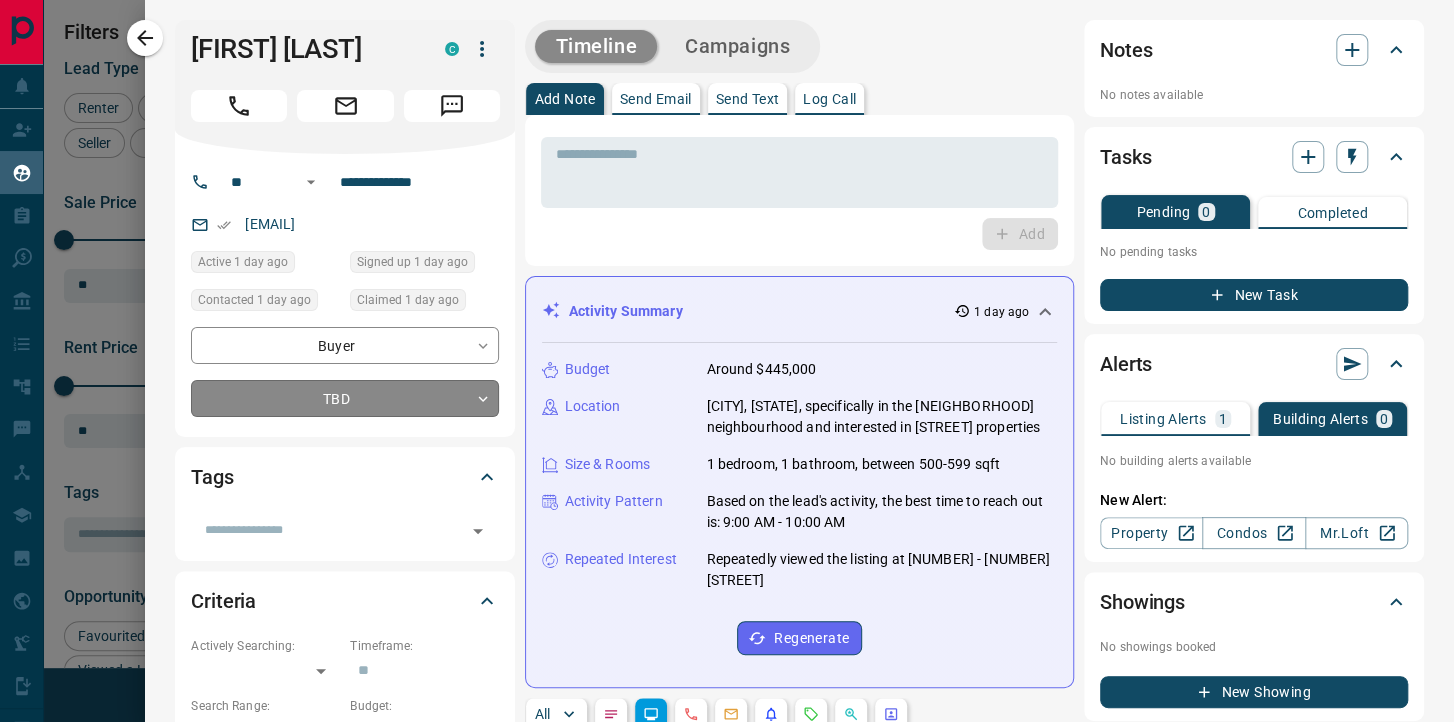 click on "Lead Transfers Claim Leads My Leads Tasks Opportunities Deals Campaigns Automations Messages Broker Bay Training Media Services Agent Resources Precon Worksheet Mobile Apps Disclosure Logout My Leads Filters 1 Manage Tabs New Lead All 739 TBD 3 Do Not Contact - Not Responsive 79 Bogus 13 Just Browsing 36 Criteria Obtained 25 Future Follow Up 507 Warm 52 HOT - Taken on Showings 18 Submitted Offer 1 Client 5 Name Details Last Active Claimed Date Status Tags [FIRST] [LAST] Buyer C [PRICE] - [PRICE] [CITY], [CITY] [HOURS] ago Contacted in [HOURS] ago Signed up [HOURS] ago TBD + [FIRST] [LAST] Buyer C [PRICE] - [PRICE] [CITY], [CITY] [HOURS] ago Contacted in [HOURS] ago Signed up [YEARS] ago TBD + [FIRST] [LAST] Buyer C [PRICE] - [PRICE][CITY] [DAYS] ago Contacted [HOURS] ago [DAYS] ago Signed up [DAYS] ago TBD + [FIRST] [LAST] Buyer C [PRICE] - [PRICE] [CITY], [CITY] [HOURS] ago Contacted [HOURS] ago [DAYS] ago Signed up [YEARS] ago Future Follow Up + [FIRST] [LAST] Buyer C [PRICE] - [PRICE] [CITY], [CITY] + C +" at bounding box center [727, 348] 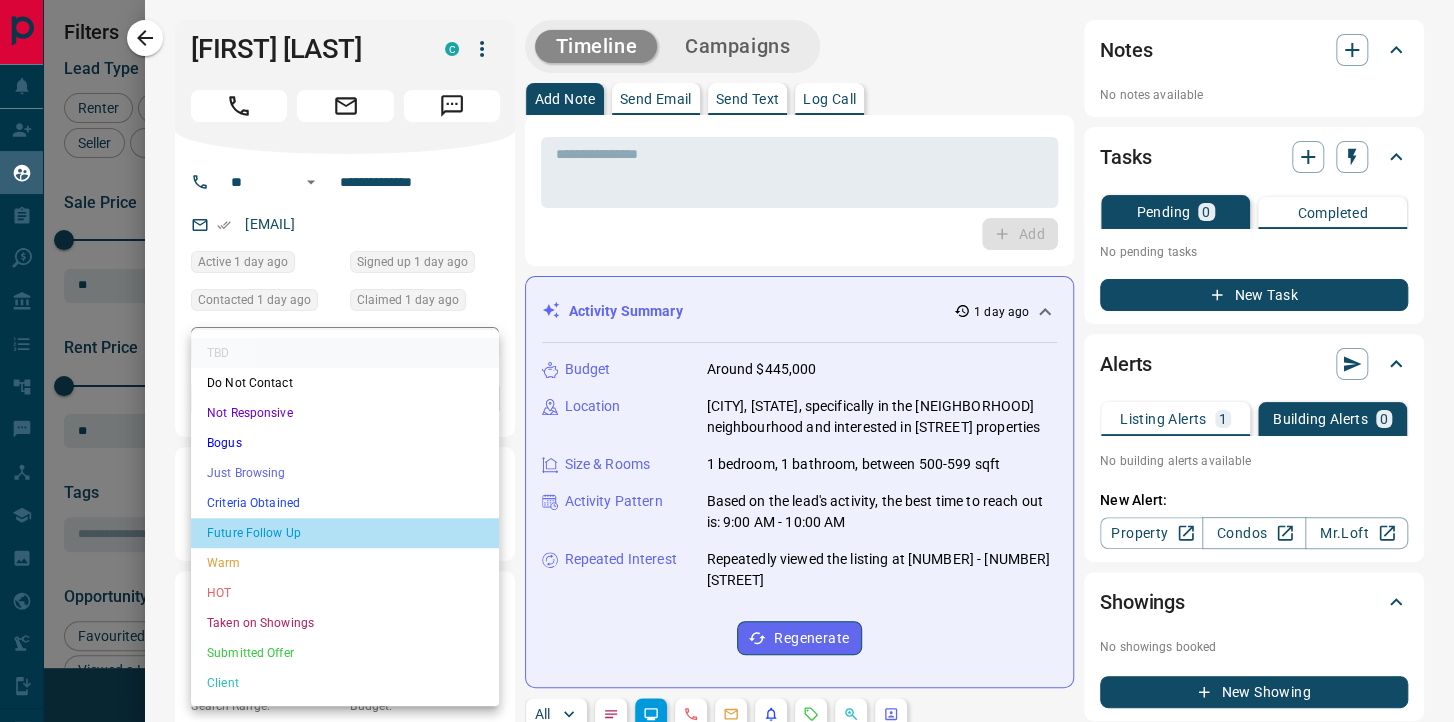 click on "Future Follow Up" at bounding box center [345, 533] 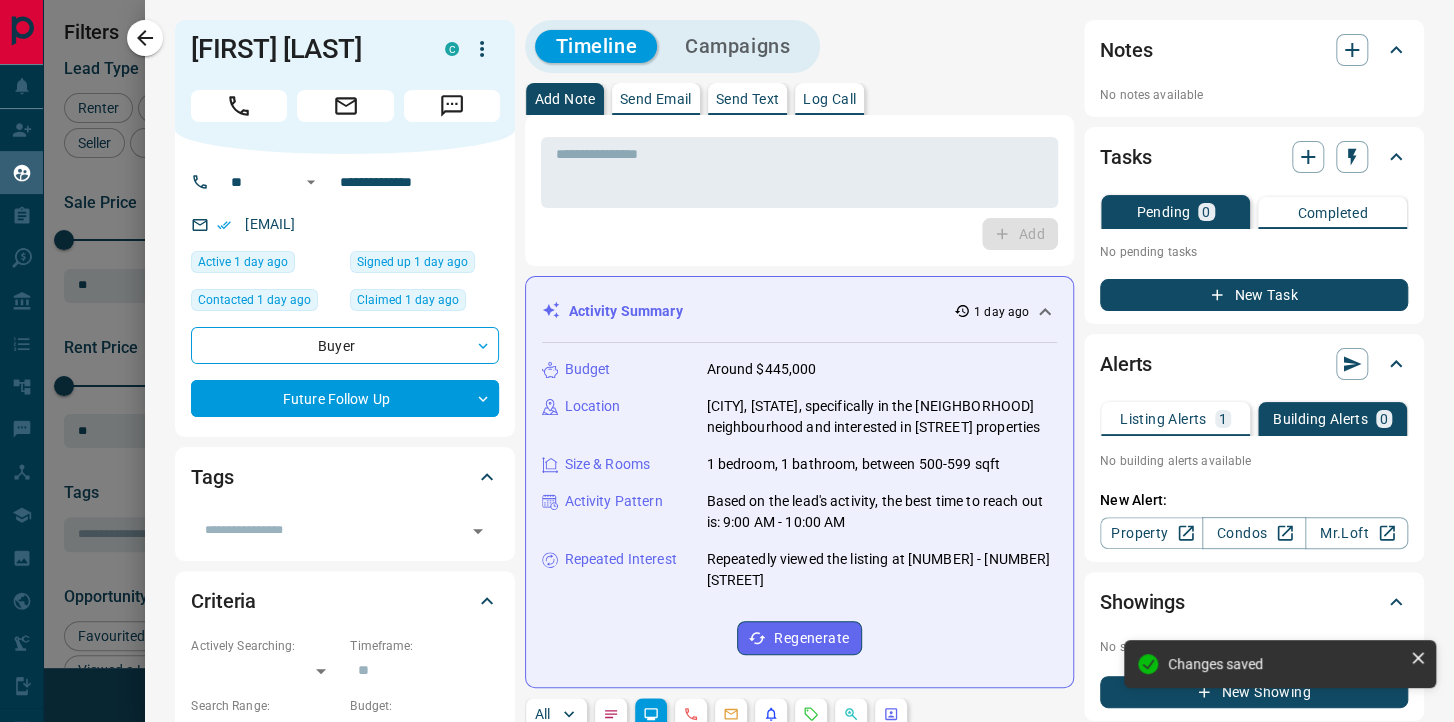 type on "*" 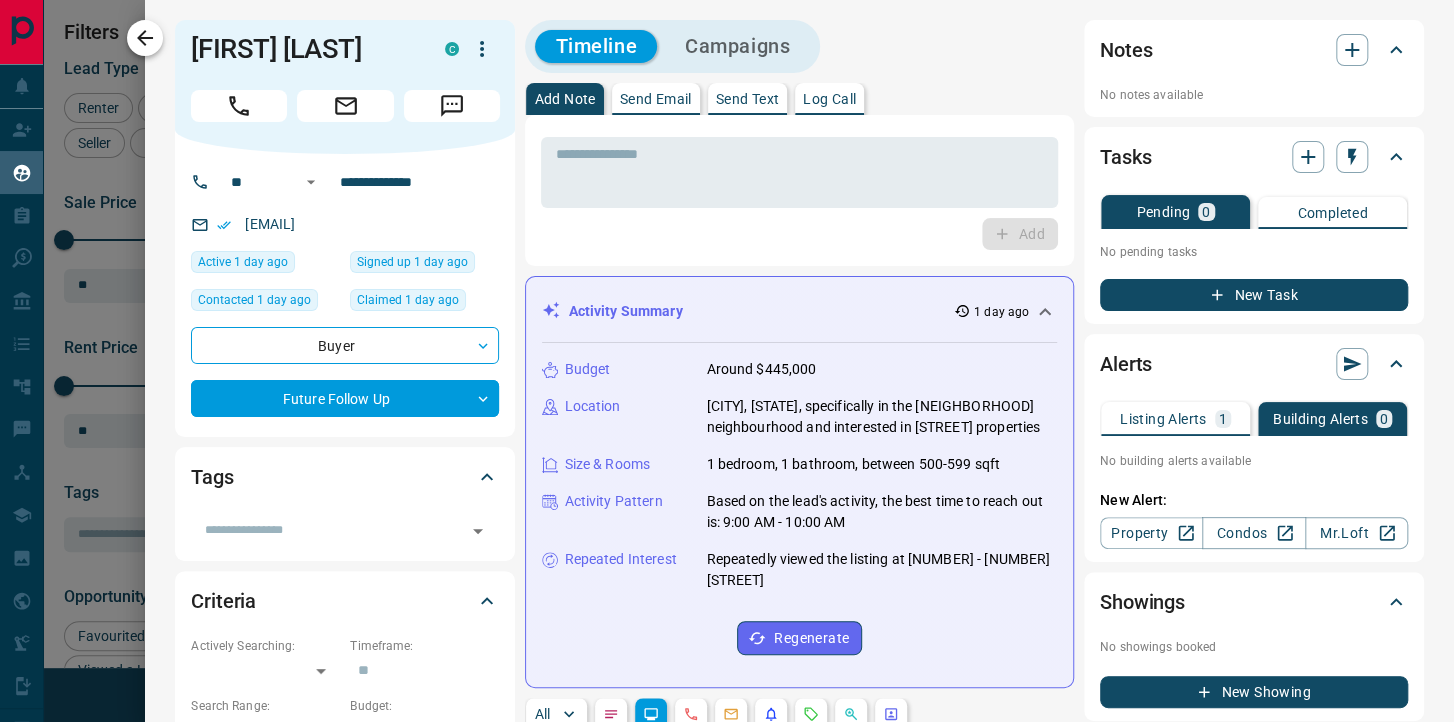 click 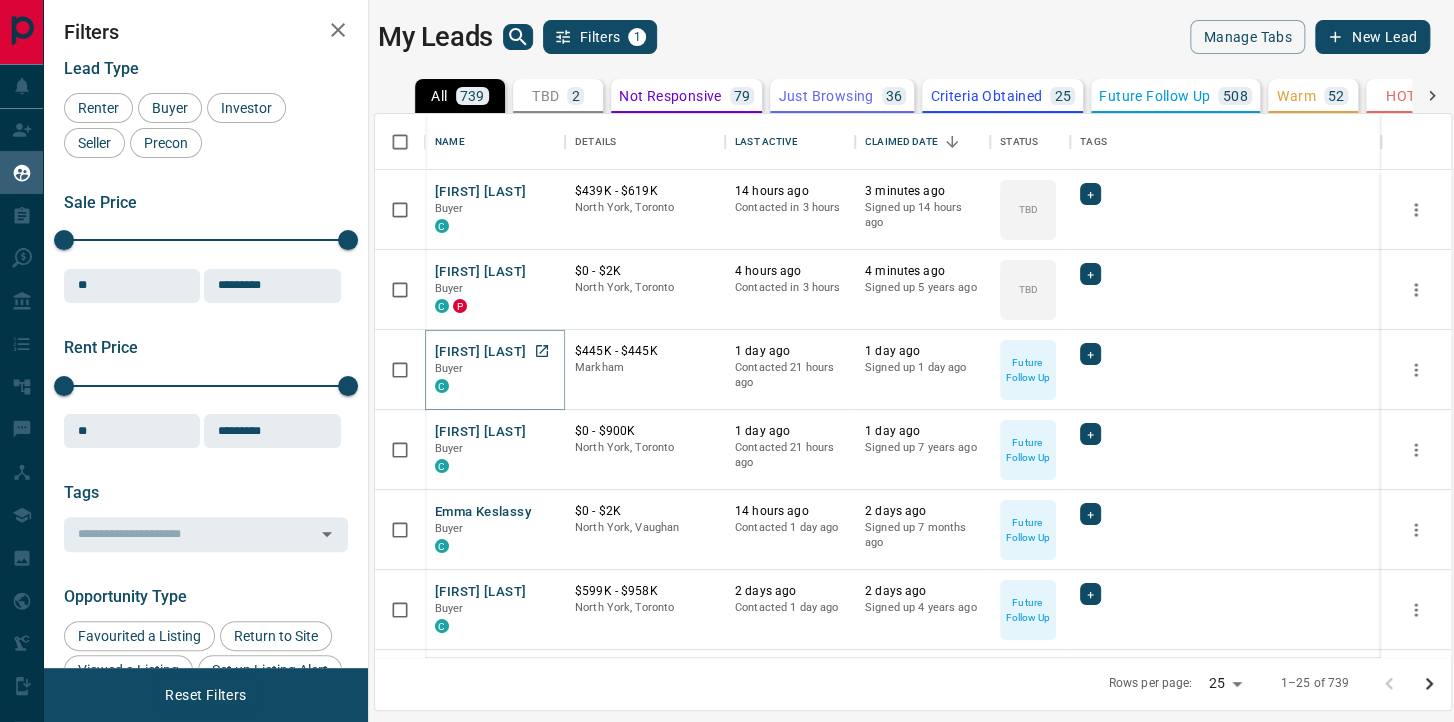 click on "[FIRST] [LAST]" at bounding box center [480, 352] 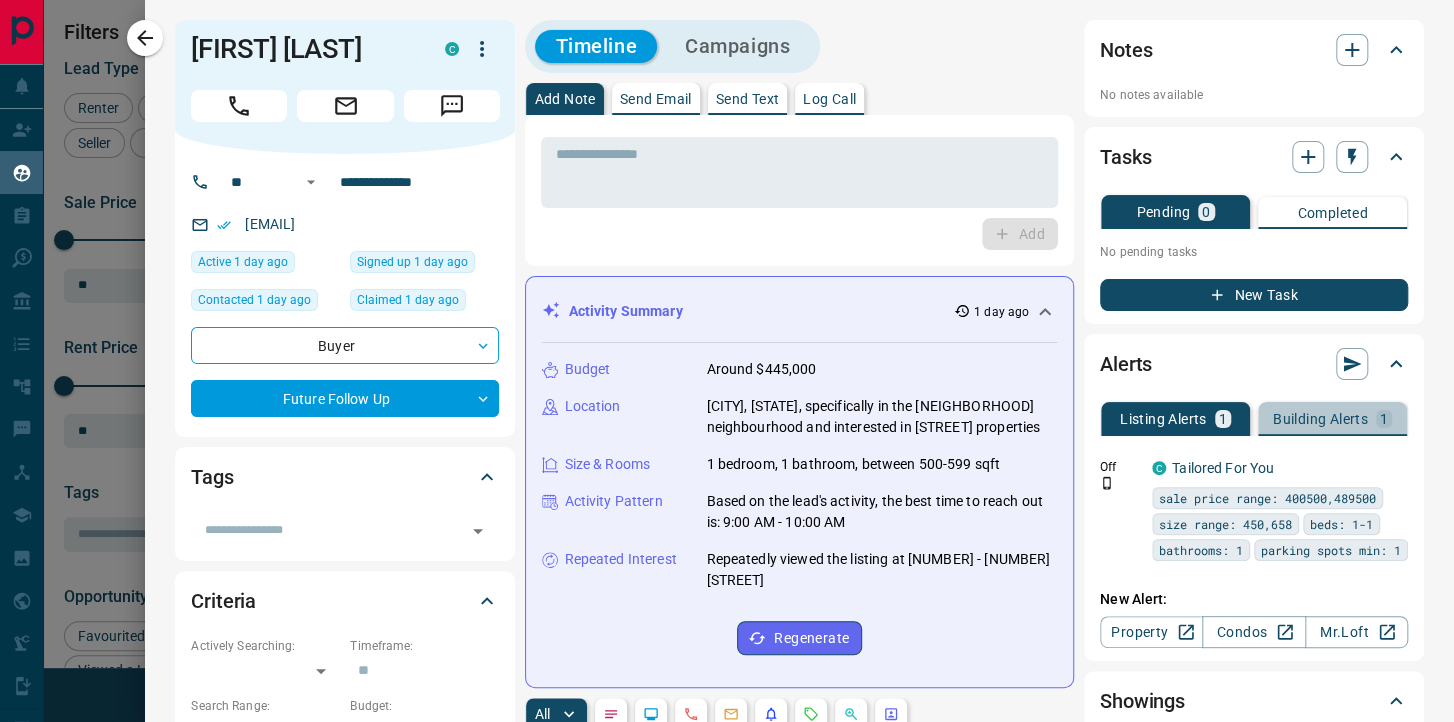click on "Building Alerts 1" at bounding box center (1332, 419) 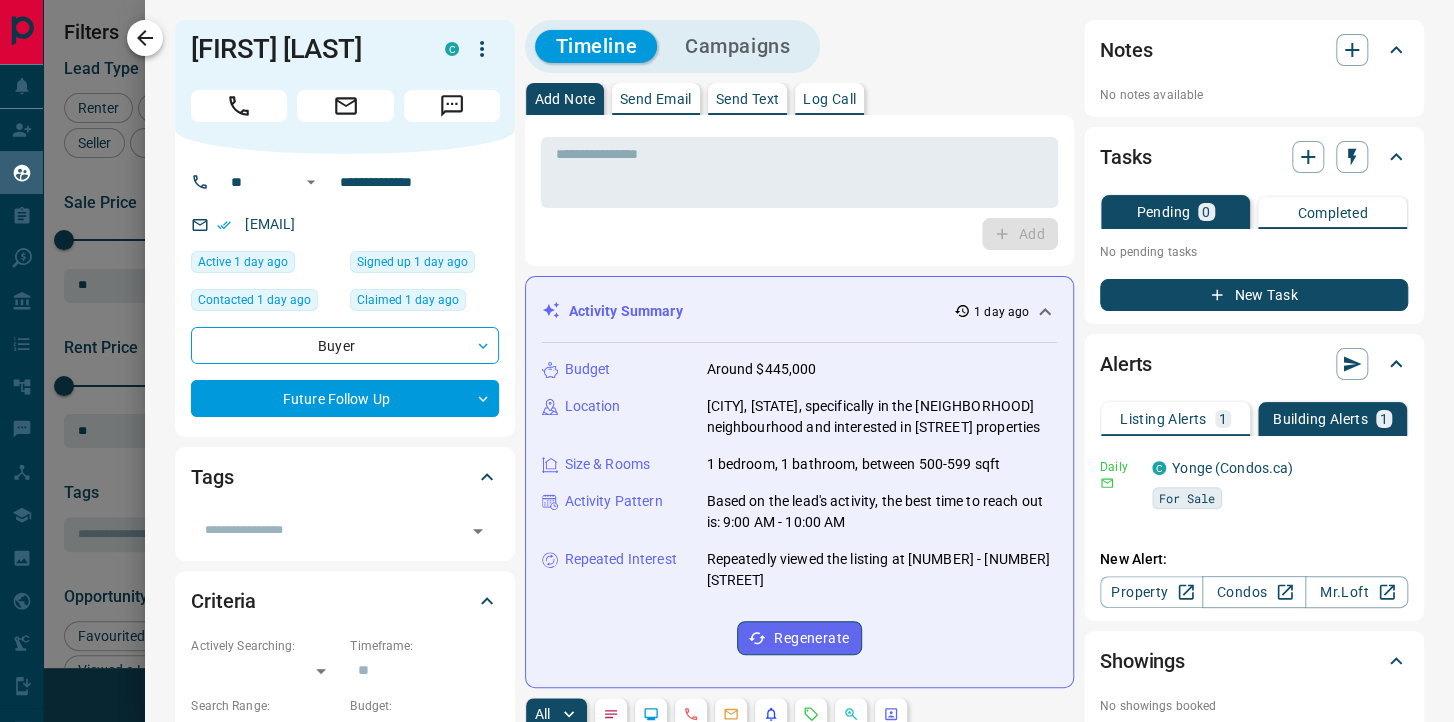 click 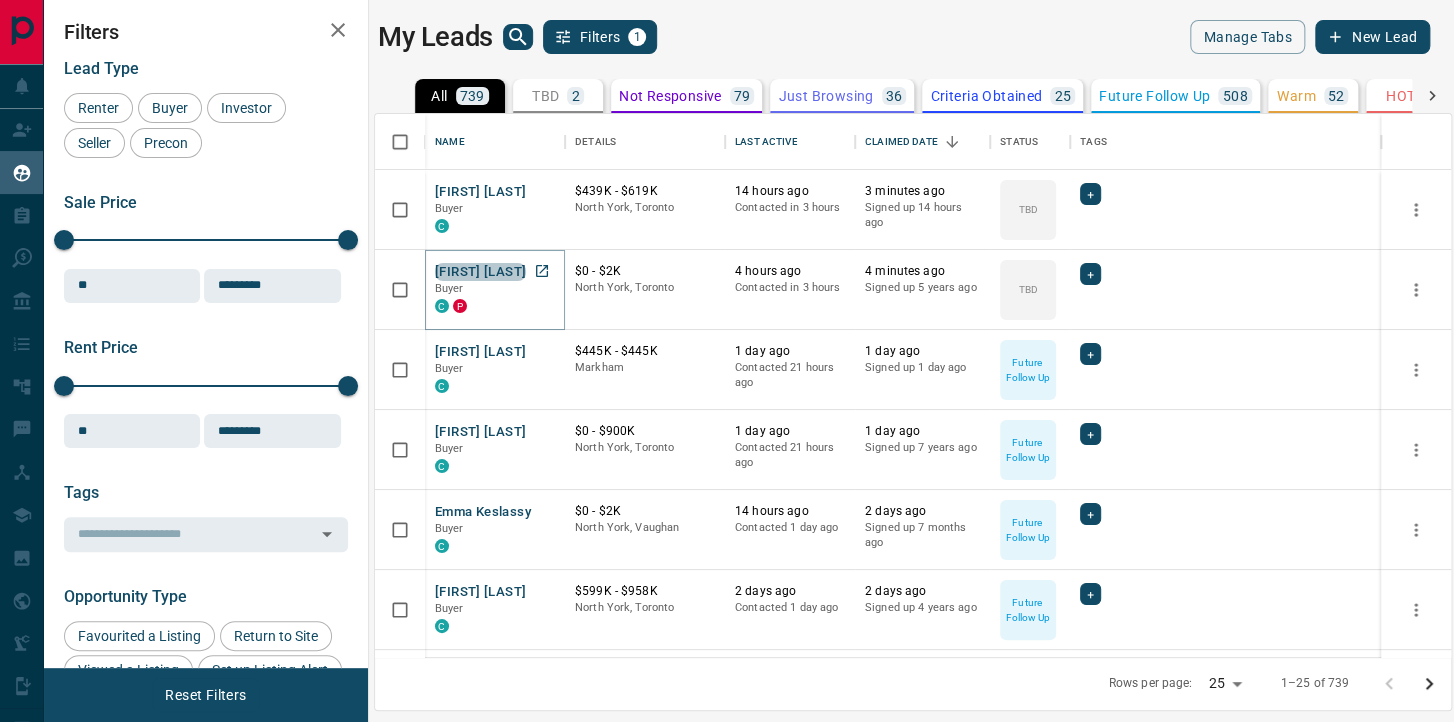 click on "[FIRST] [LAST]" at bounding box center (480, 272) 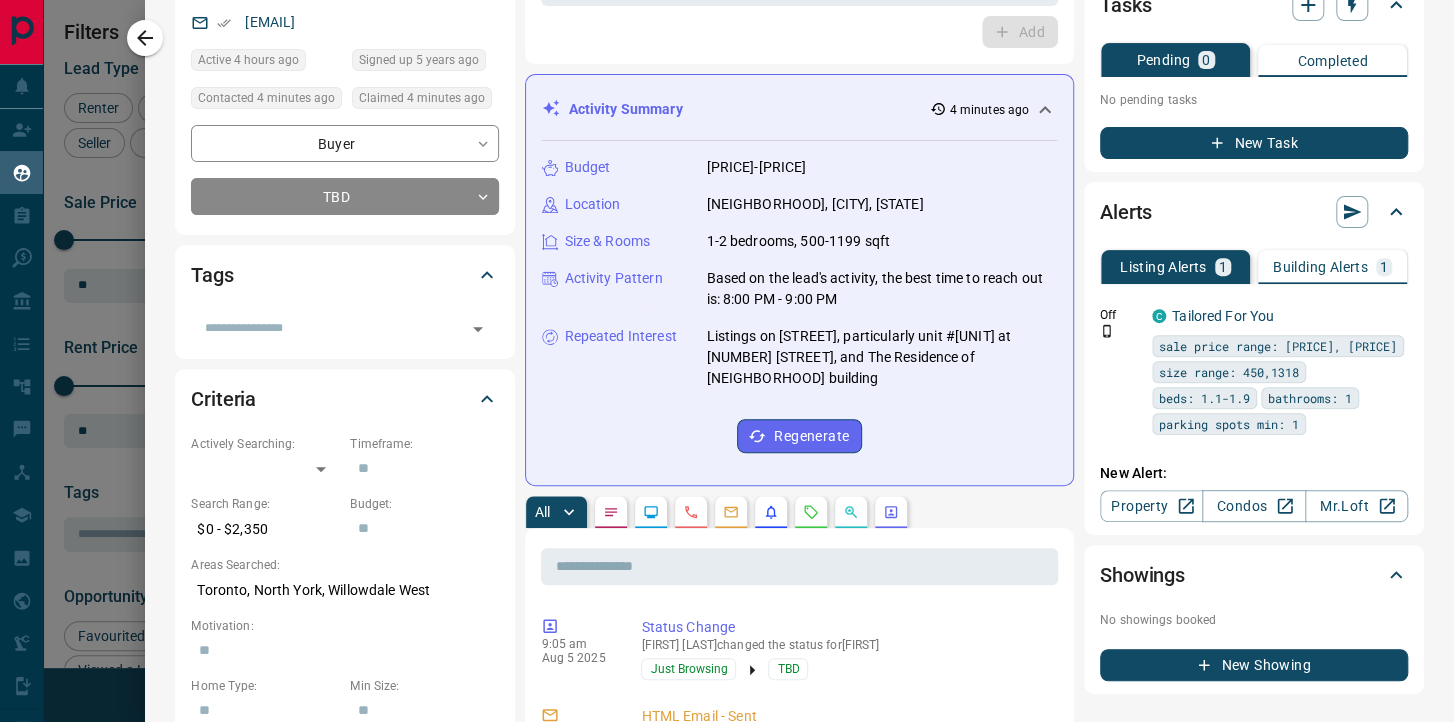 scroll, scrollTop: 224, scrollLeft: 0, axis: vertical 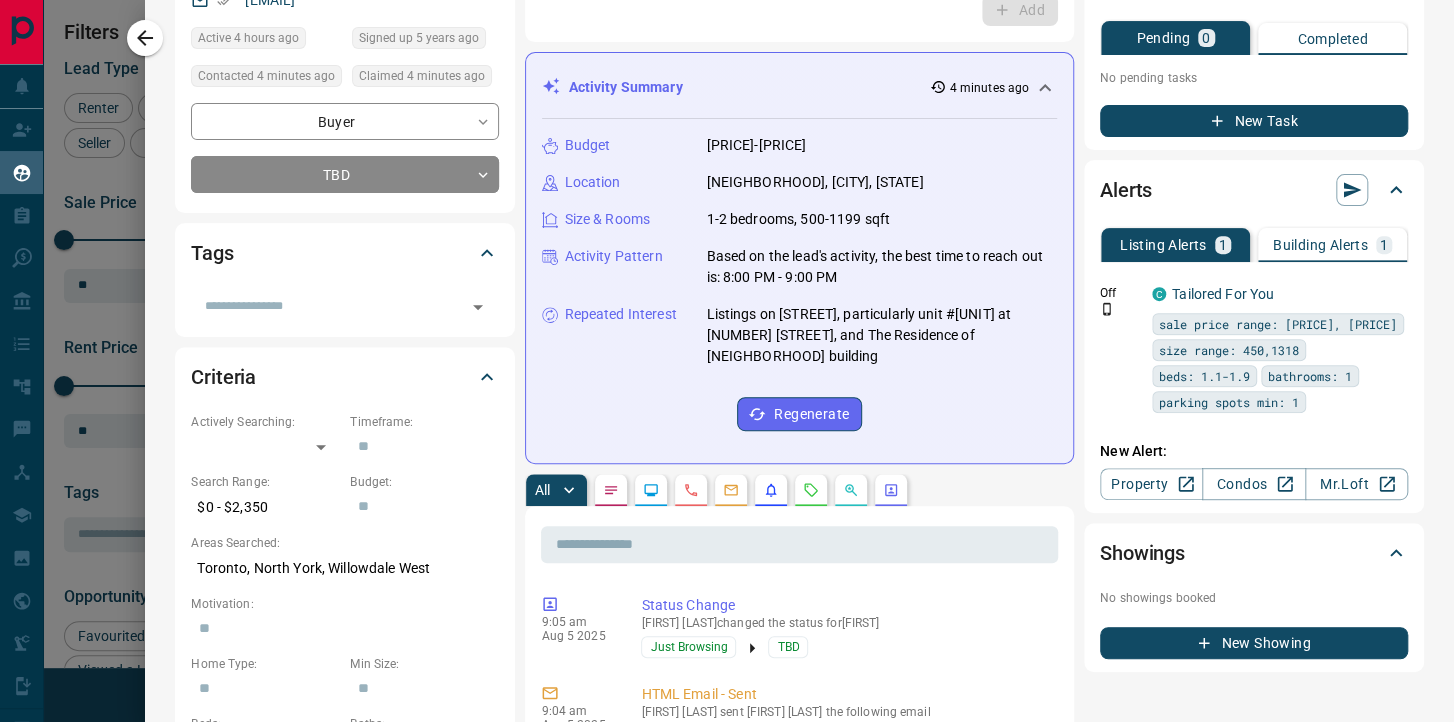 click 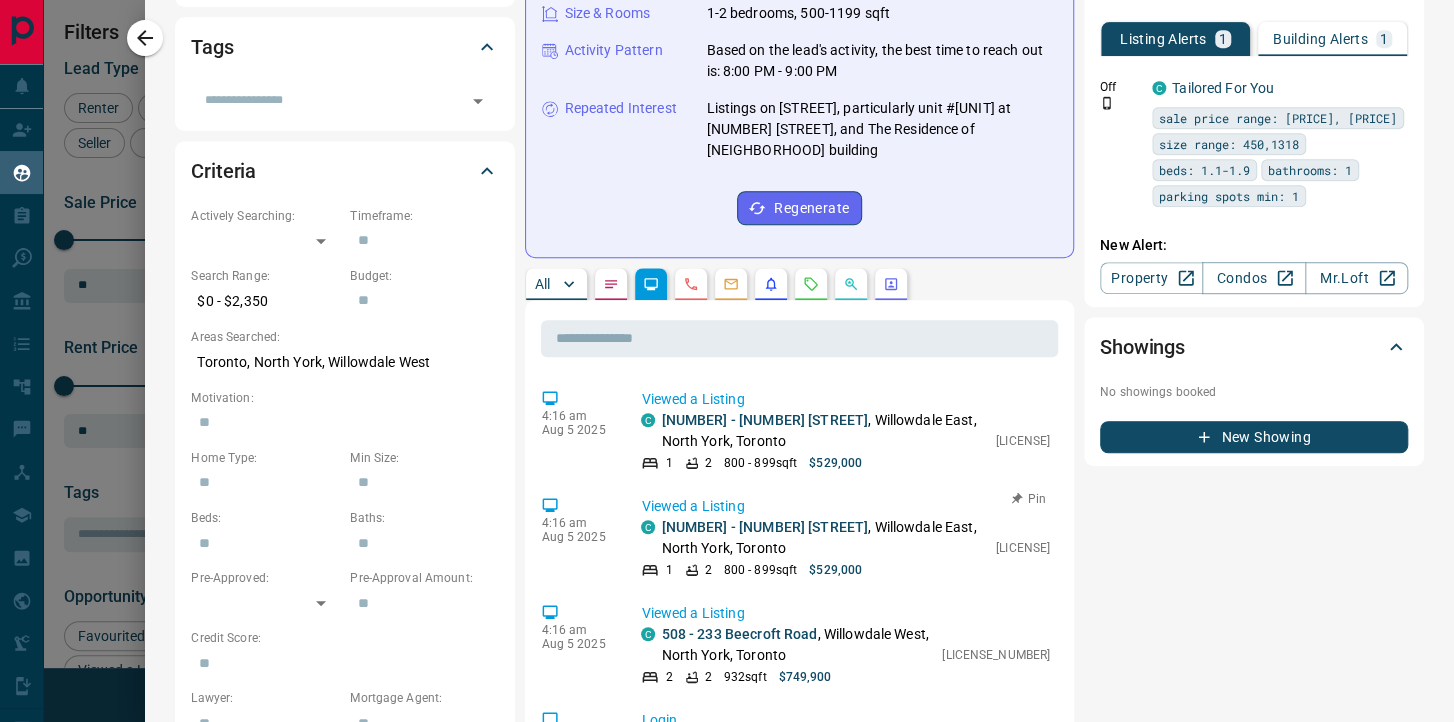 scroll, scrollTop: 512, scrollLeft: 0, axis: vertical 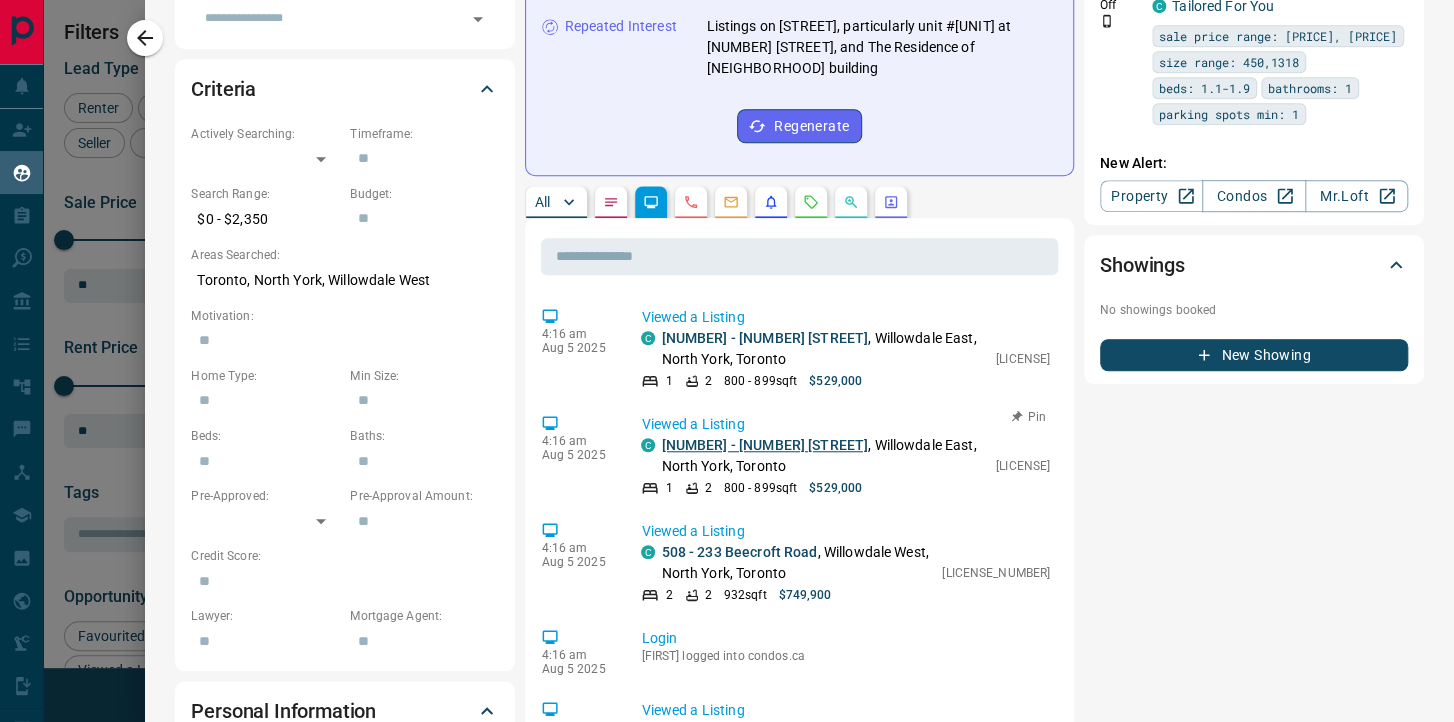 click on "[NUMBER] - [NUMBER] [STREET]" at bounding box center (764, 445) 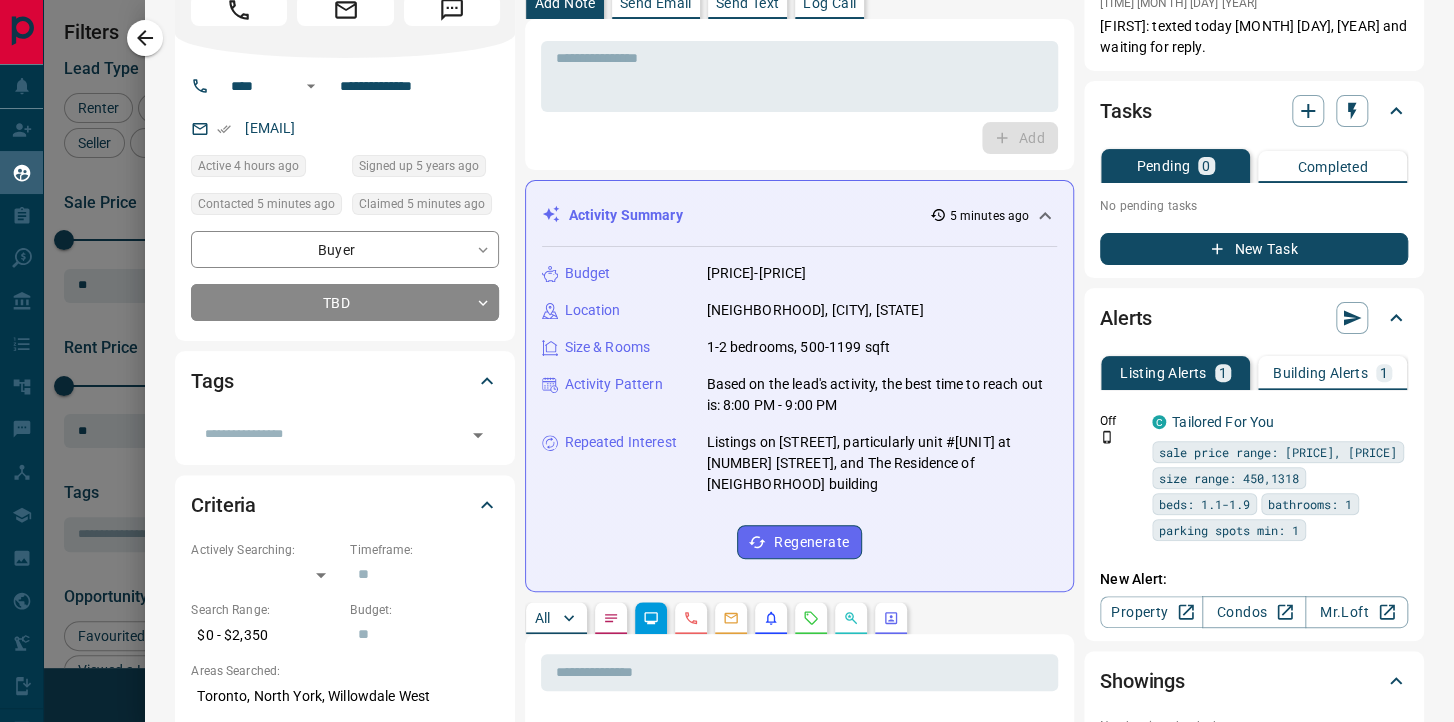 scroll, scrollTop: 0, scrollLeft: 0, axis: both 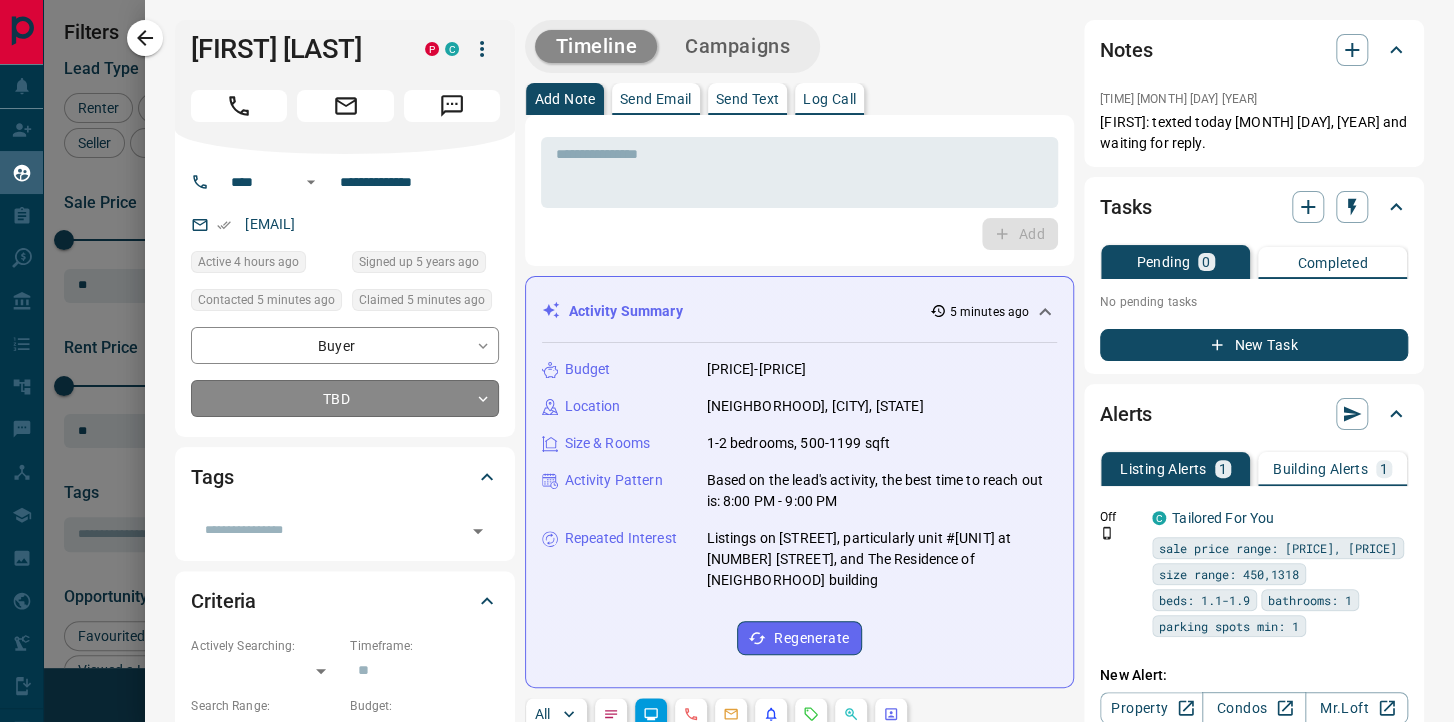 click on "Lead Transfers Claim Leads My Leads Tasks Opportunities Deals Campaigns Automations Messages Broker Bay Training Media Services Agent Resources Precon Worksheet Mobile Apps Disclosure Logout My Leads Filters 1 Manage Tabs New Lead All 739 TBD 1 Do Not Contact - Not Responsive 79 Bogus 13 Just Browsing 36 Criteria Obtained 25 Future Follow Up 508 Warm 52 HOT - Taken on Showings 18 Submitted Offer 1 Client 5 Name Details Last Active Claimed Date Status Tags [FIRST] [LAST] Buyer C $[PRICE] - $[PRICE] [CITY], [CITY] [TIME] ago Contacted in [TIME] ago Signed up [TIME] ago TBD + [FIRST] [LAST] Buyer C P $0 - $2K [CITY], [CITY] [TIME] ago Contacted in [TIME] ago Signed up [TIME] ago TBD + [FIRST] [LAST] Buyer C $[PRICE] - $[PRICE] [CITY] [TIME] ago Contacted [TIME] ago [TIME] ago Signed up [TIME] ago Future Follow Up + [FIRST] [LAST] Buyer C $0 - $[PRICE] [CITY], [CITY] [TIME] ago Contacted [TIME] ago [TIME] ago Signed up [TIME] ago Future Follow Up + [FIRST] [LAST] Buyer C $0 - $2K [TIME] ago" at bounding box center [727, 348] 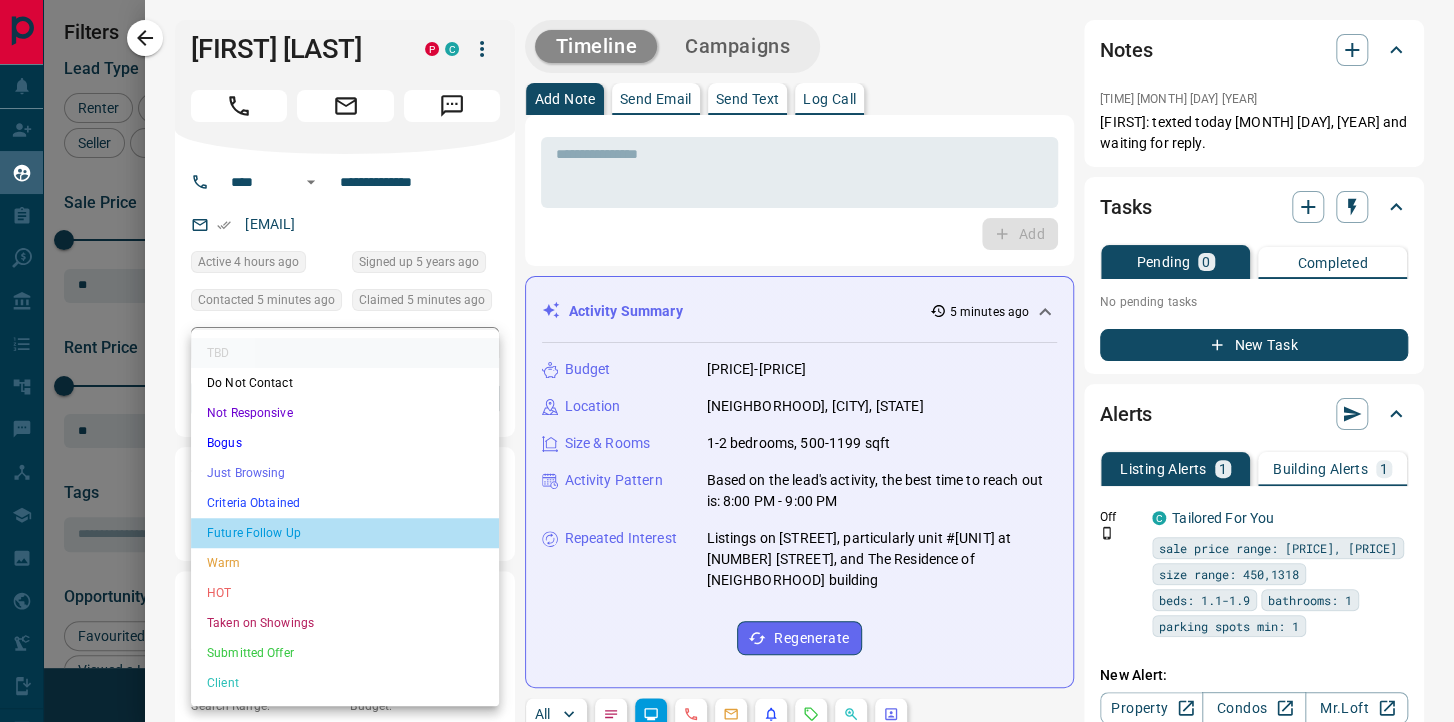 click on "Future Follow Up" at bounding box center (345, 533) 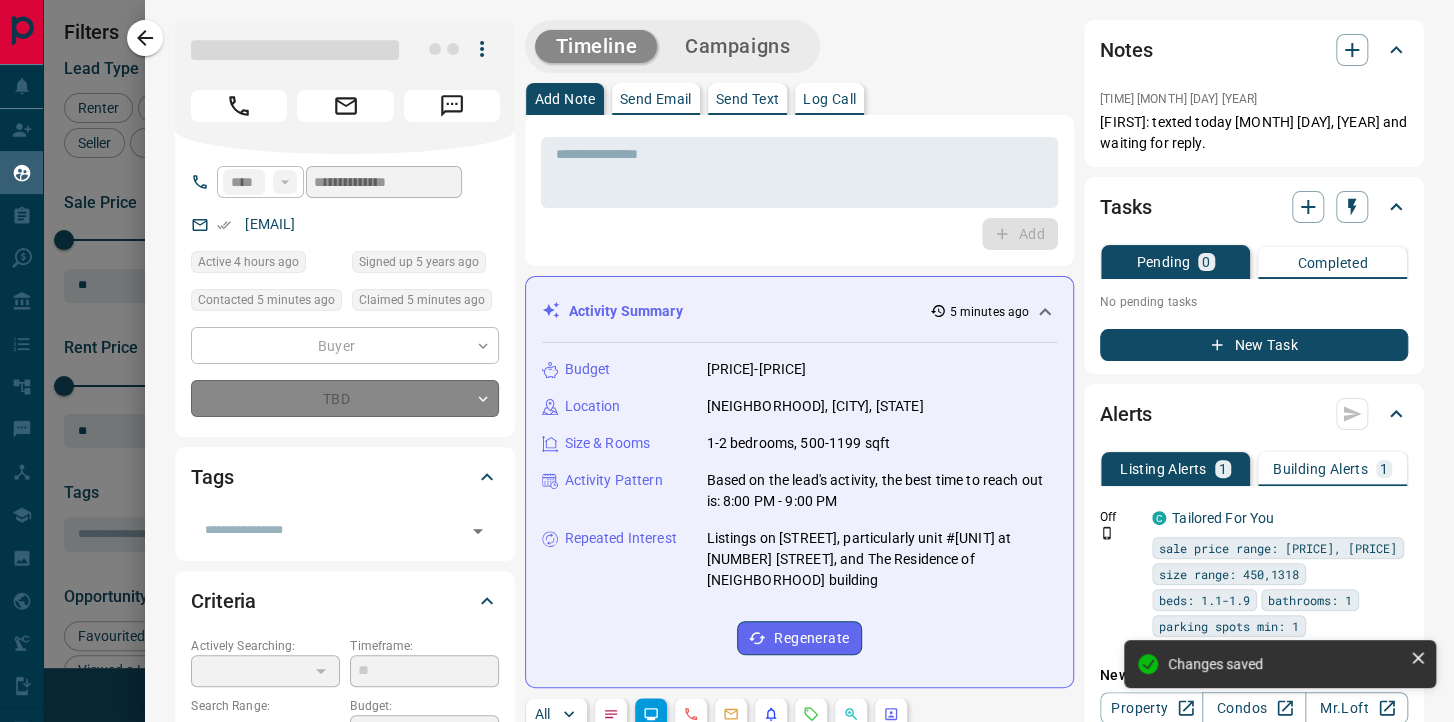 type on "*" 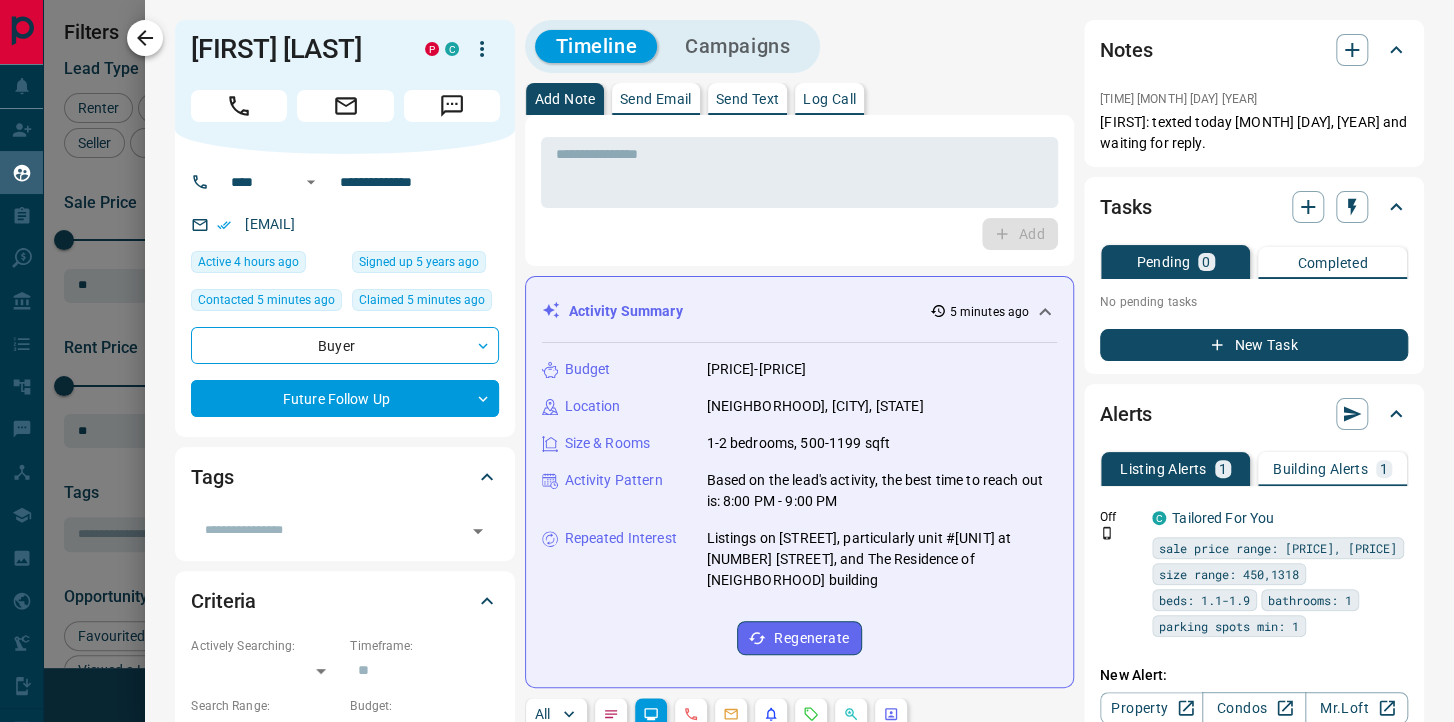 click 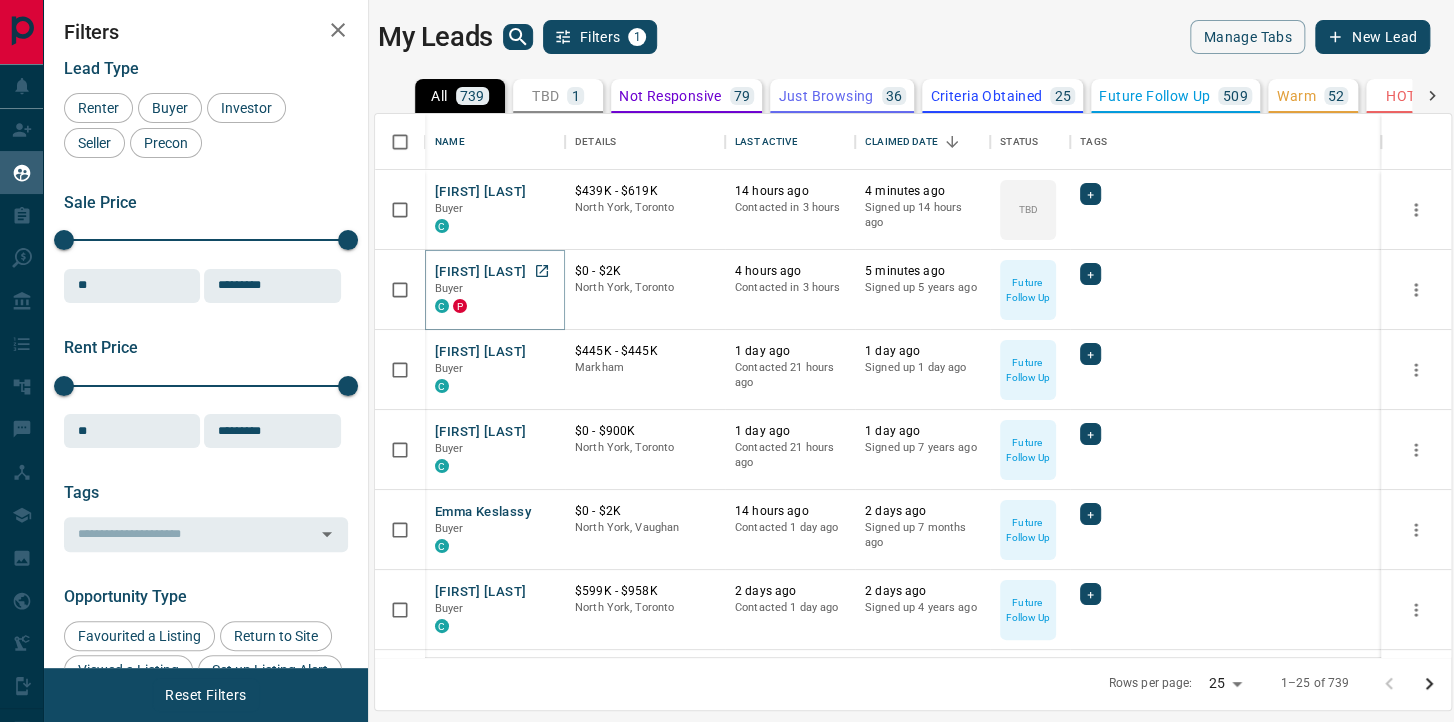 click on "[FIRST] [LAST]" at bounding box center (480, 272) 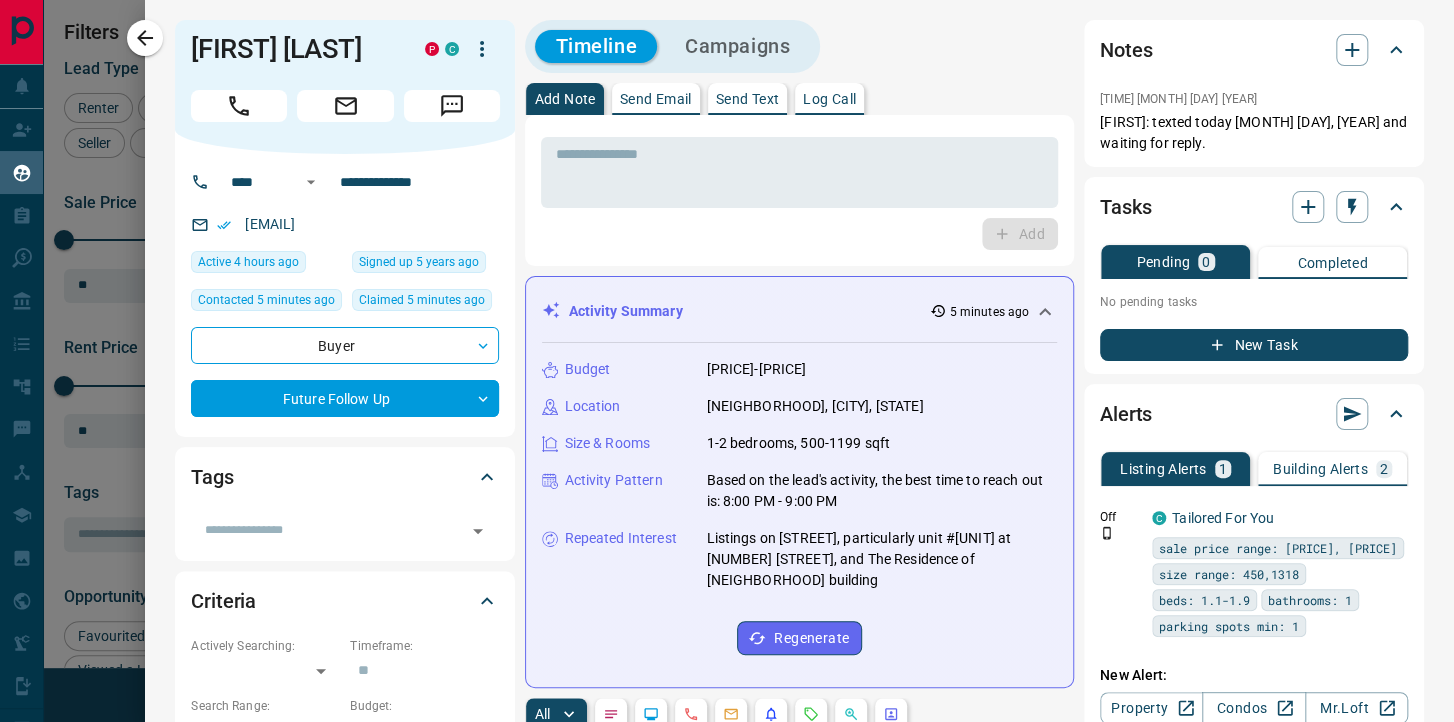 click on "Building Alerts 2" at bounding box center (1332, 469) 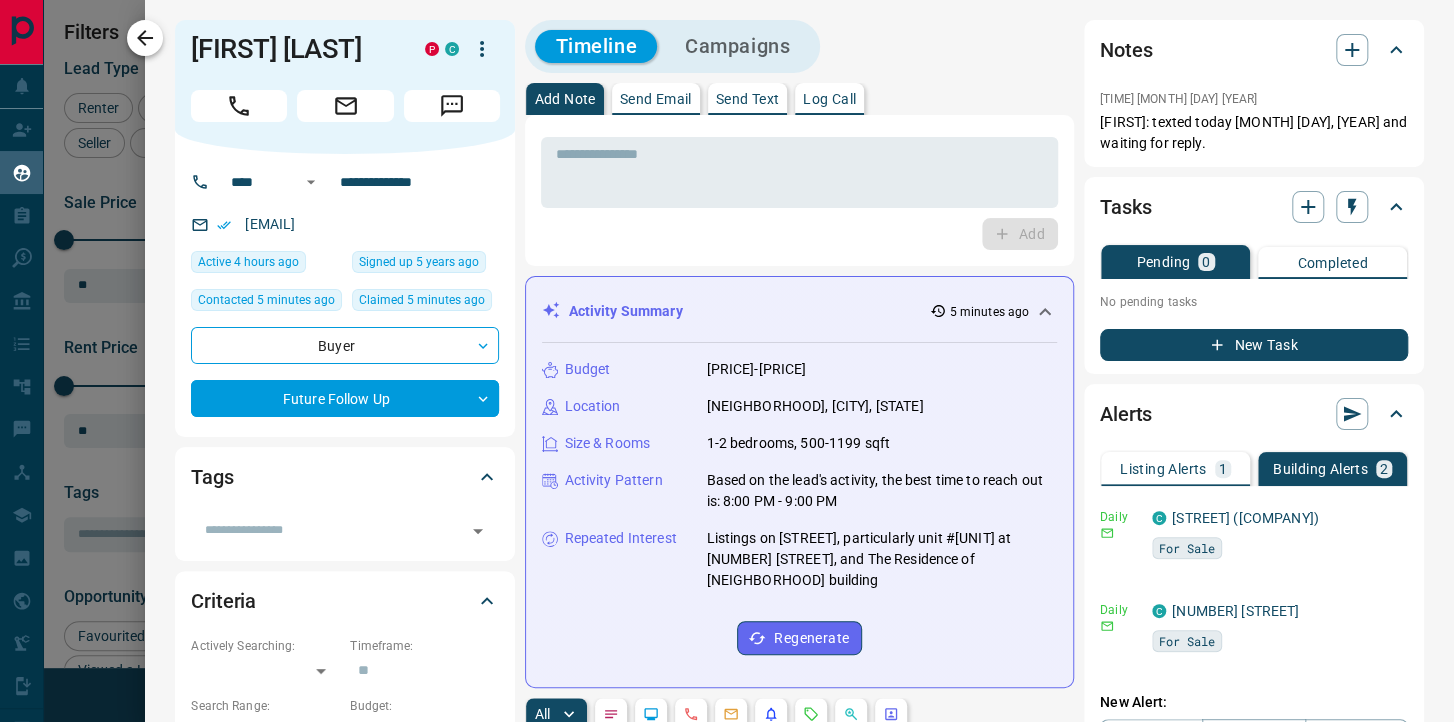click at bounding box center (145, 38) 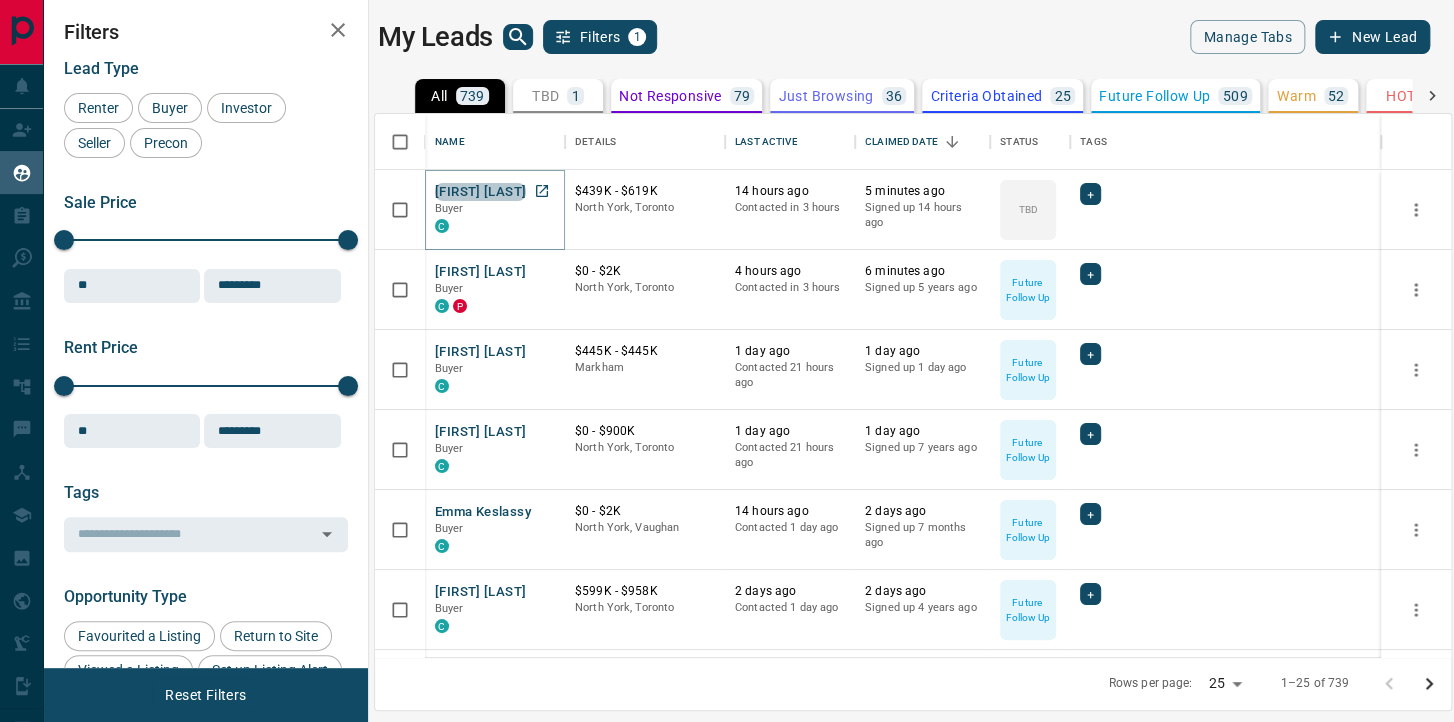 click on "[FIRST] [LAST]" at bounding box center [480, 192] 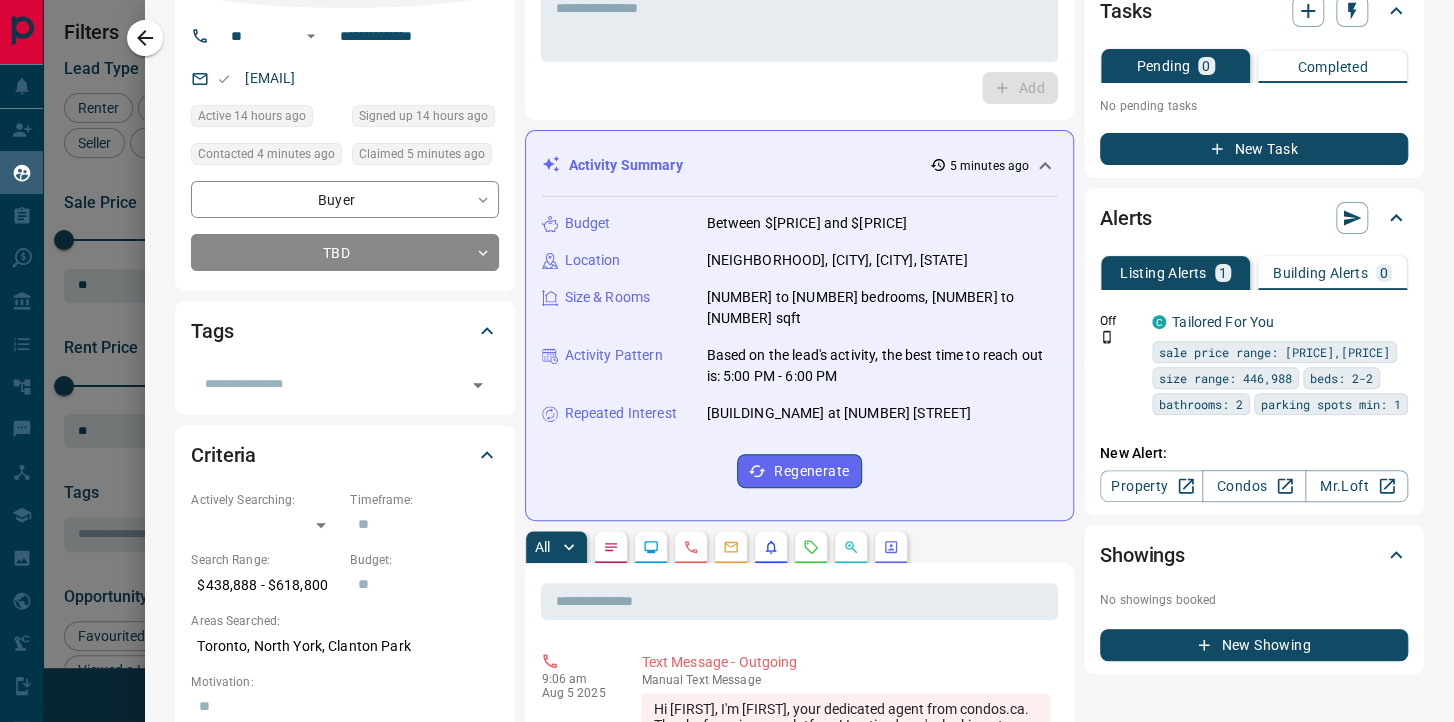 scroll, scrollTop: 160, scrollLeft: 0, axis: vertical 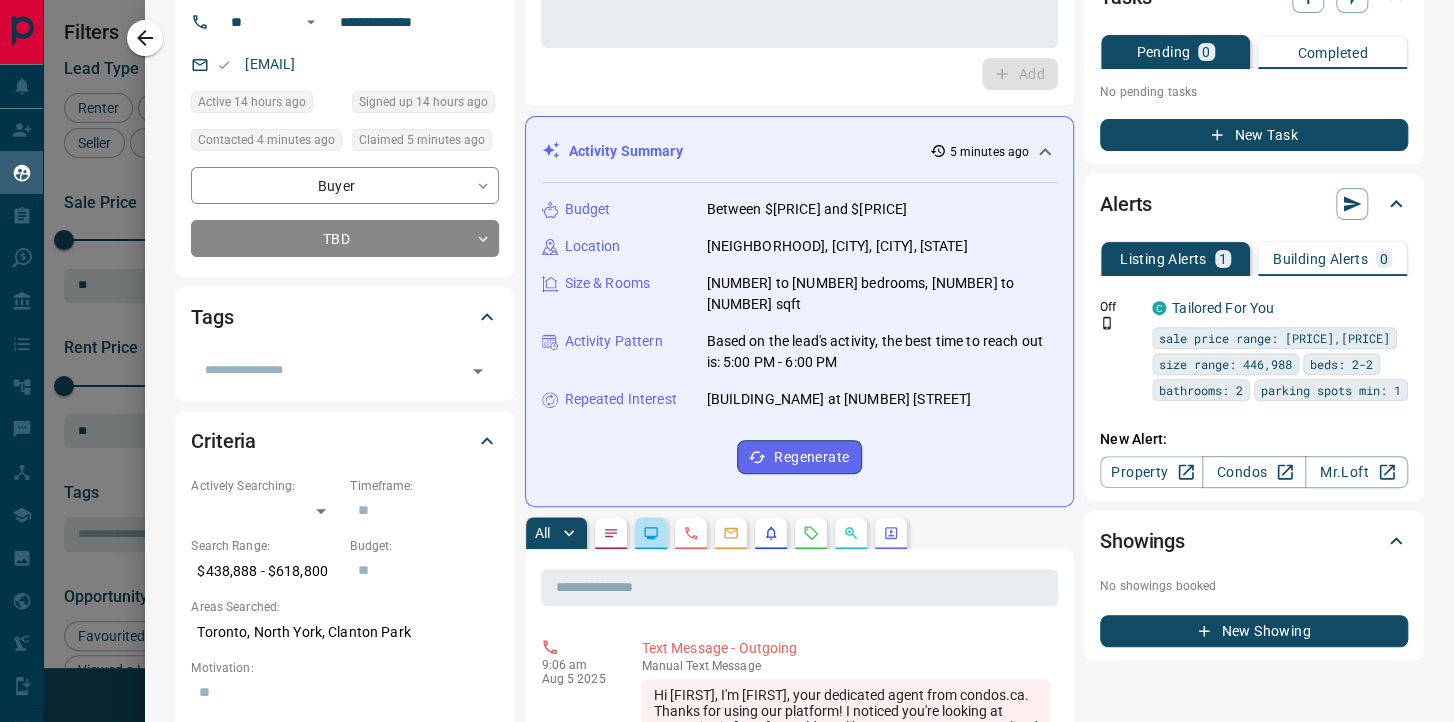 click at bounding box center [651, 533] 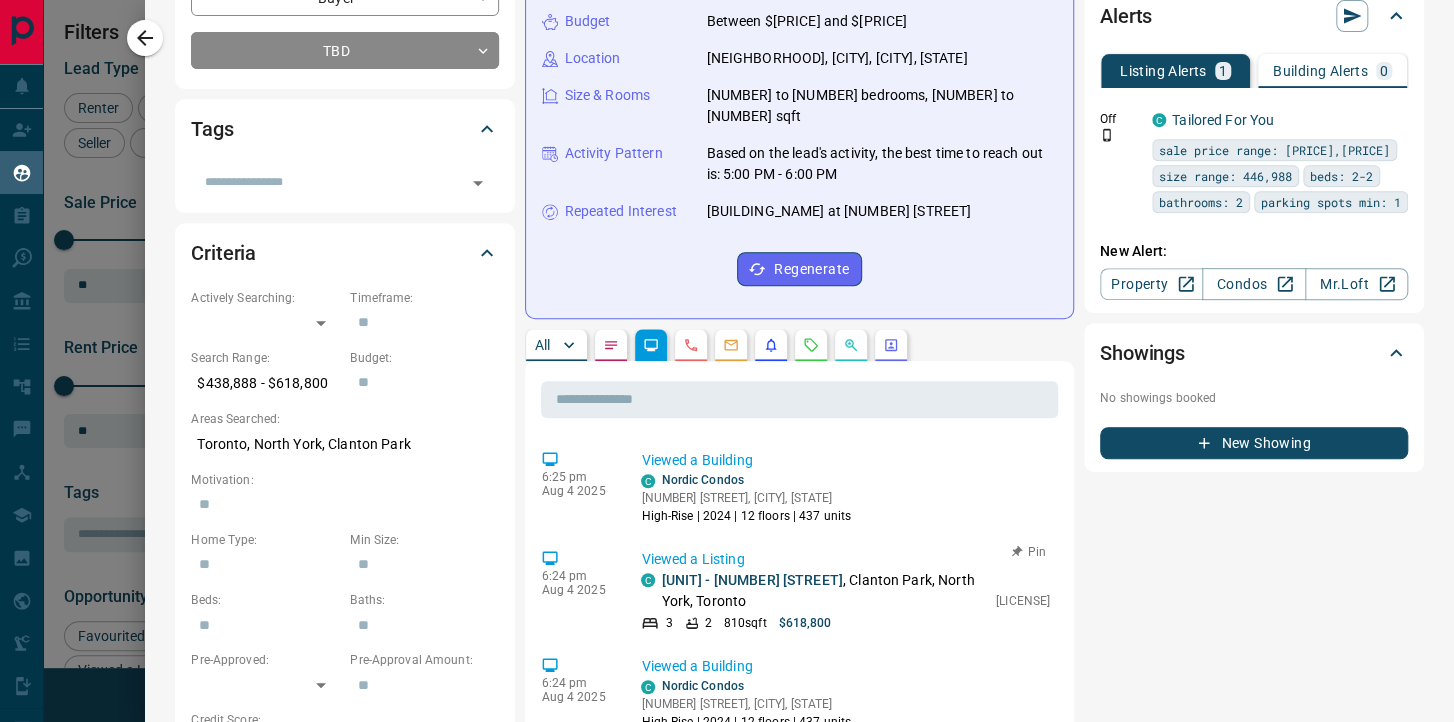 scroll, scrollTop: 384, scrollLeft: 0, axis: vertical 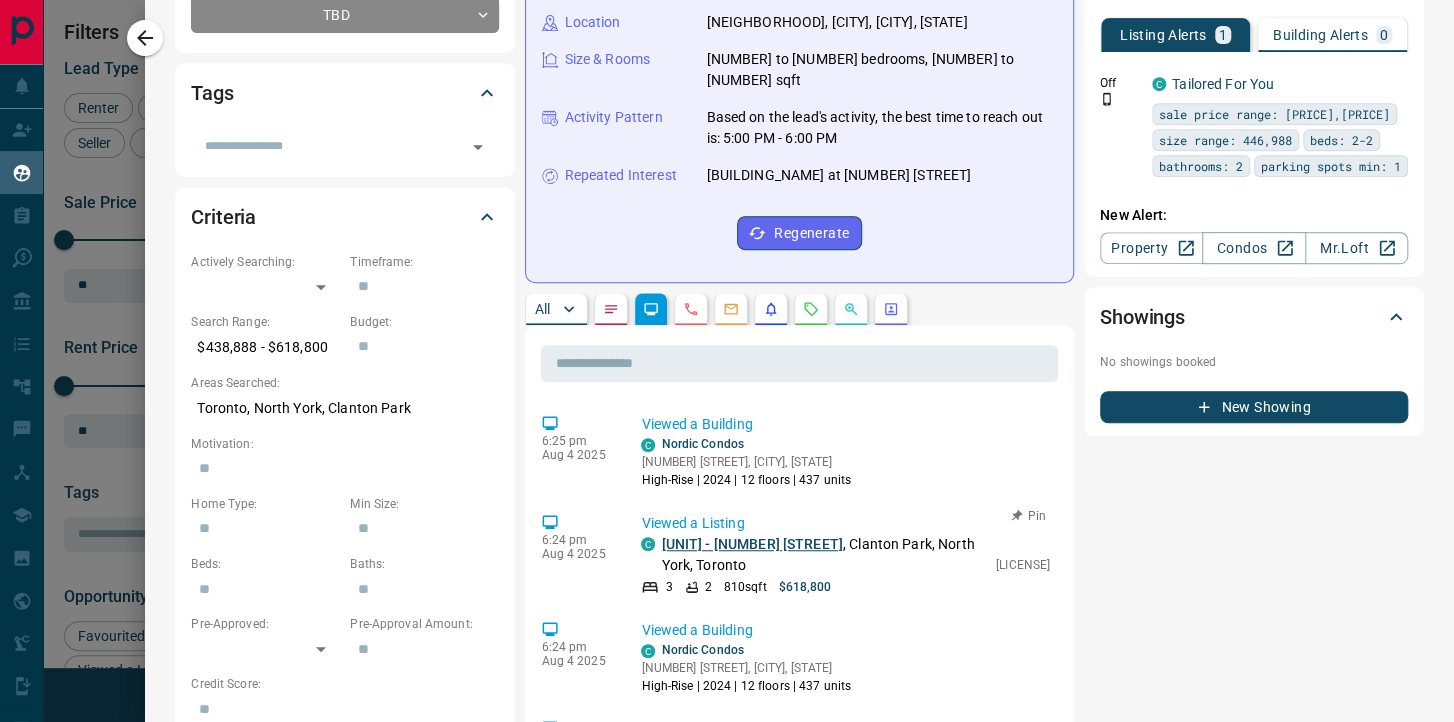 click on "[UNIT] - [NUMBER] [STREET]" at bounding box center [751, 544] 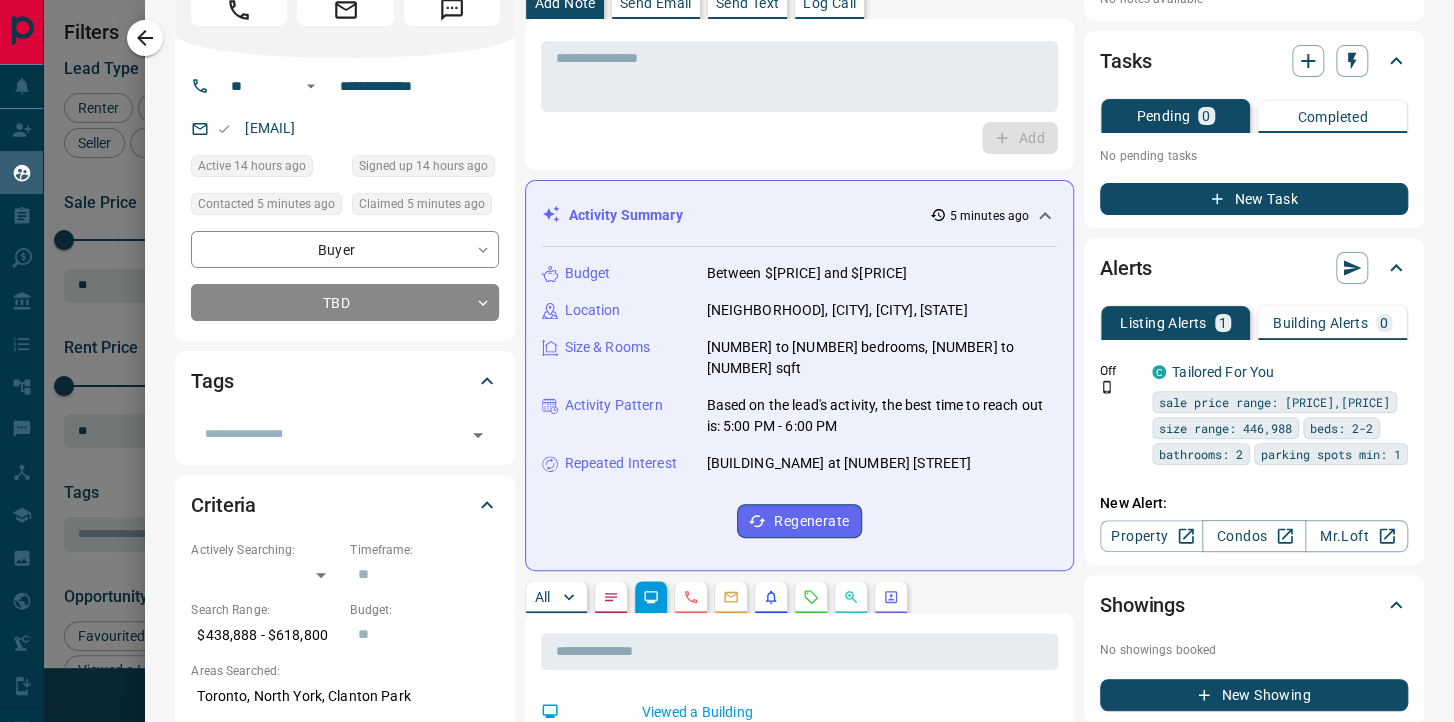 scroll, scrollTop: 0, scrollLeft: 0, axis: both 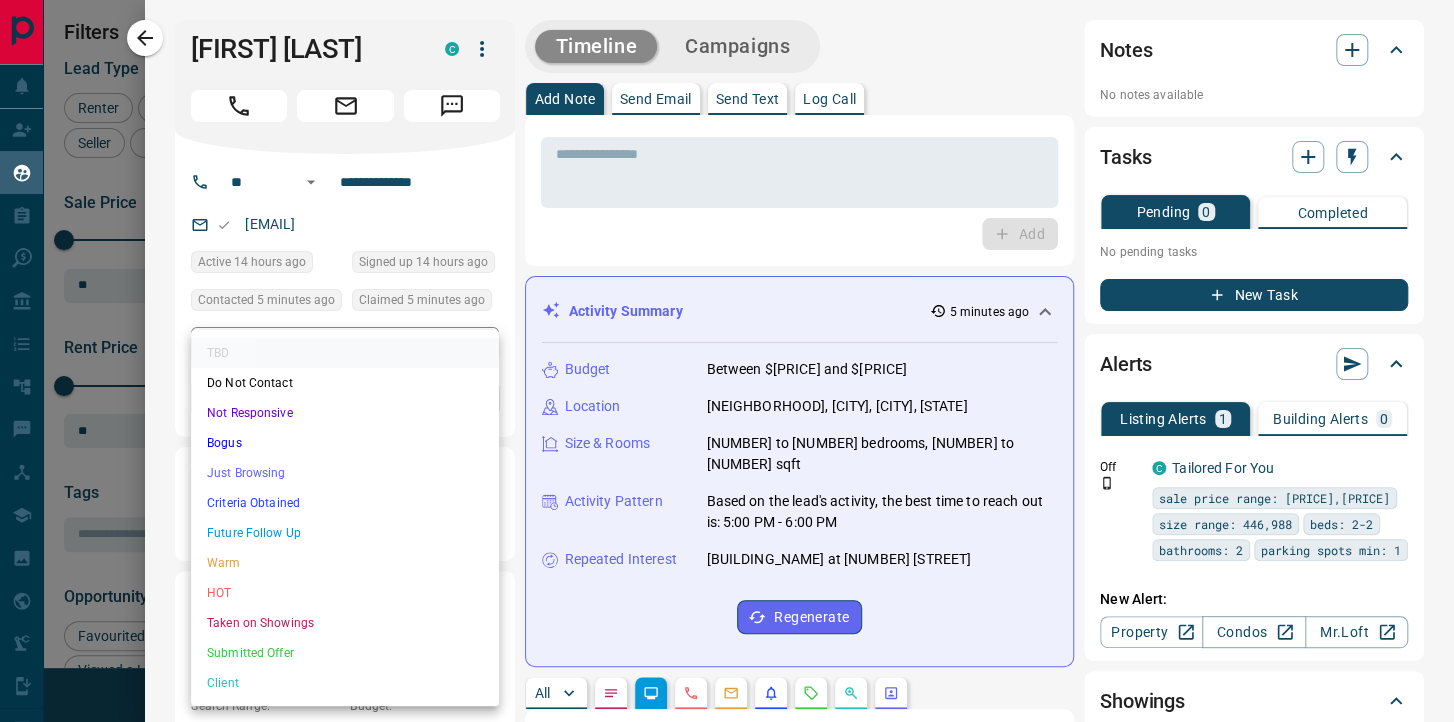 click on "Lead Transfers Claim Leads My Leads Tasks Opportunities Deals Campaigns Automations Messages Broker Bay Training Media Services Agent Resources Precon Worksheet Mobile Apps Disclosure Logout My Leads Filters 1 Manage Tabs New Lead All 739 TBD 1 Do Not Contact - Not Responsive 79 Bogus 13 Just Browsing 36 Criteria Obtained 25 Future Follow Up 509 Warm 52 HOT - Taken on Showings 18 Submitted Offer 1 Client 5 Name Details Last Active Claimed Date Status Tags [FIRST] [LAST] Buyer C $[PRICE] - $[PRICE] [CITY], [CITY] [TIME] ago Contacted in [TIME] ago Signed up [TIME] ago TBD + [FIRST] [LAST] Buyer C P $0 - $2K [CITY], [CITY] [TIME] ago Contacted in [TIME] ago Signed up [TIME] ago Future Follow Up + [FIRST] [LAST] Buyer C $[PRICE] - $[PRICE] [CITY] [TIME] ago Contacted [TIME] ago [TIME] ago Signed up [TIME] ago Future Follow Up + [FIRST] [LAST] Buyer C $0 - $[PRICE] [CITY], [CITY] [TIME] ago Contacted [TIME] ago [TIME] ago Signed up [TIME] ago Future Follow Up + [FIRST] [LAST] Buyer C $0 - $2K" at bounding box center [727, 348] 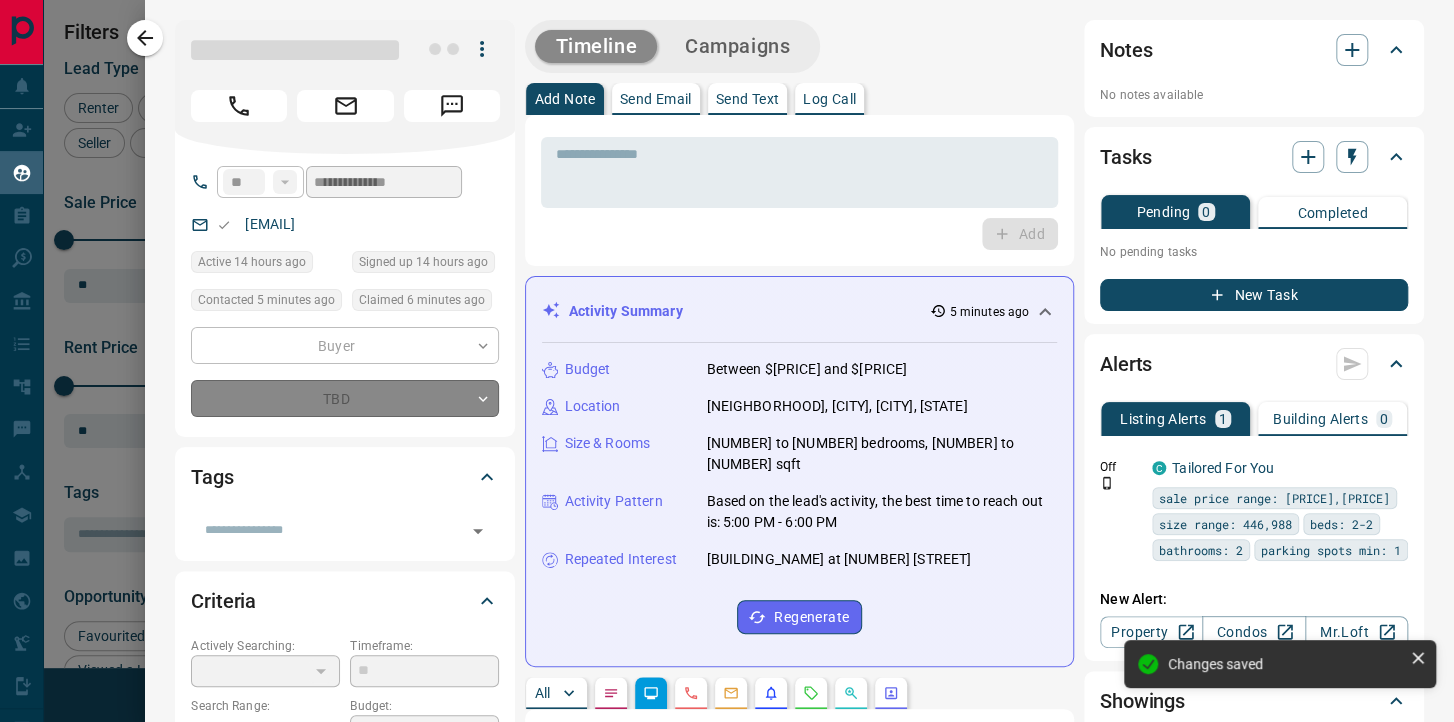 type on "*" 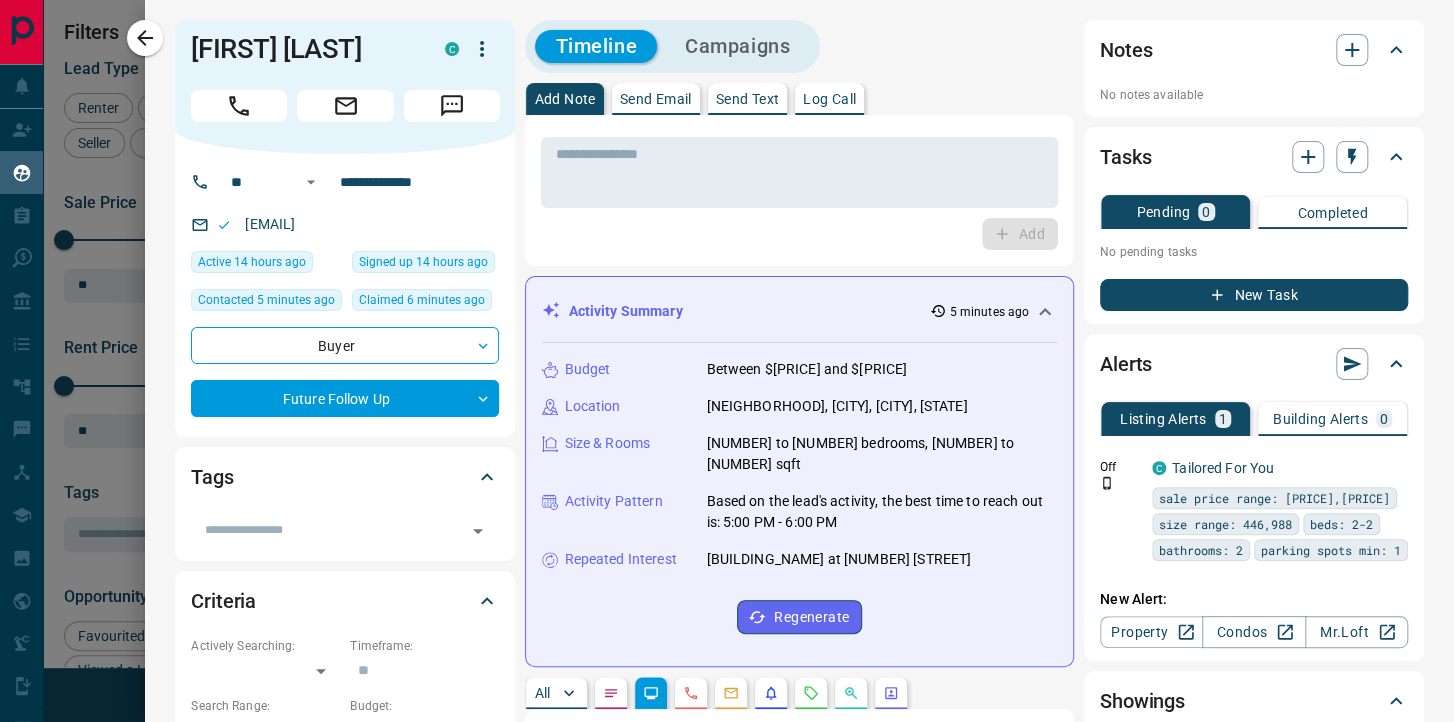 click 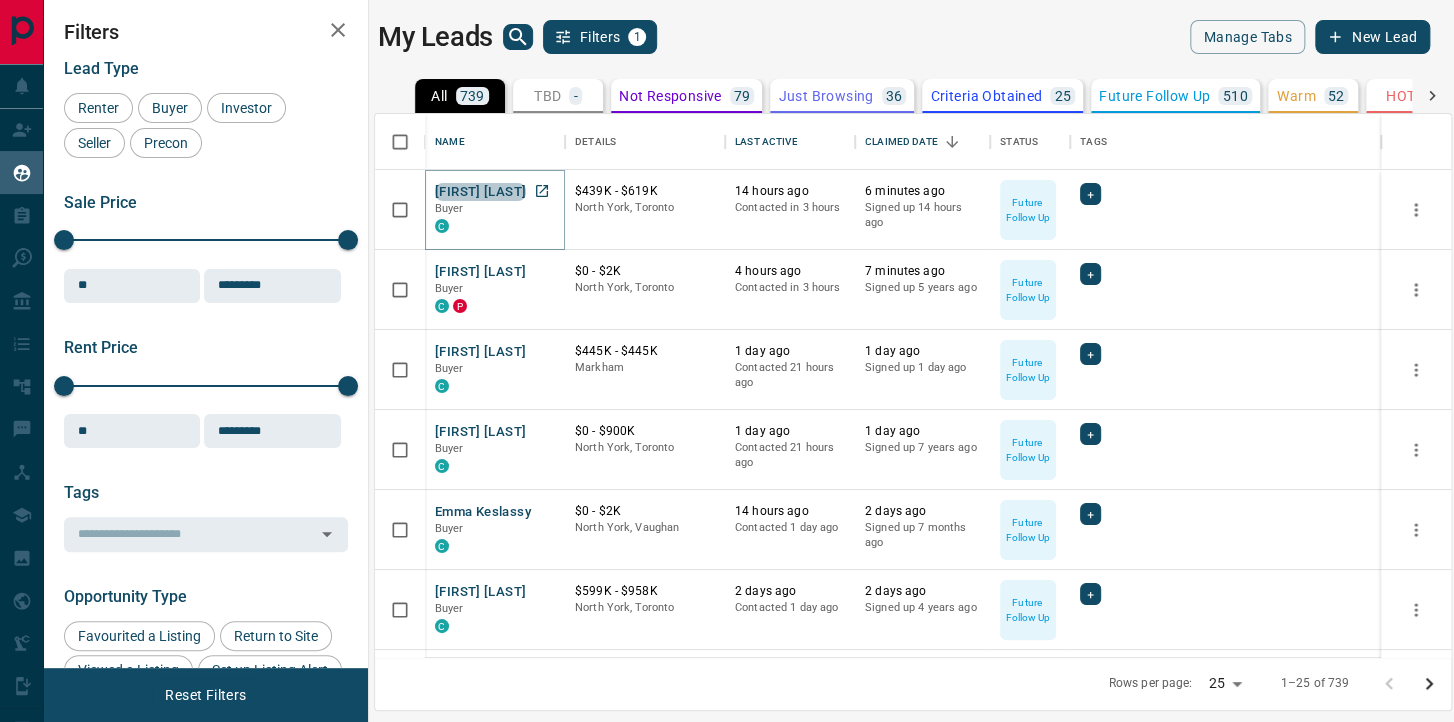 click on "[FIRST] [LAST]" at bounding box center (480, 192) 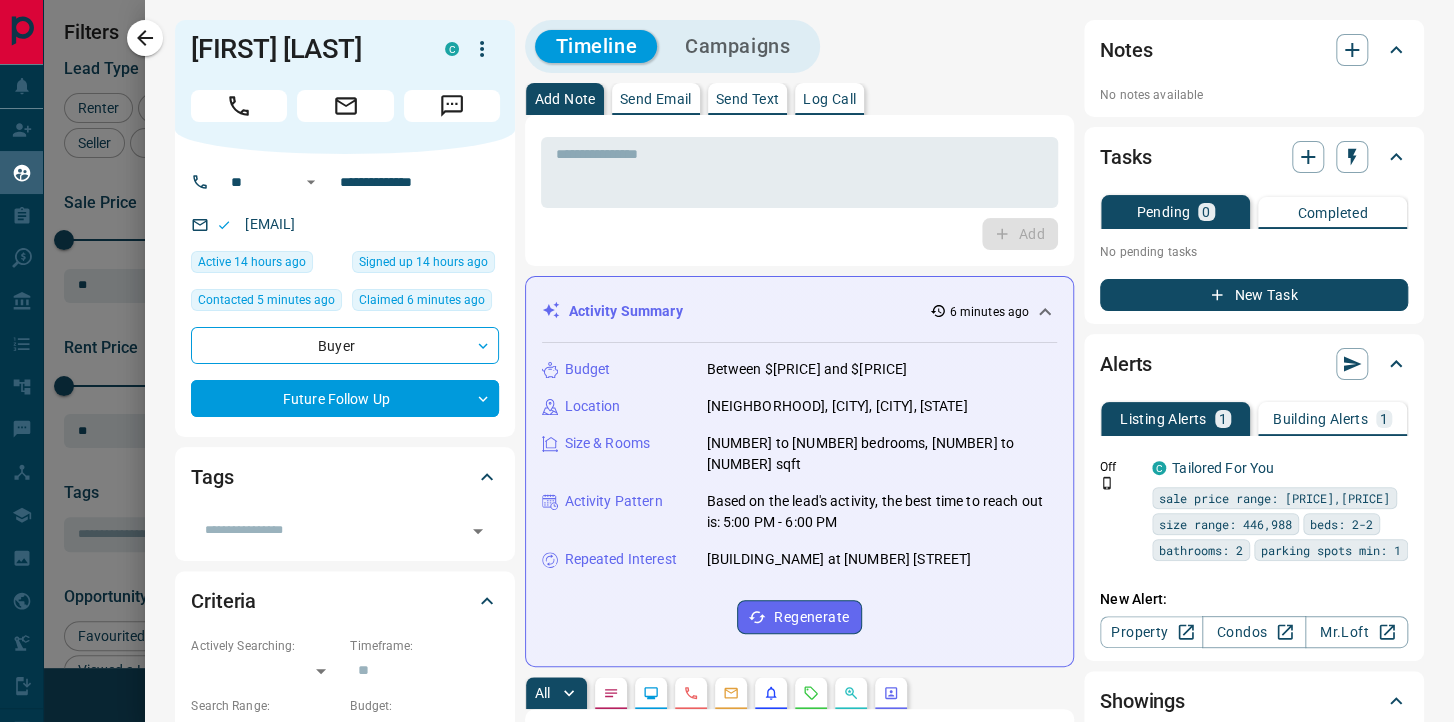 click on "Building Alerts" at bounding box center (1320, 419) 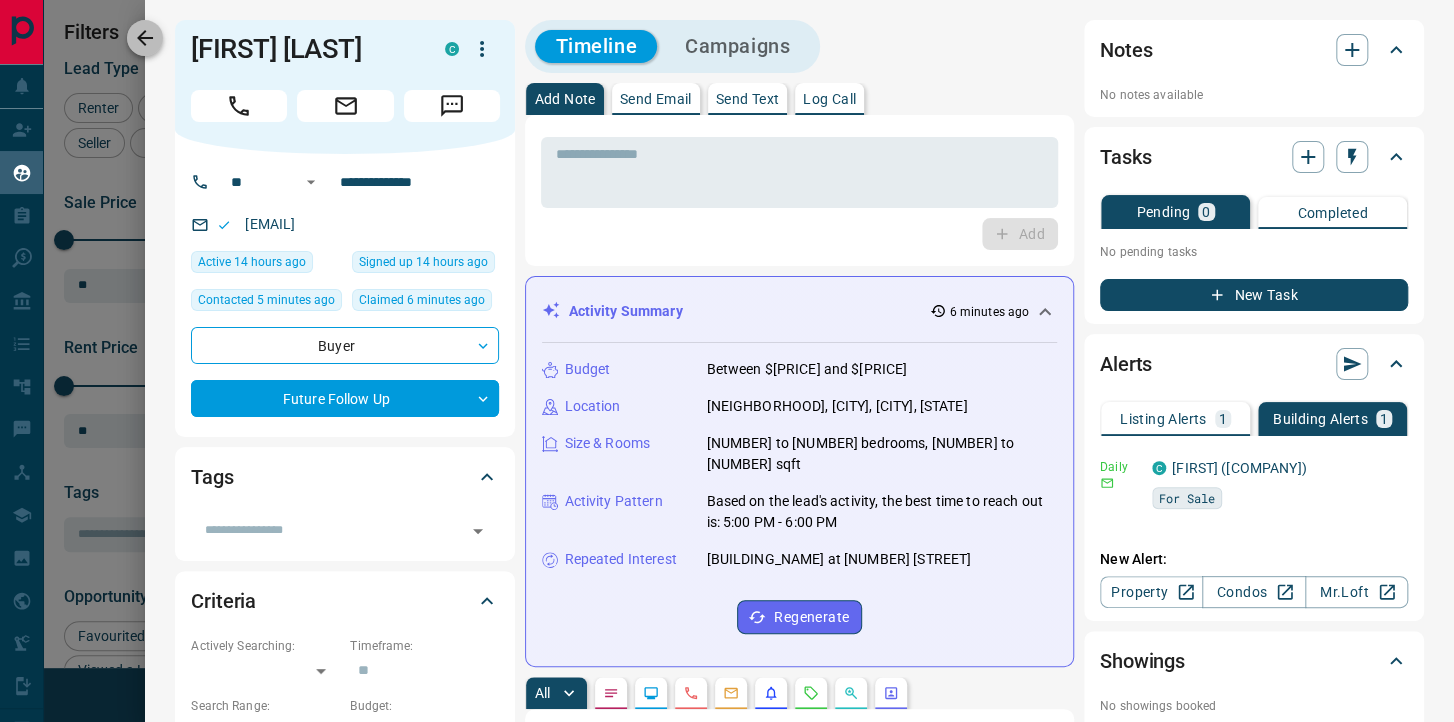 click 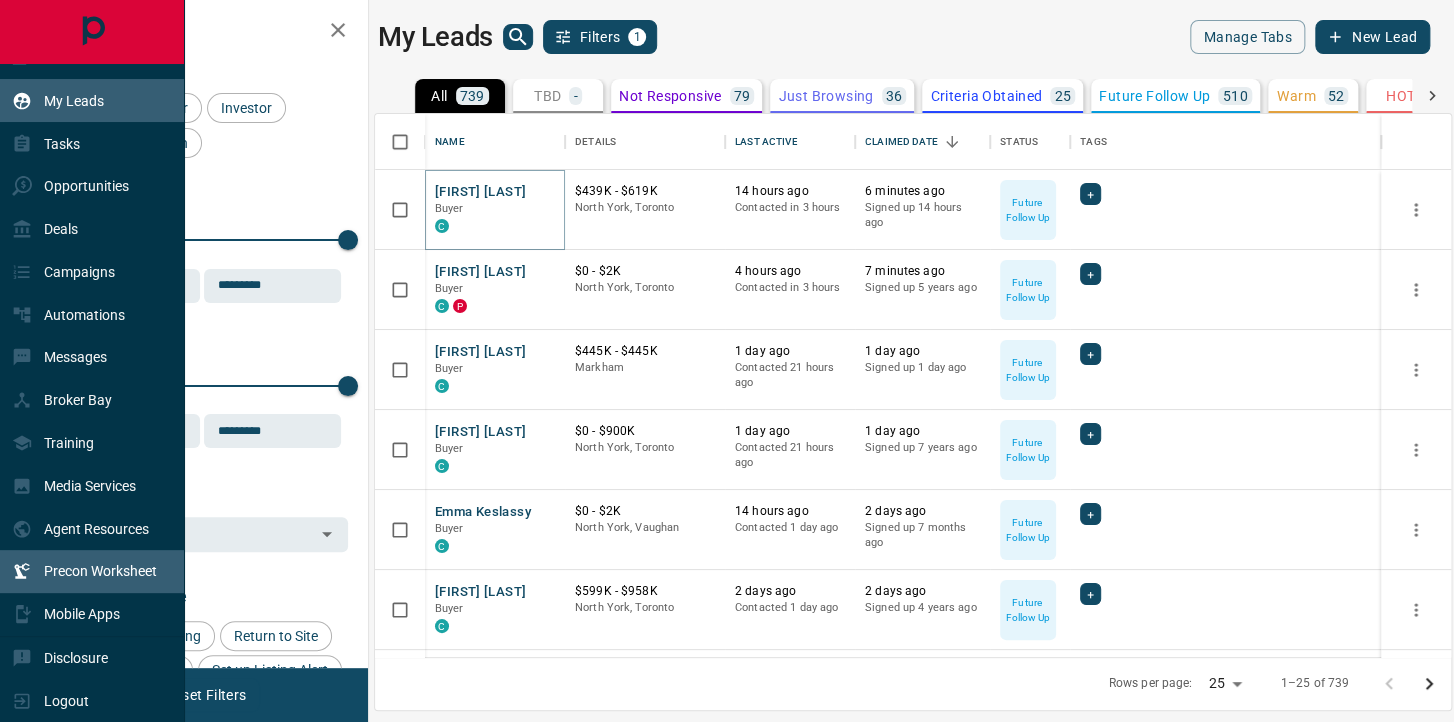 scroll, scrollTop: 84, scrollLeft: 0, axis: vertical 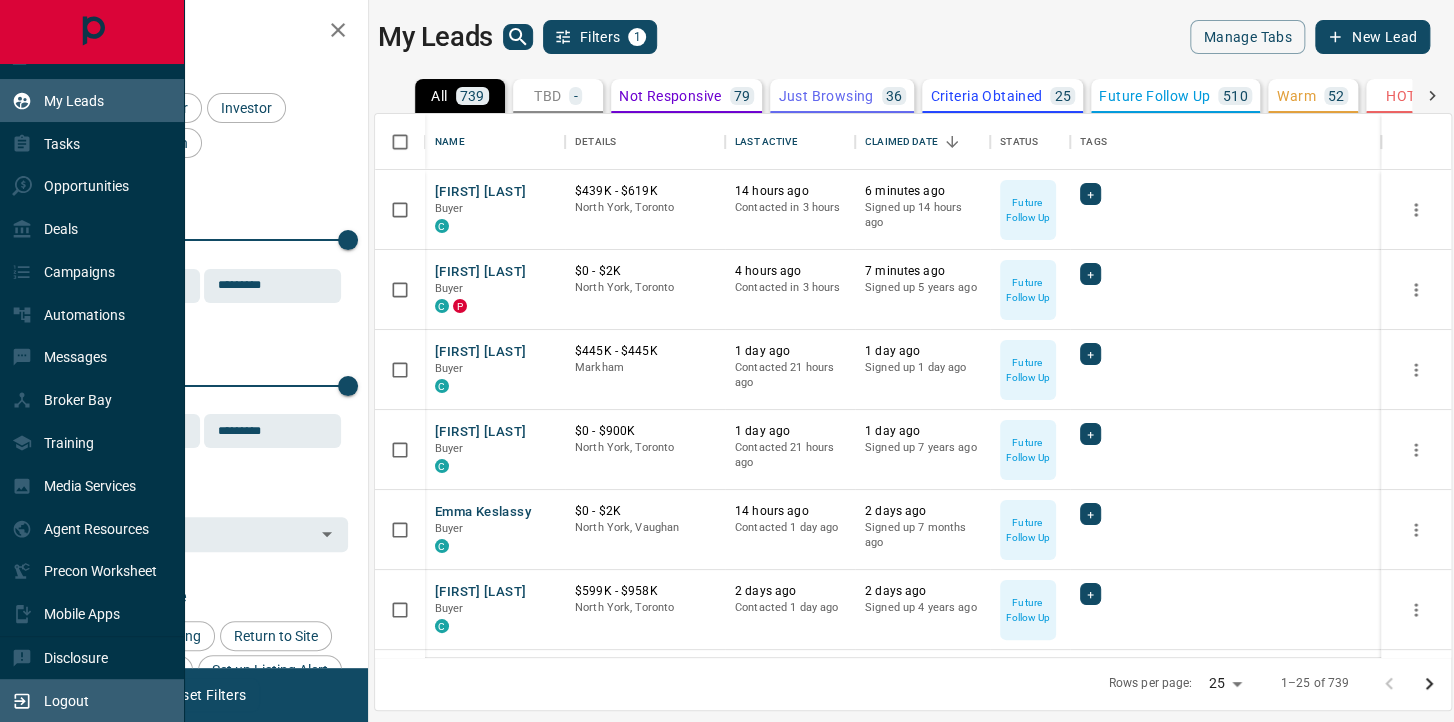 click on "Logout" at bounding box center [66, 701] 